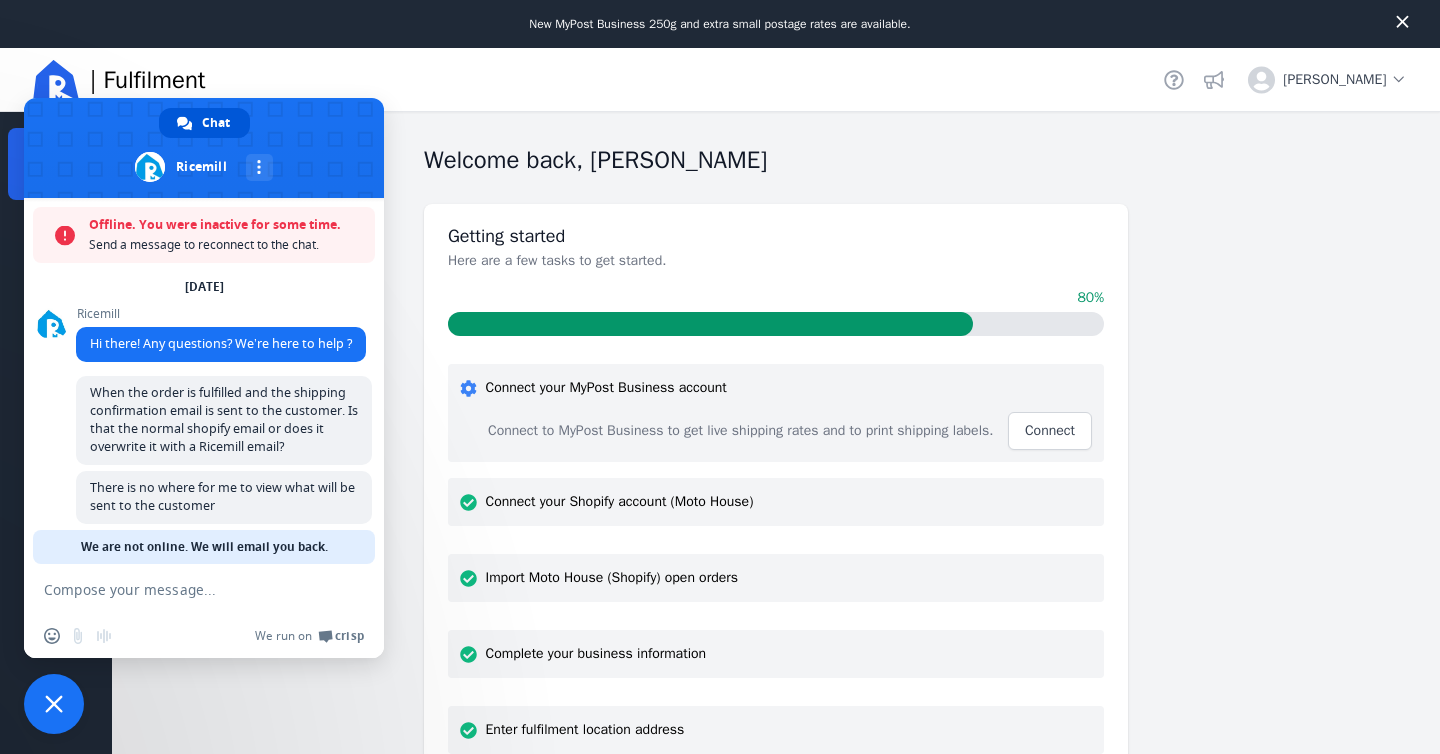 scroll, scrollTop: 0, scrollLeft: 0, axis: both 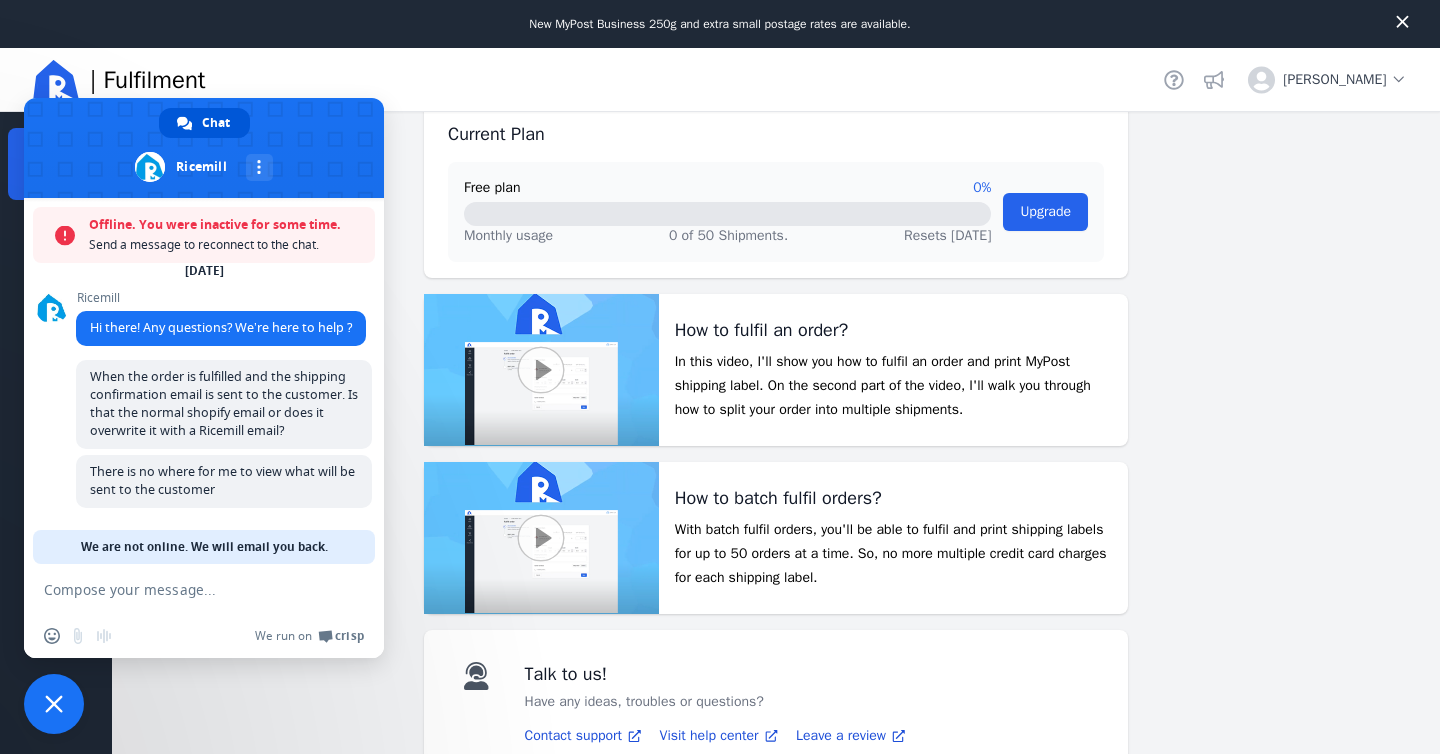 click at bounding box center (54, 704) 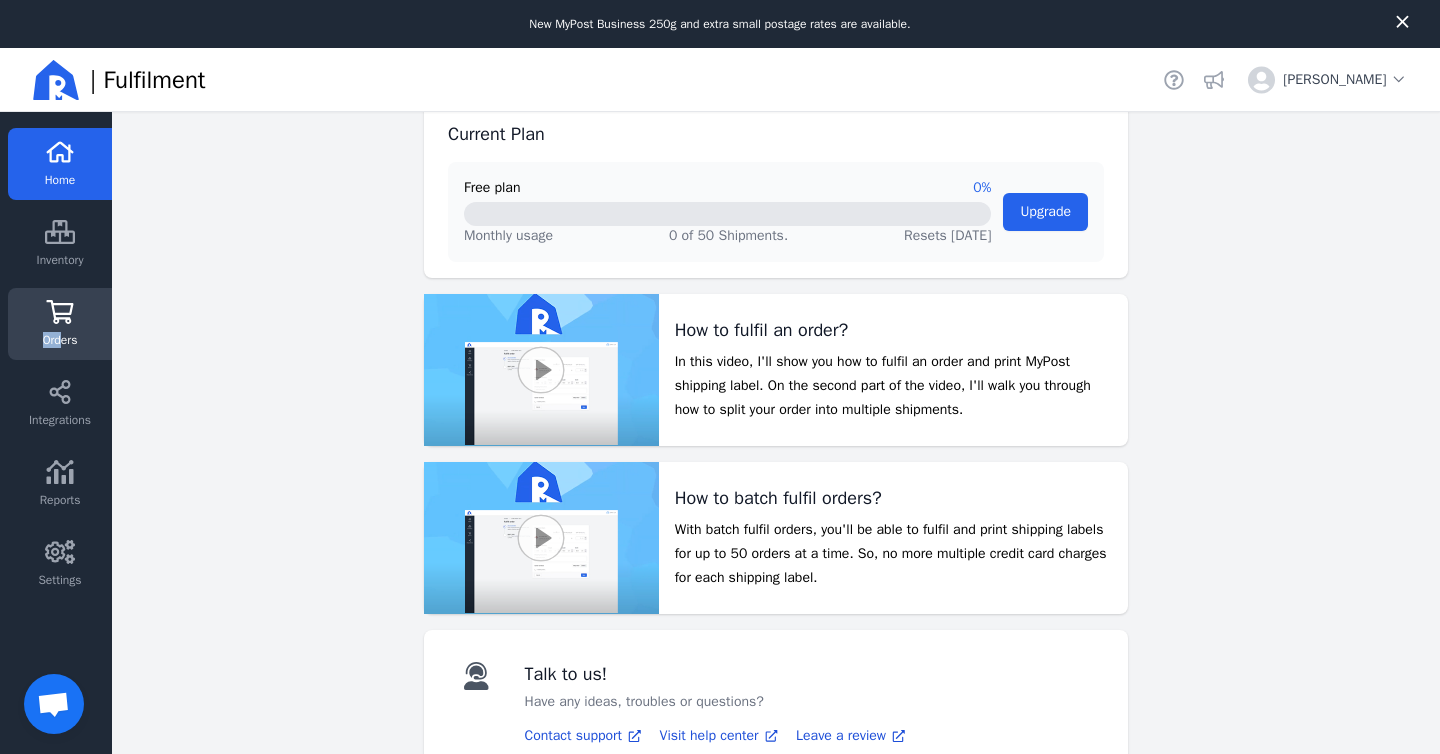 click on "Orders" at bounding box center [60, 340] 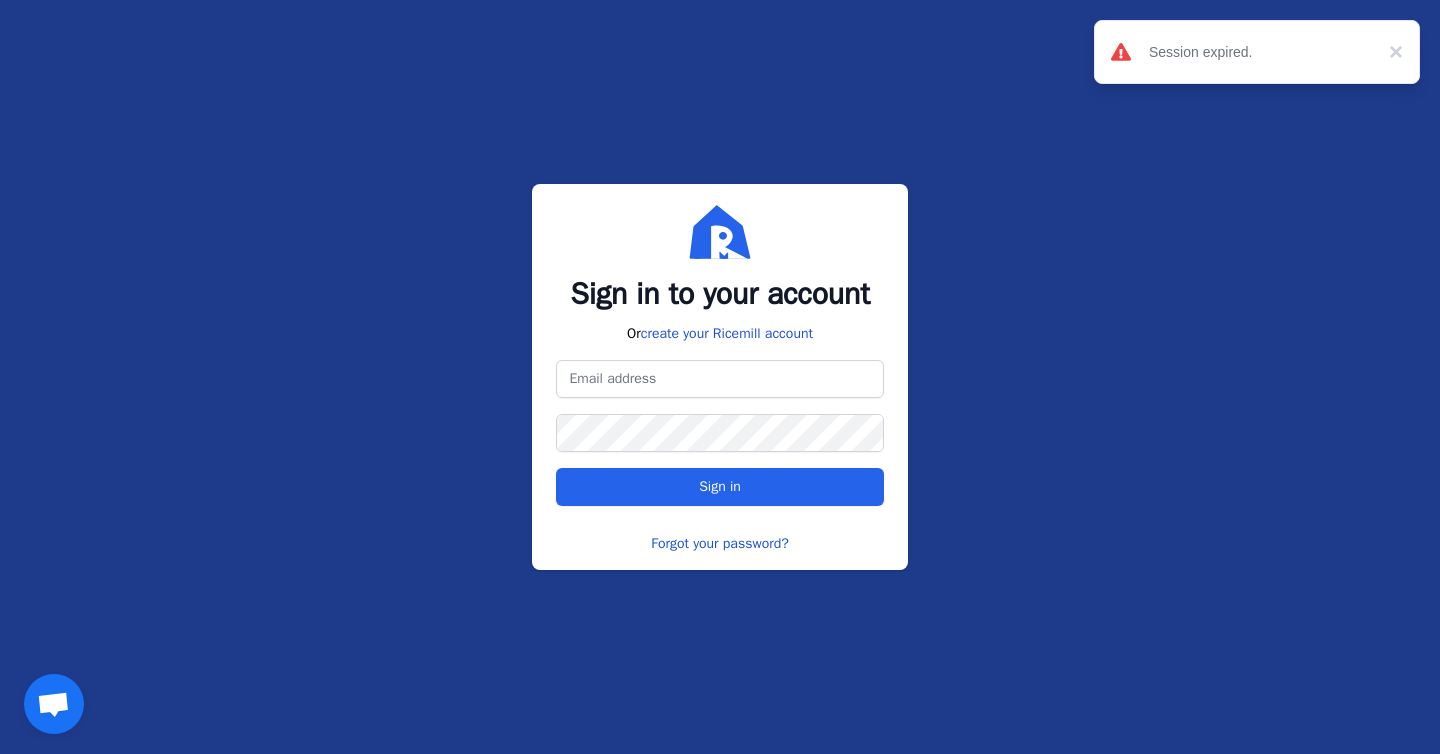 type on "[EMAIL_ADDRESS][DOMAIN_NAME]" 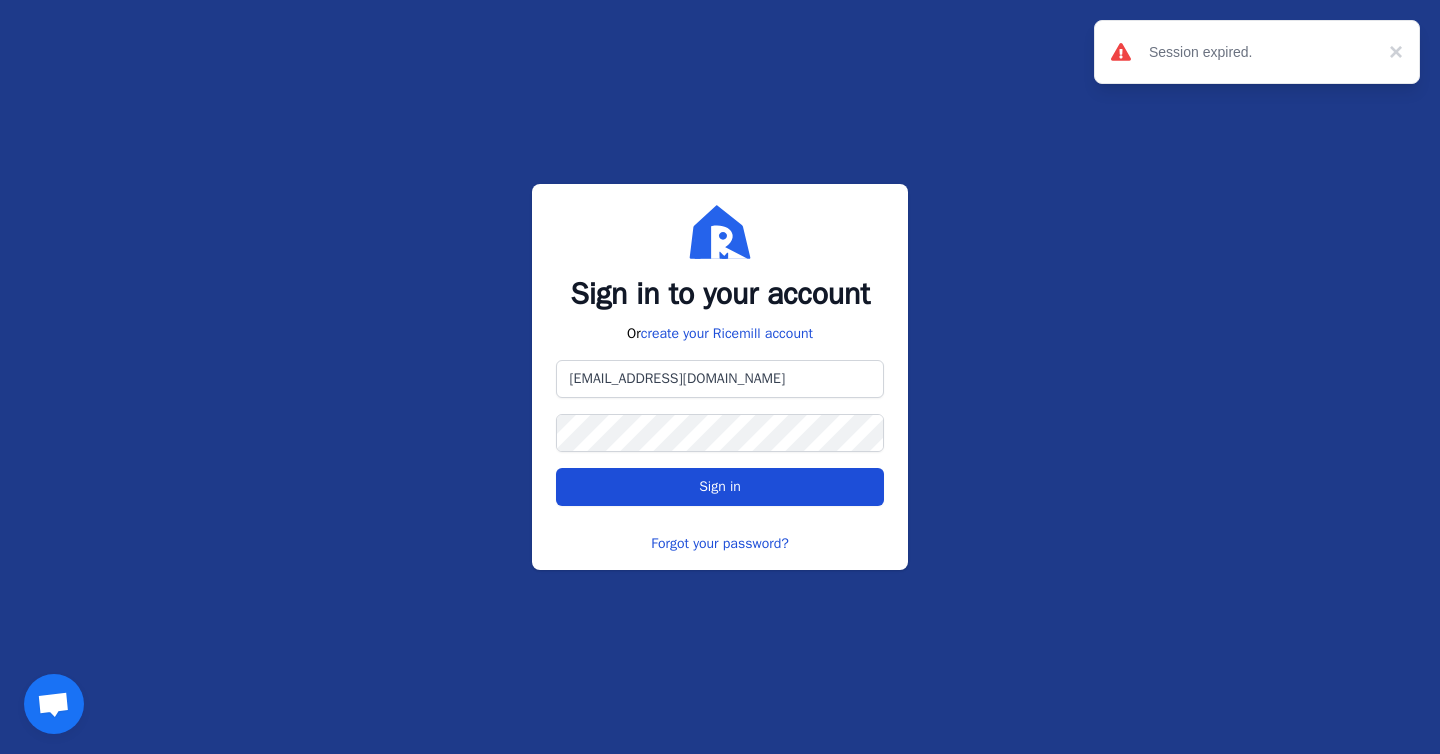 click on "Sign in" at bounding box center (719, 487) 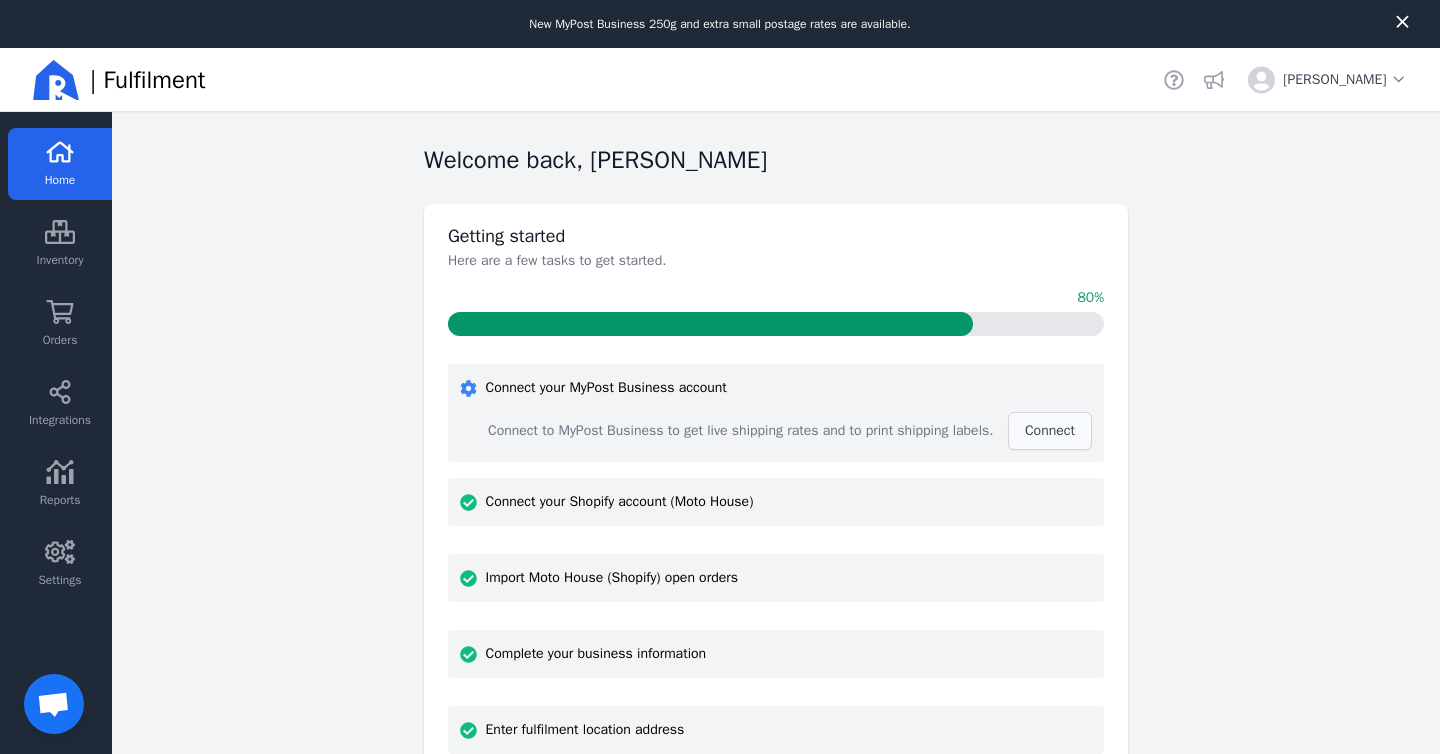 click on "Connect" at bounding box center [1050, 430] 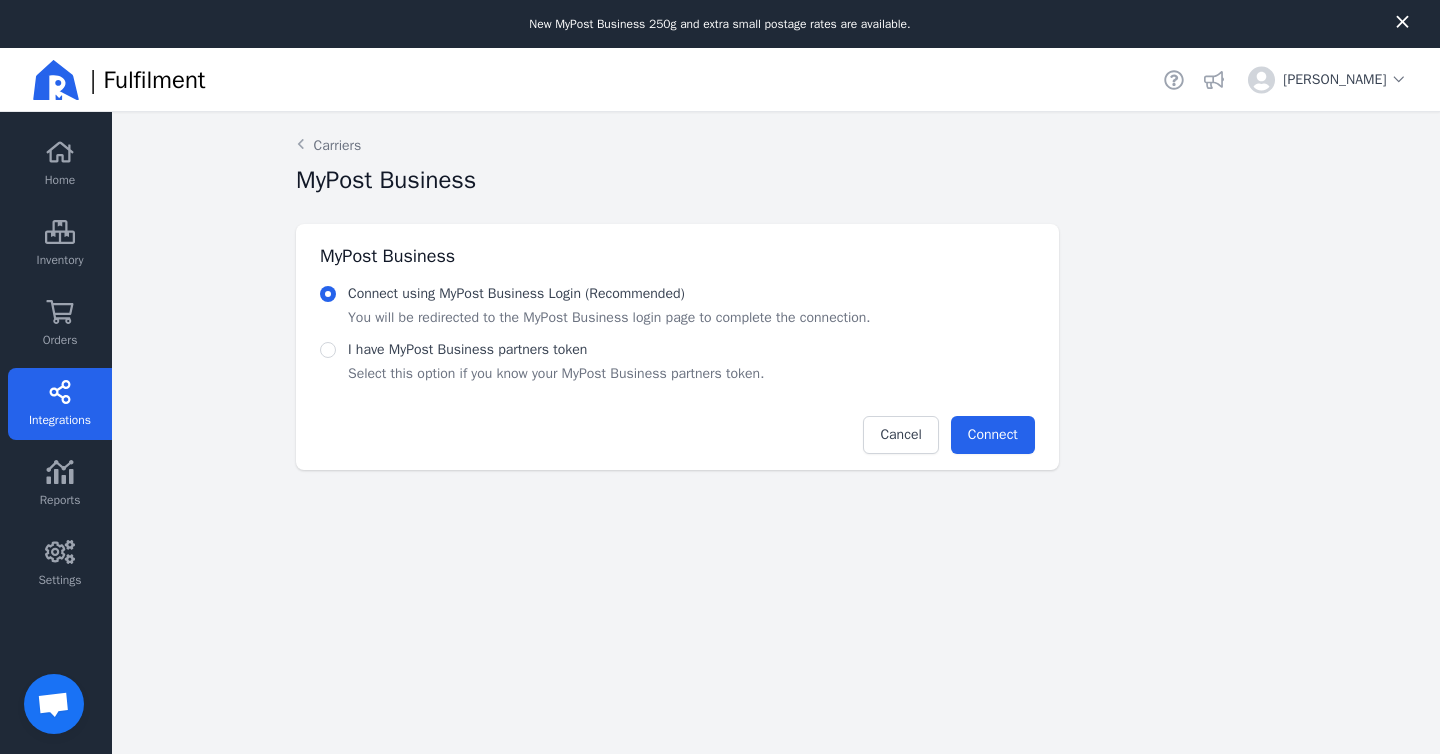 click on "I have MyPost Business partners token" at bounding box center (467, 349) 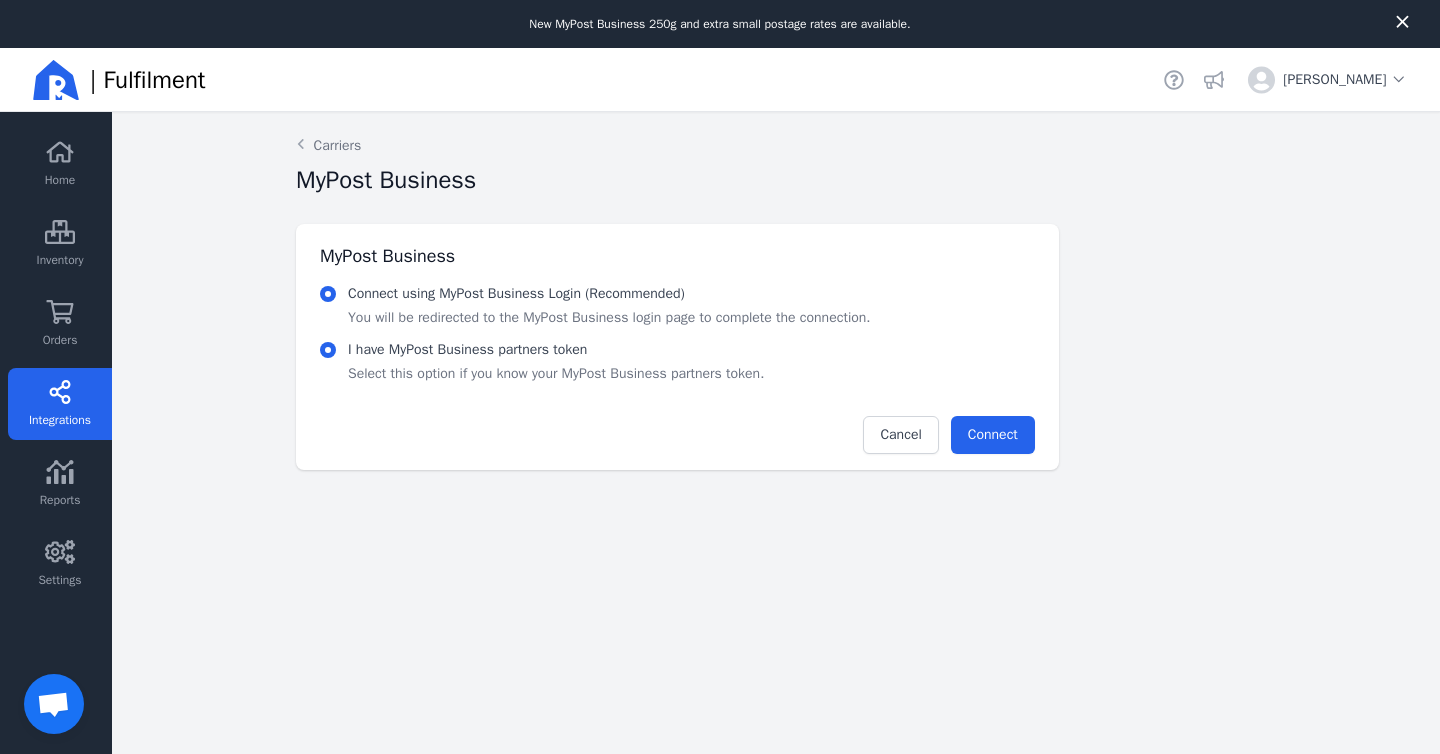 radio on "false" 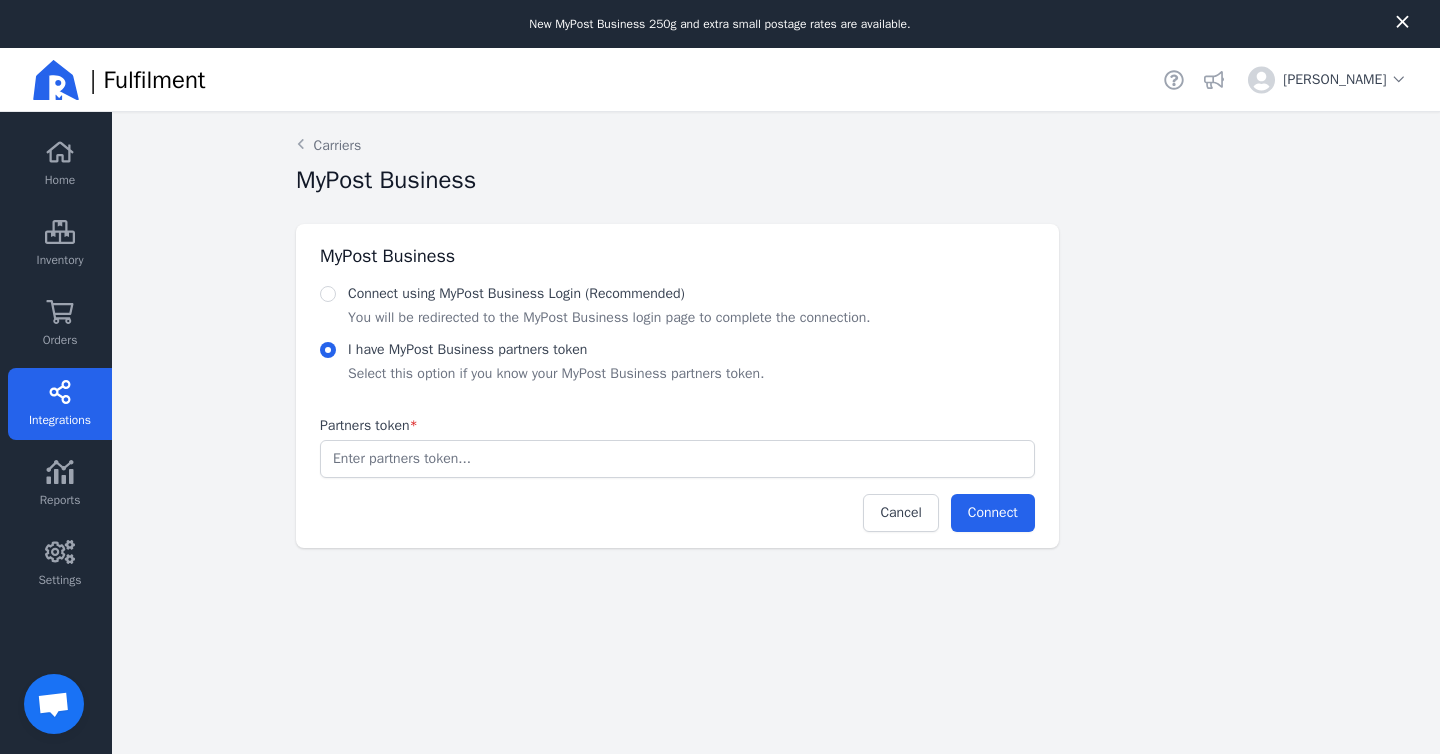 click on "Partners token  *" at bounding box center [677, 459] 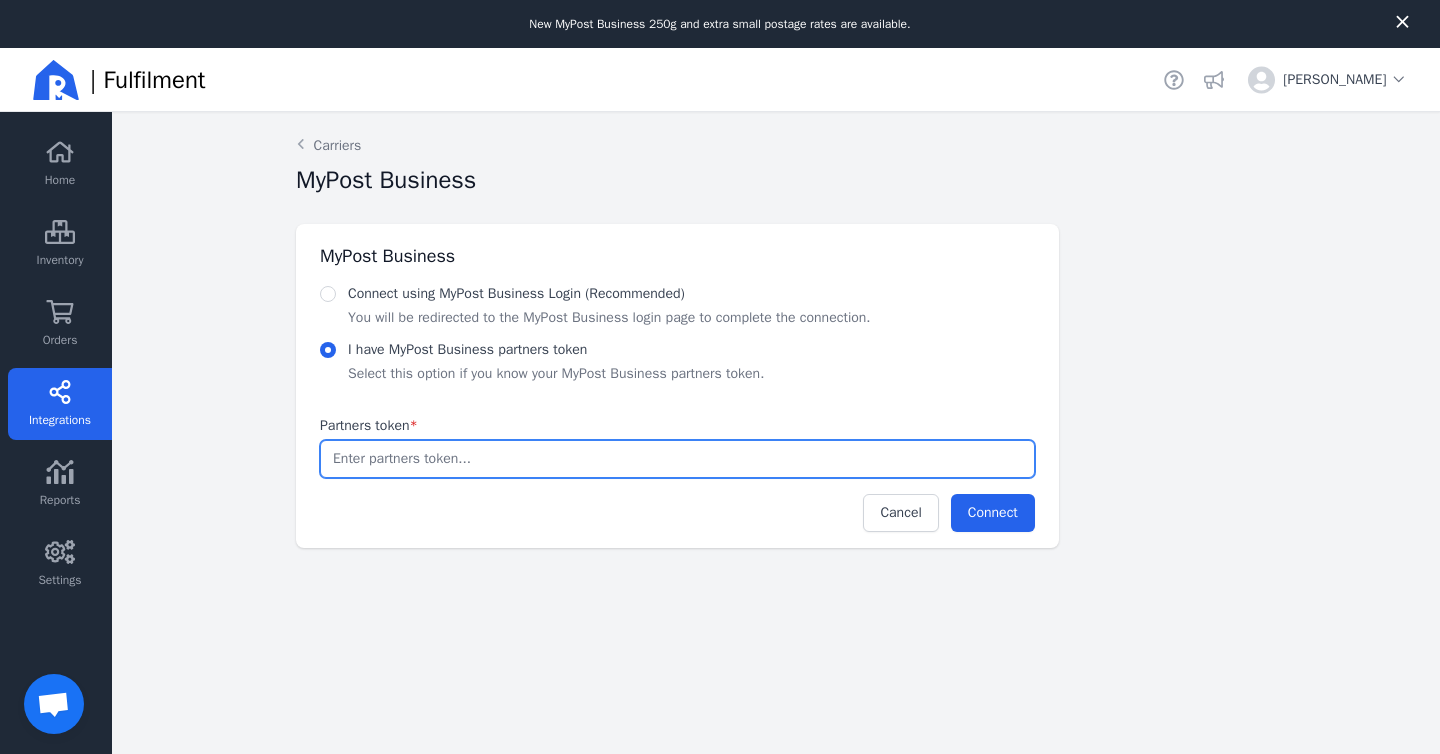 paste on "d1fe9b90-21f4-4ad5-974e-dcd04851cbb2" 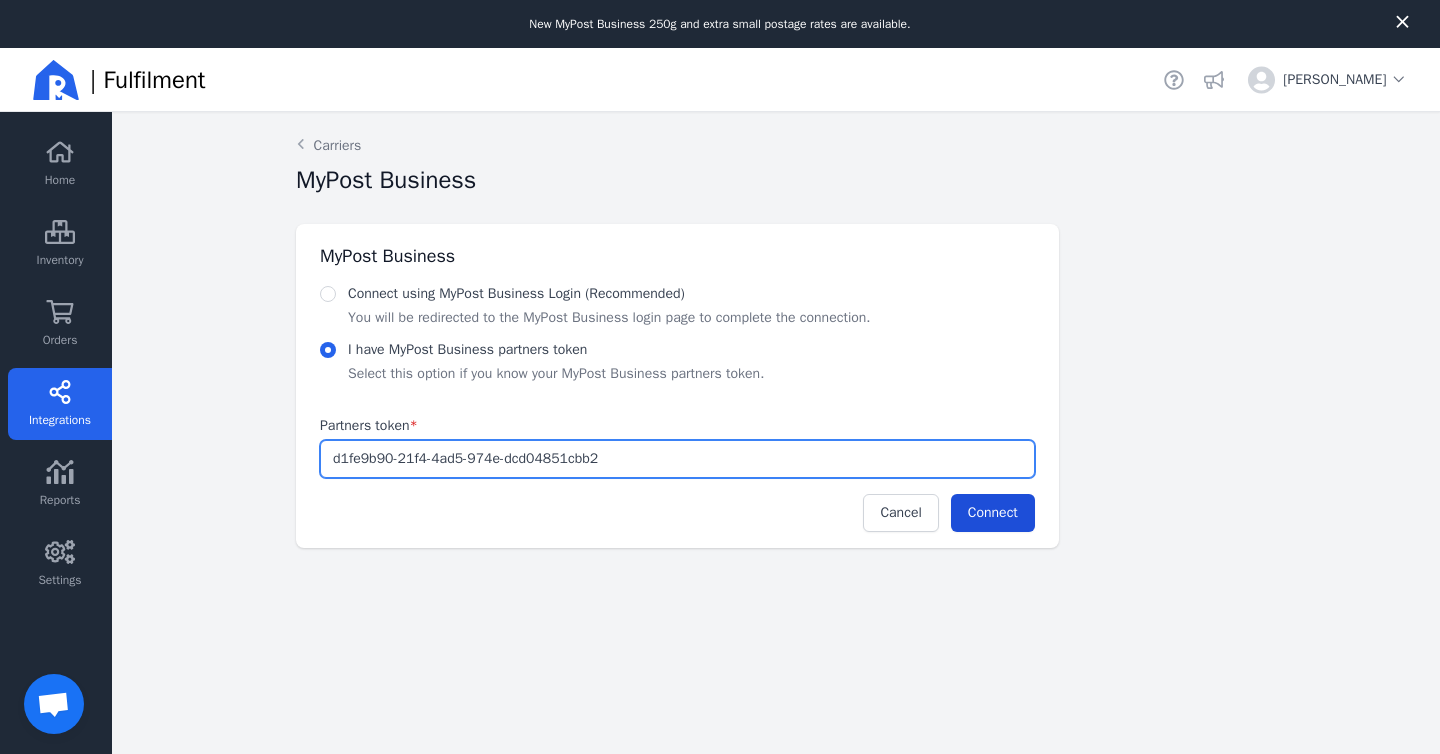 type on "d1fe9b90-21f4-4ad5-974e-dcd04851cbb2" 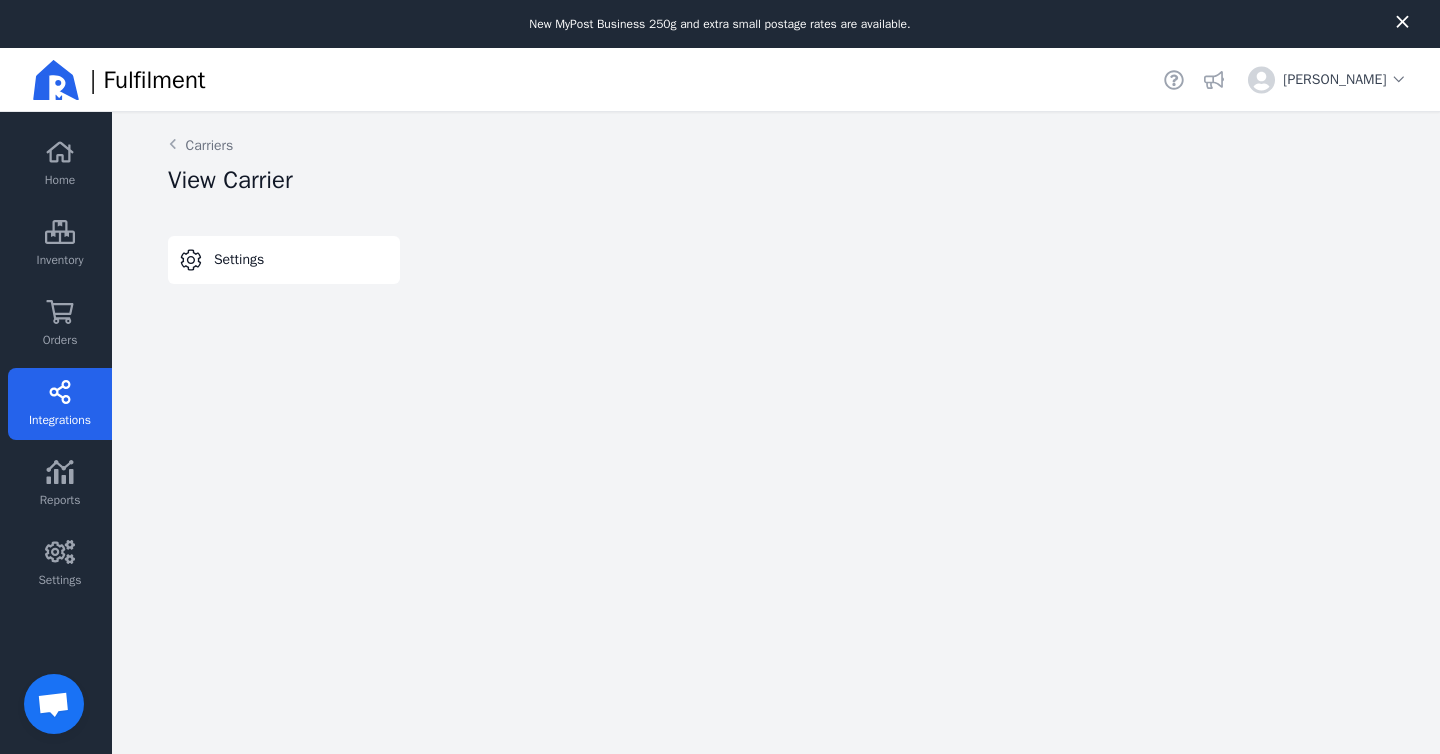 select on "STORED_PAYMENT" 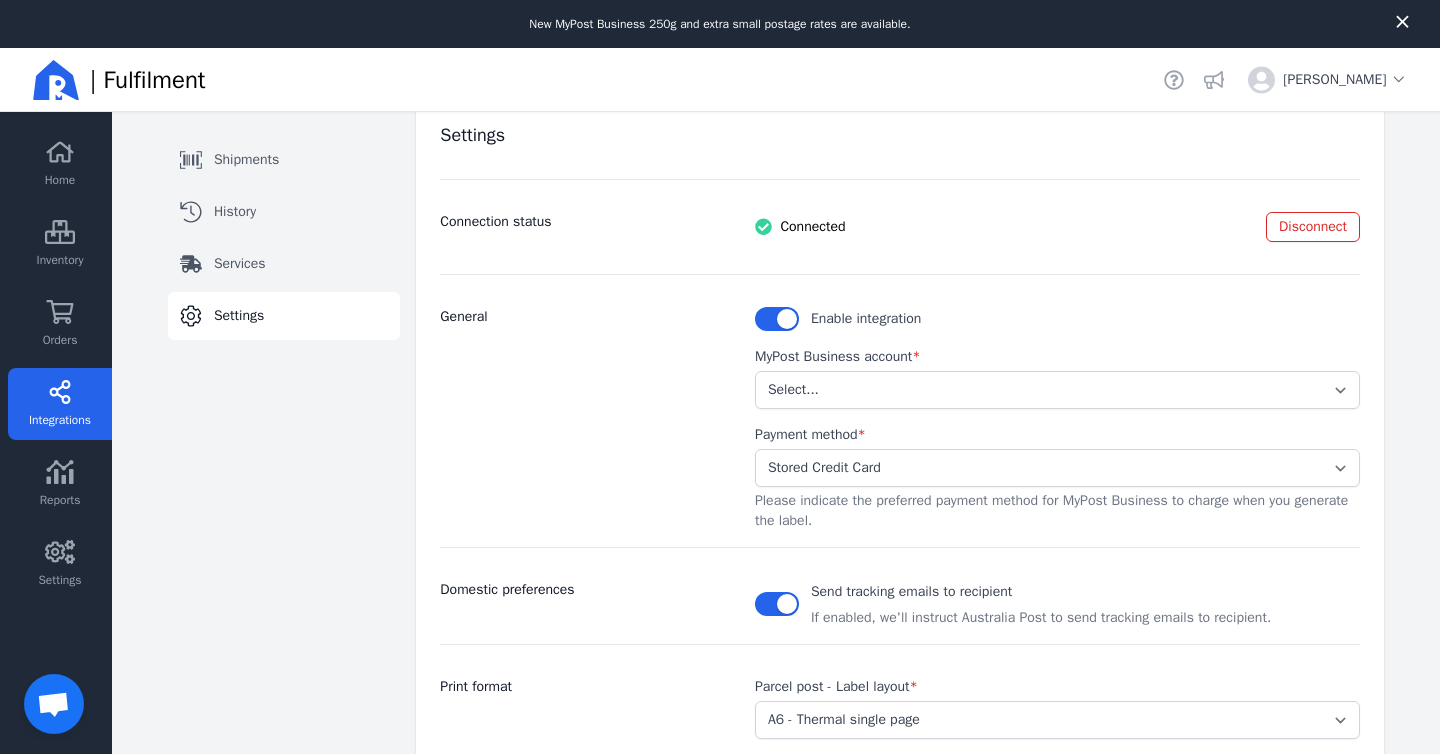 scroll, scrollTop: 125, scrollLeft: 0, axis: vertical 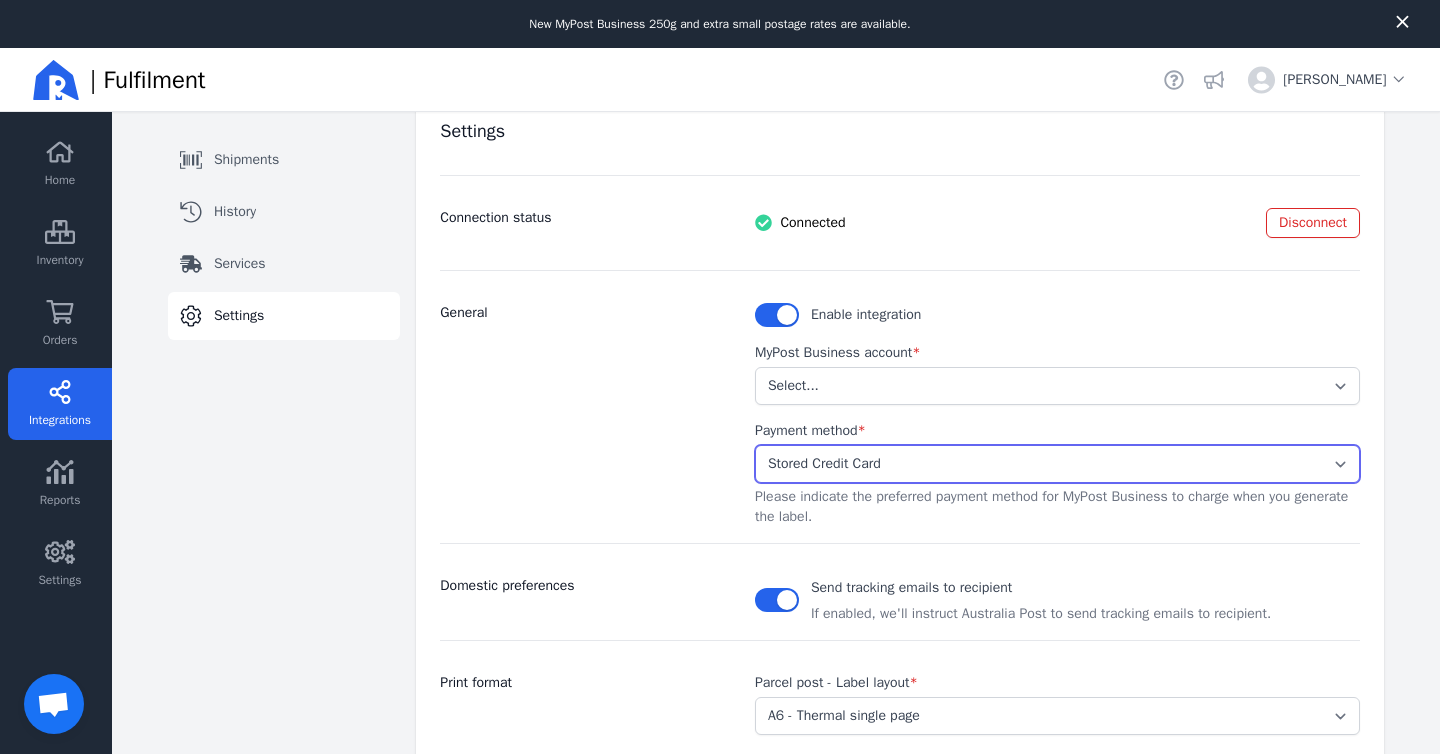 click on "Select... Stored Credit Card" at bounding box center (1057, 464) 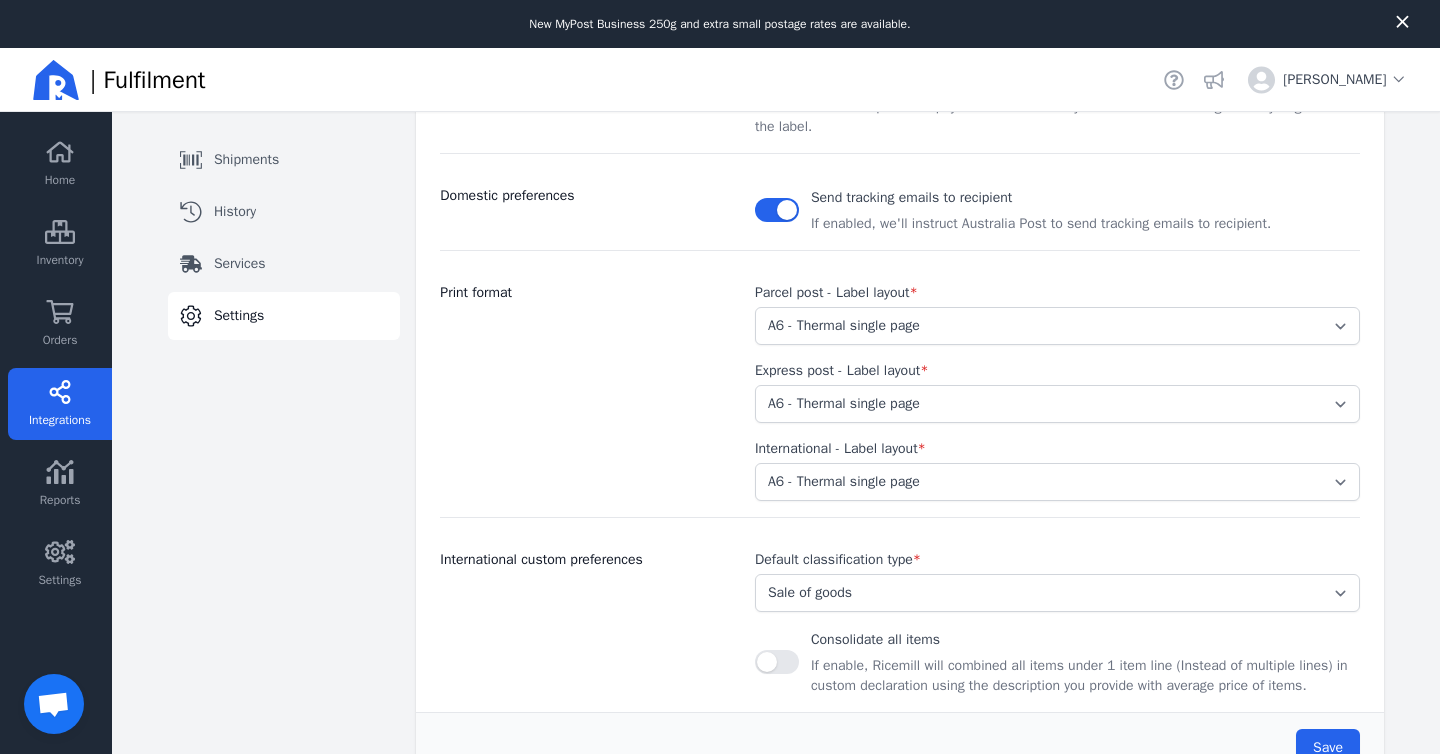 scroll, scrollTop: 524, scrollLeft: 0, axis: vertical 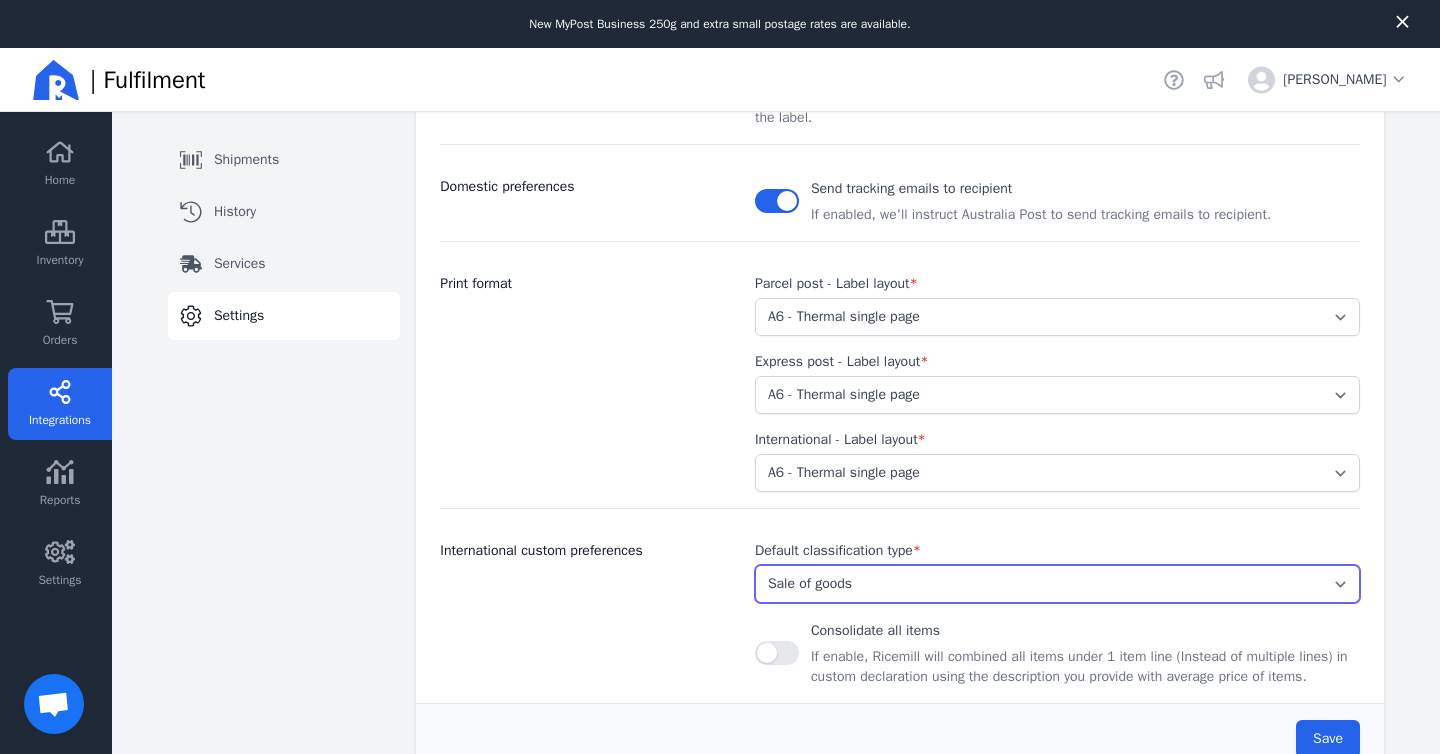 click on "Select... Document Gift Sample Sale of goods Other" at bounding box center (1057, 584) 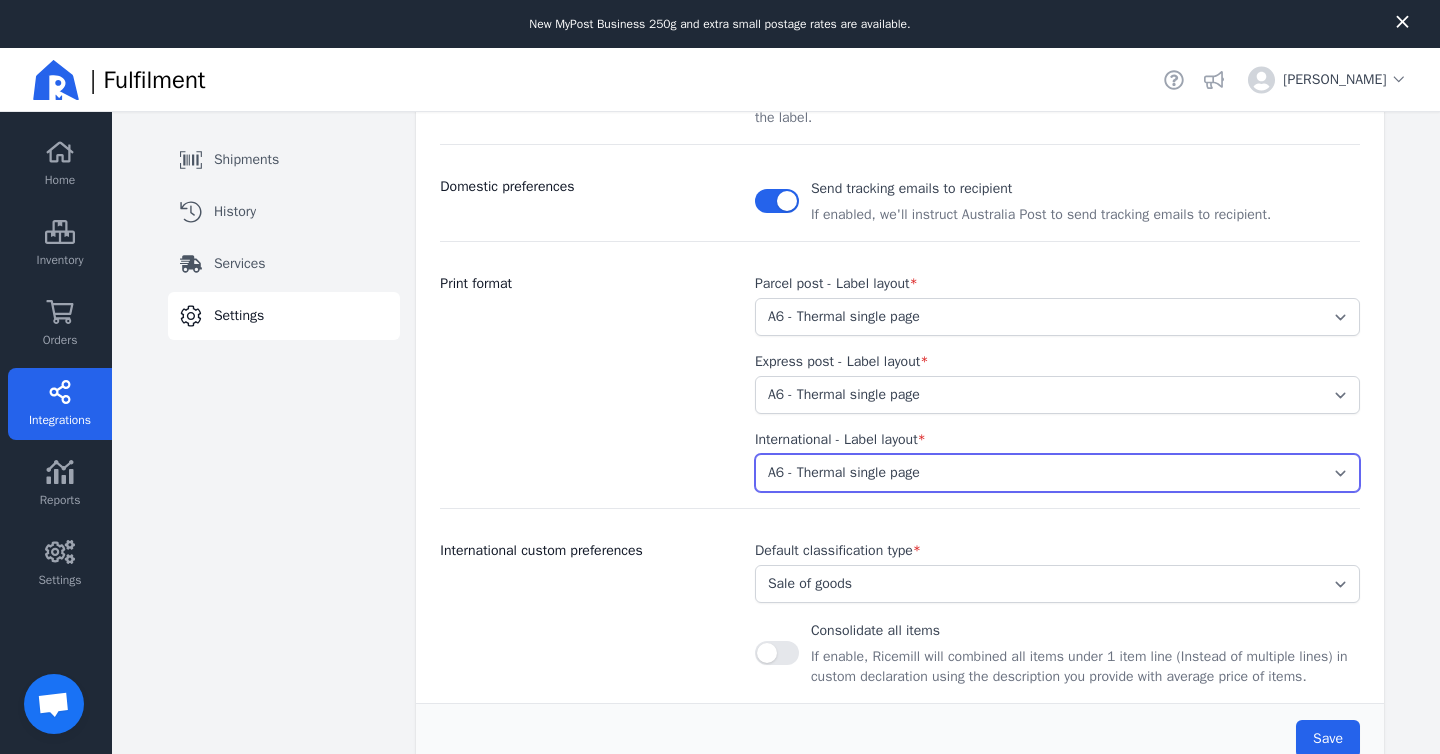 click on "Select... A4 - Four labels per page A4 - Single label per page A6 - Thermal single page" at bounding box center [1057, 473] 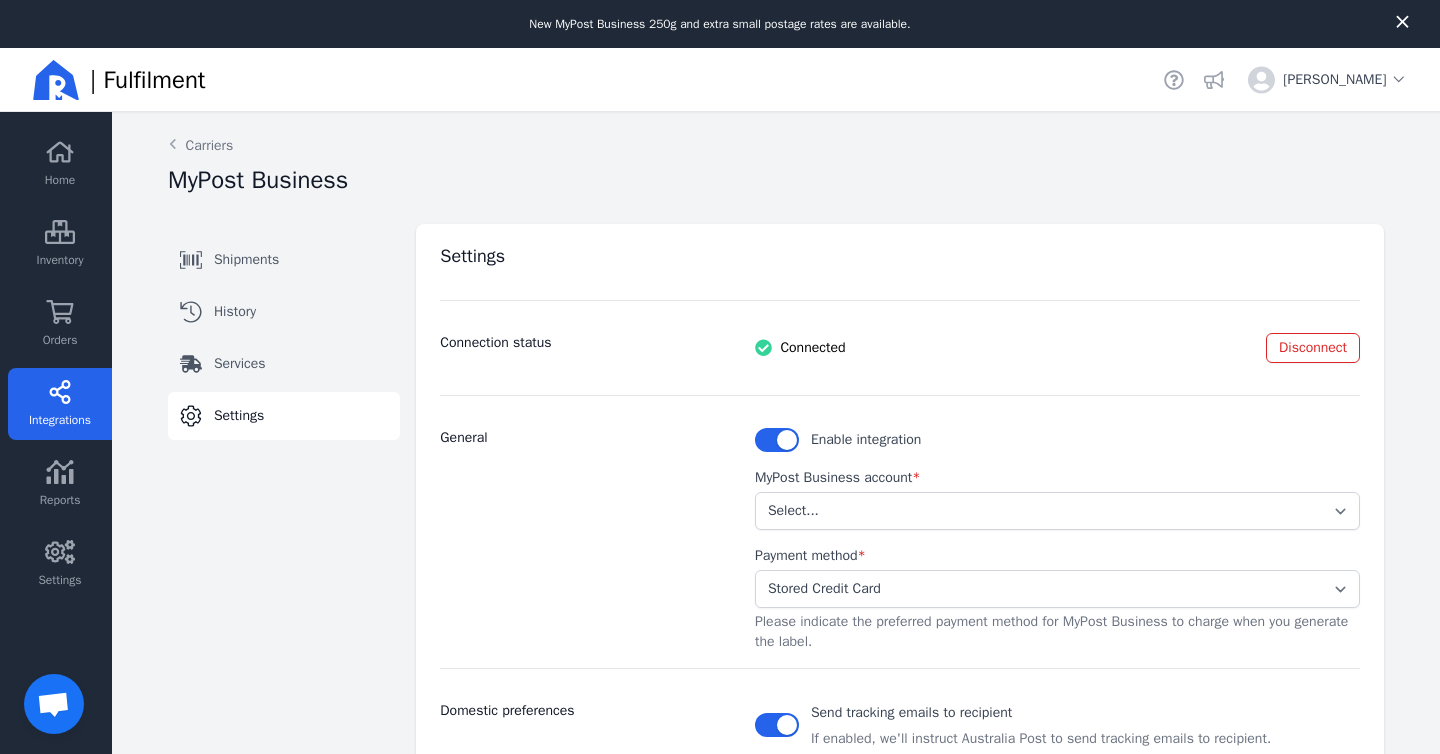 scroll, scrollTop: 536, scrollLeft: 0, axis: vertical 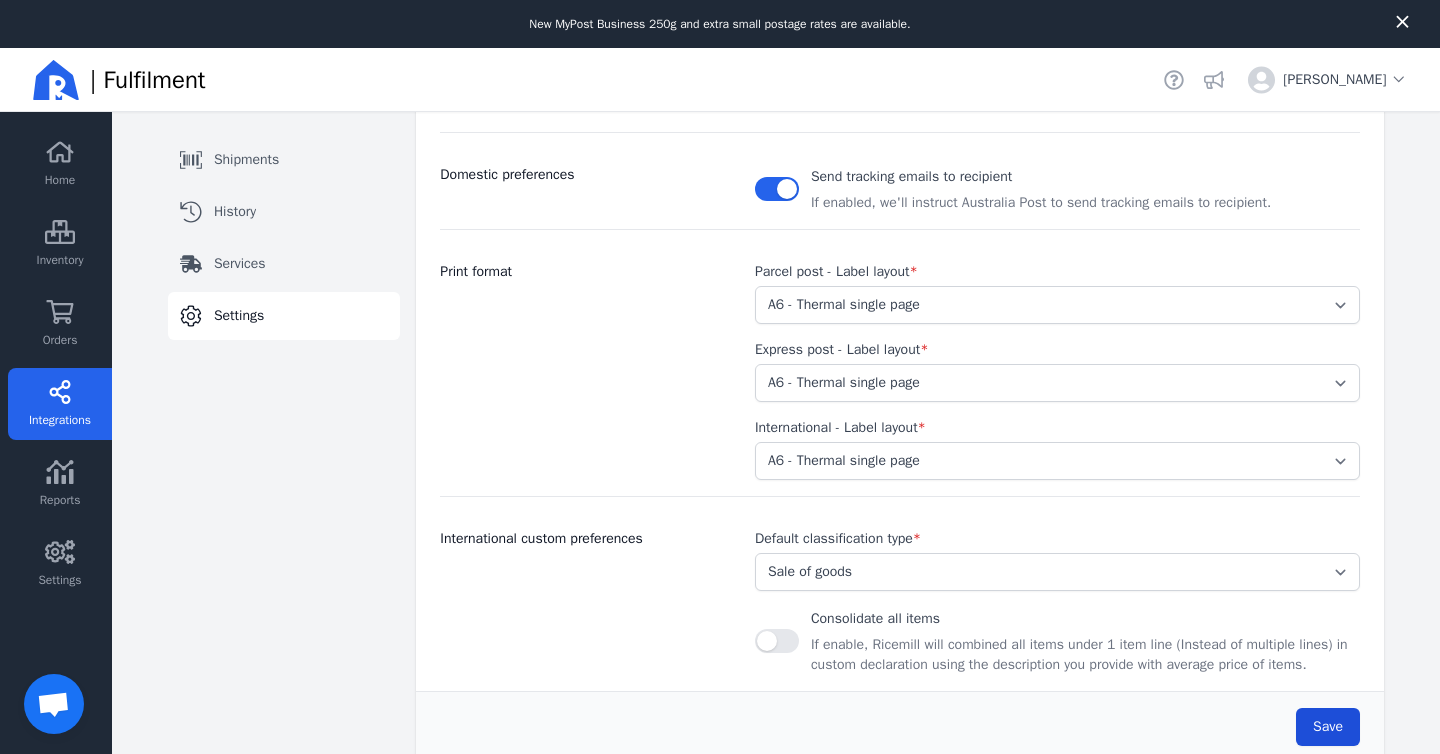 click on "Save" at bounding box center (1328, 727) 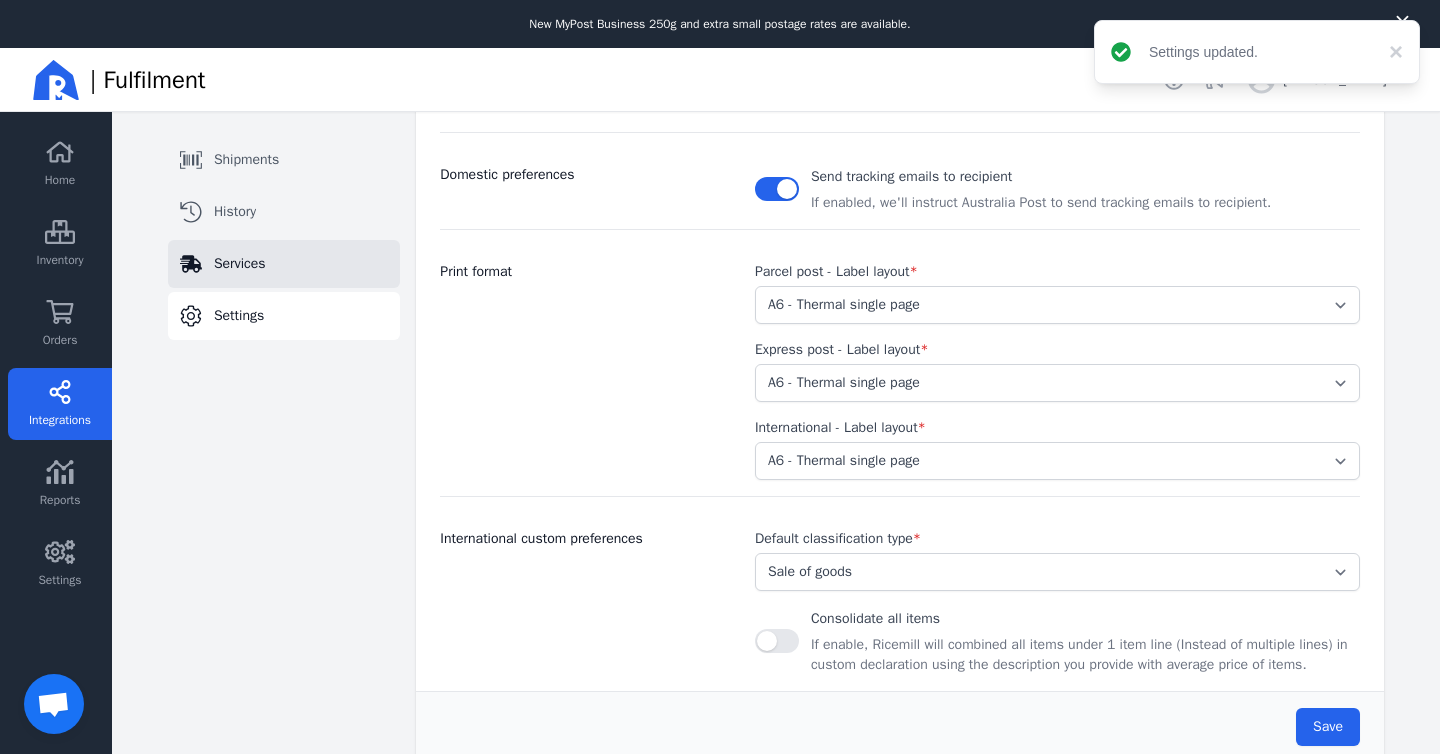 click on "Services" 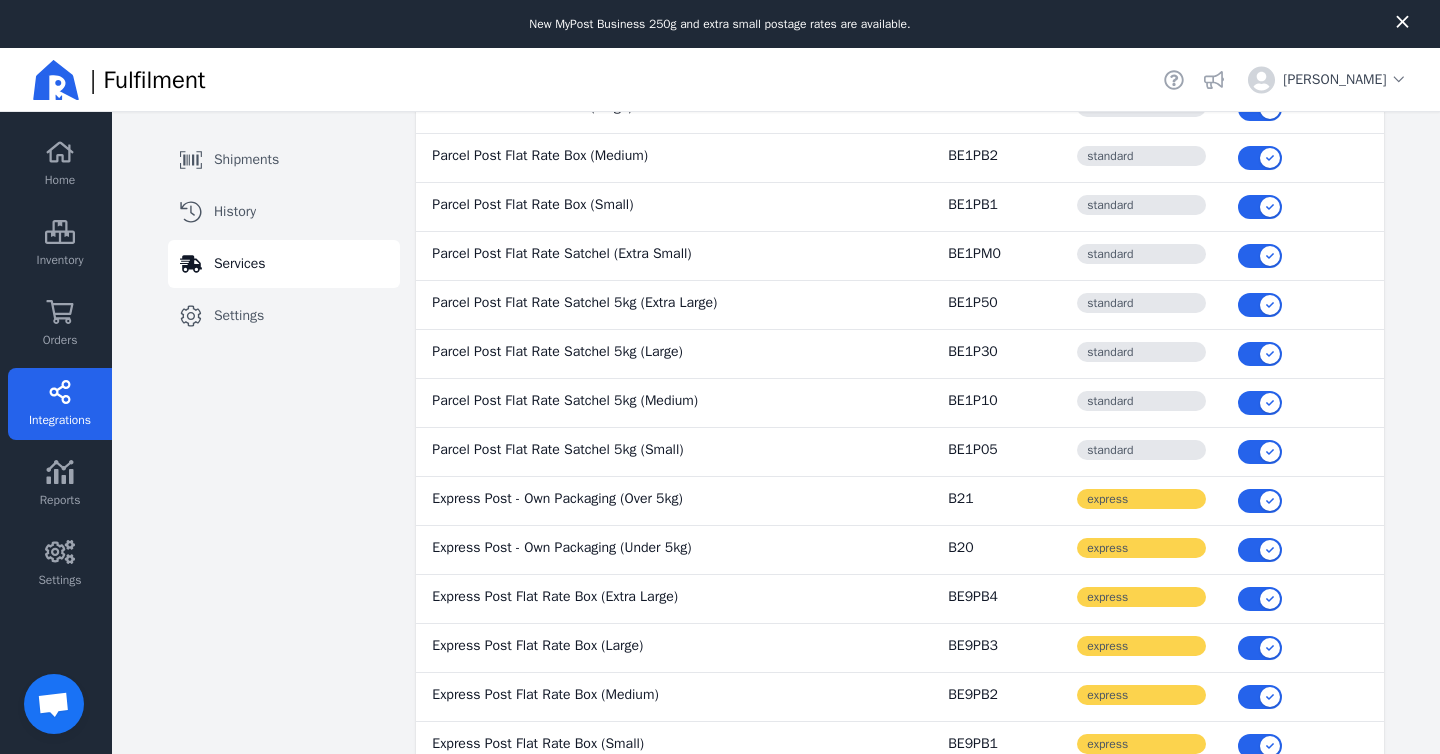 scroll, scrollTop: 767, scrollLeft: 0, axis: vertical 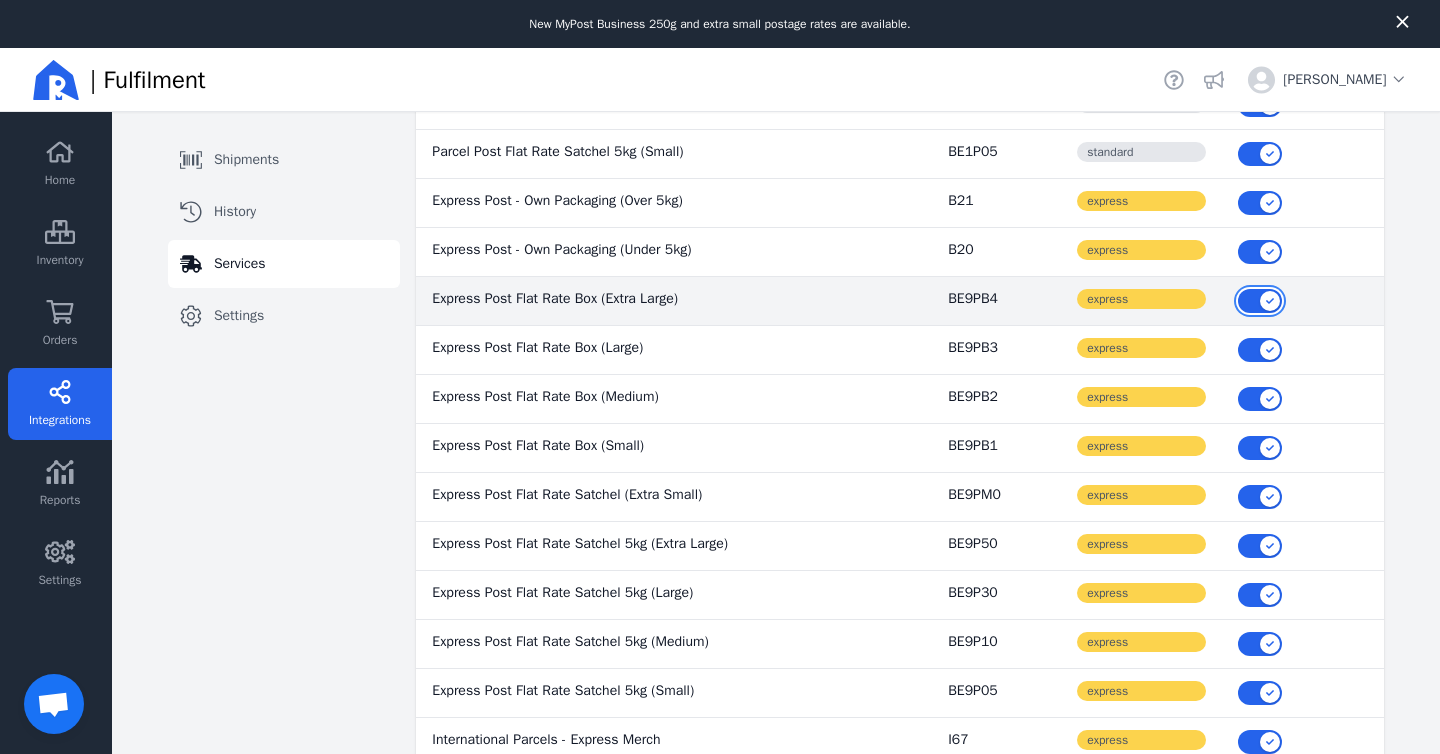 click at bounding box center [1260, 301] 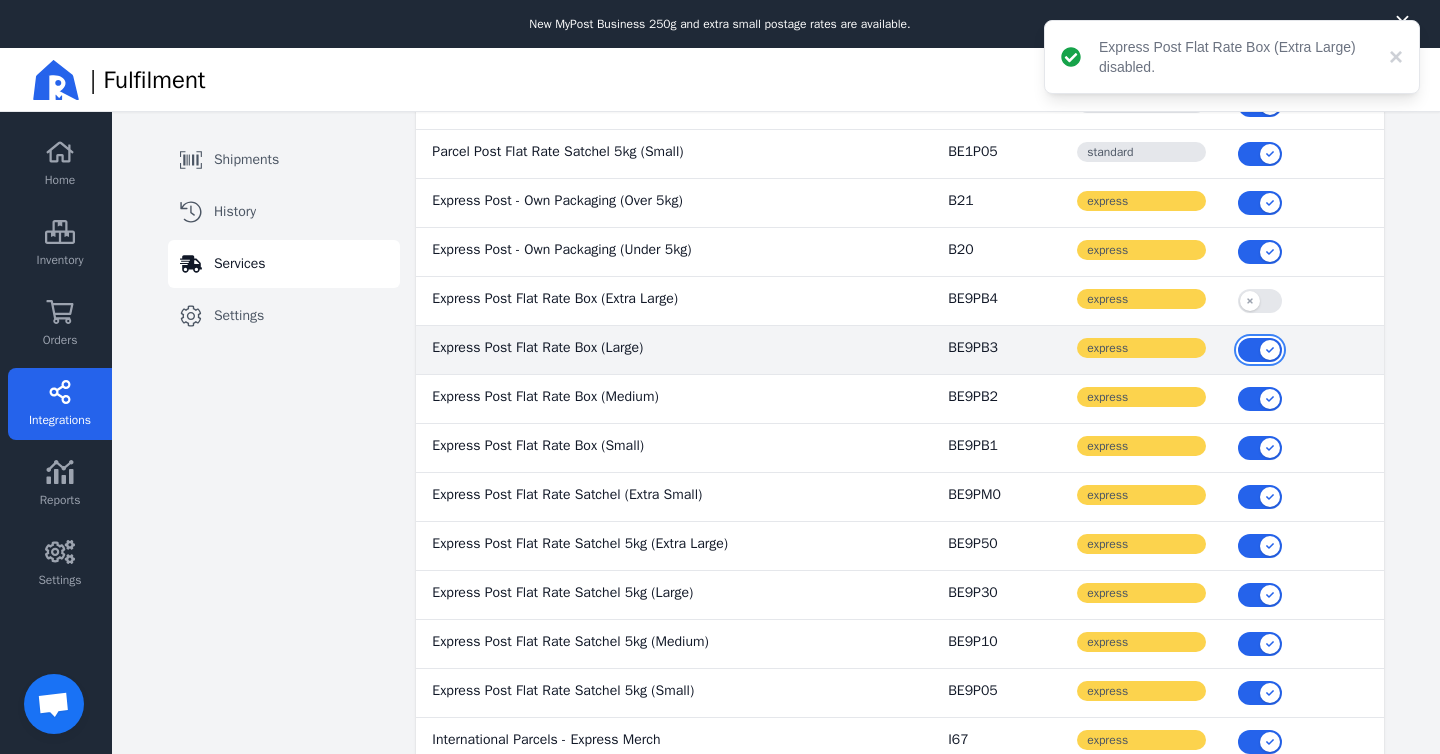 click at bounding box center [1260, 350] 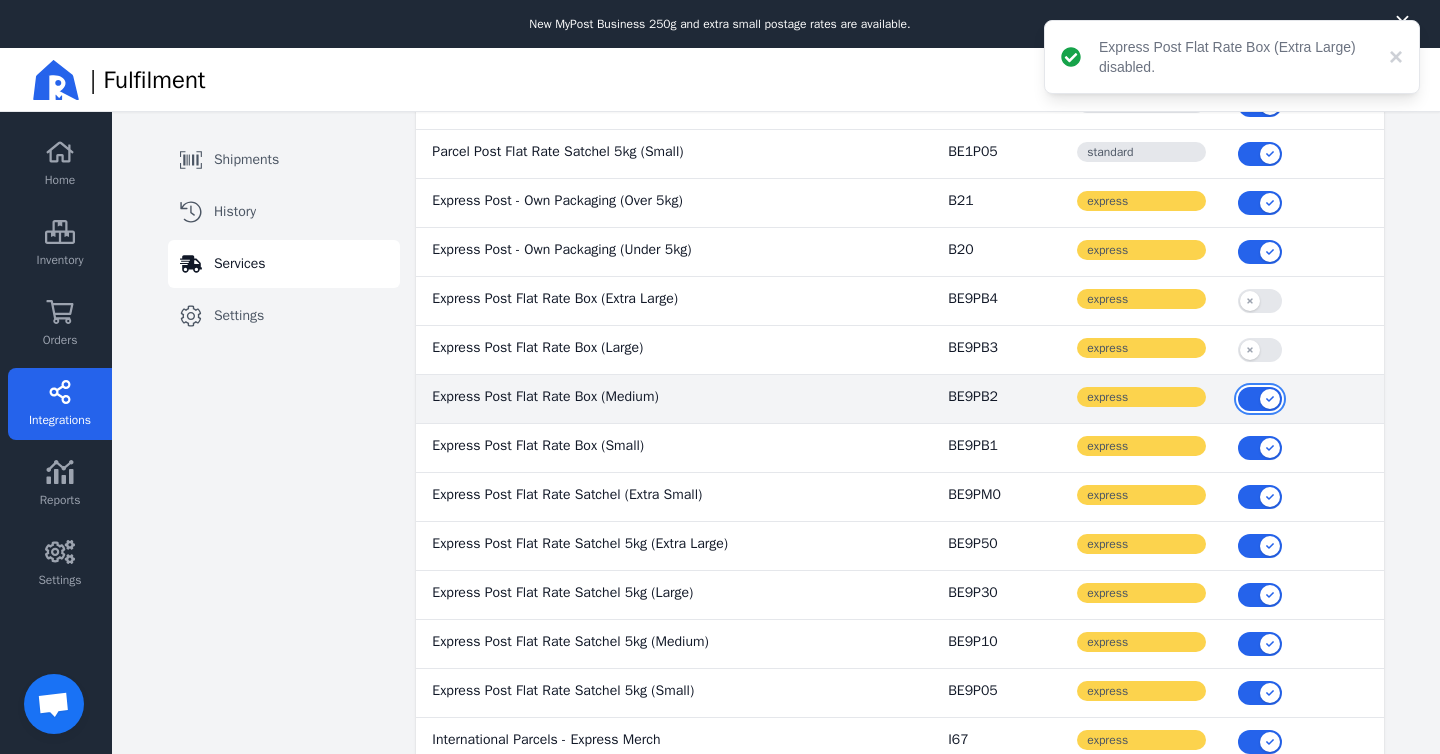 click at bounding box center [1260, 399] 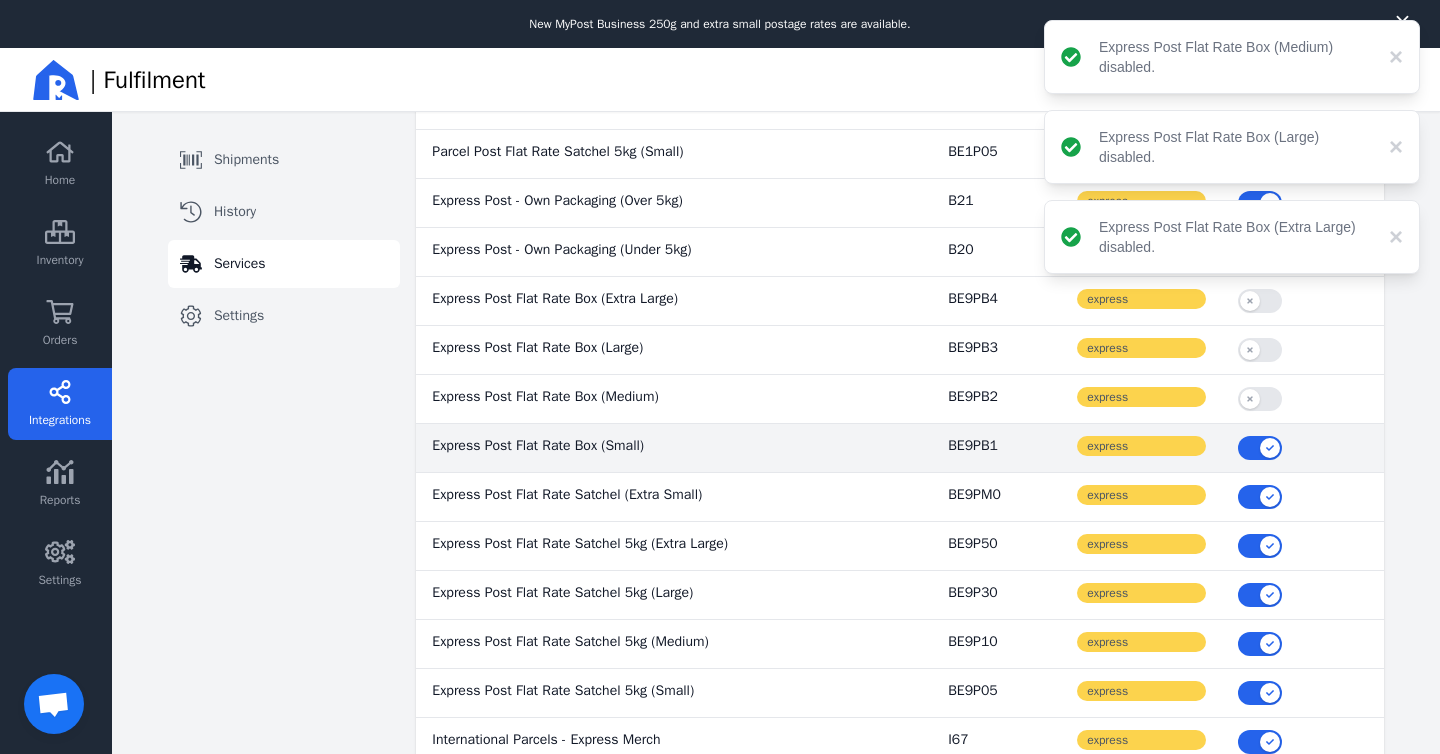 click 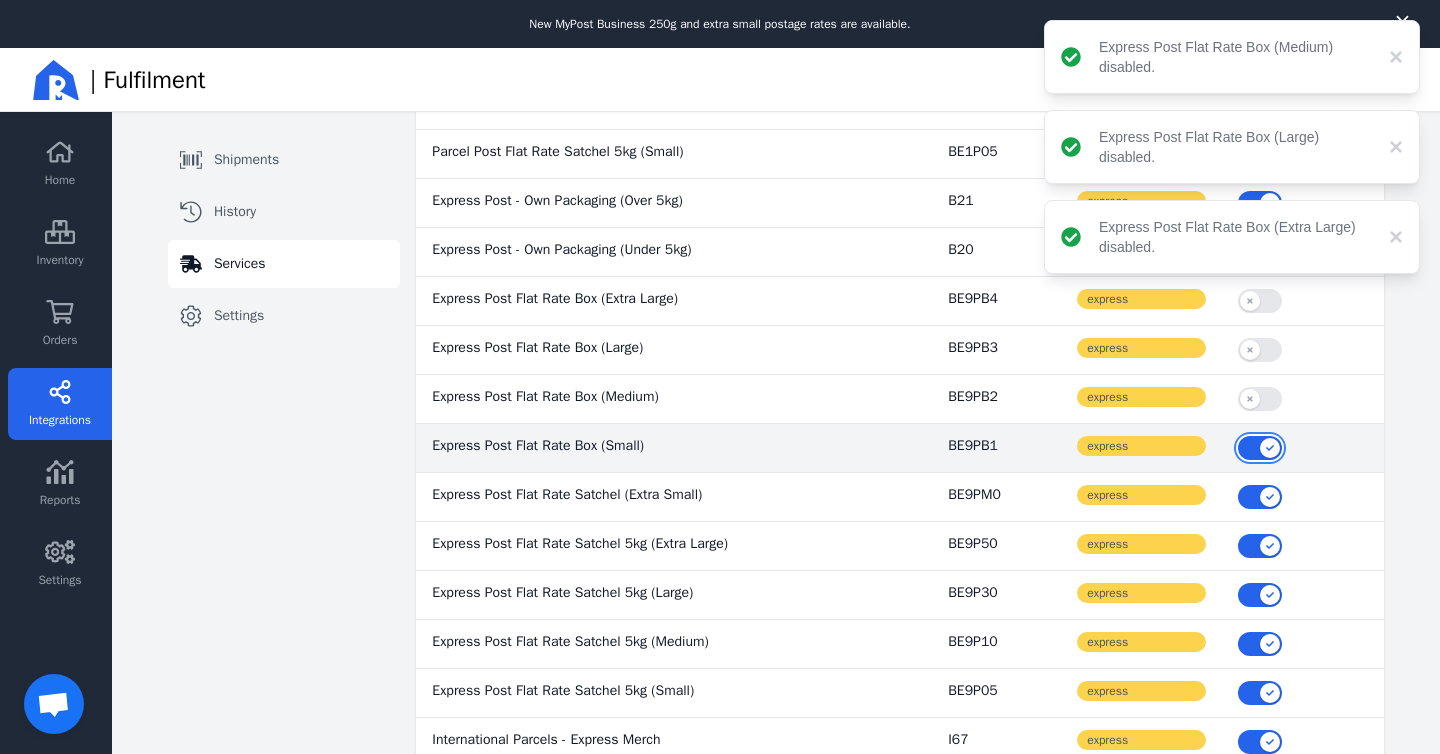 click at bounding box center [1260, 448] 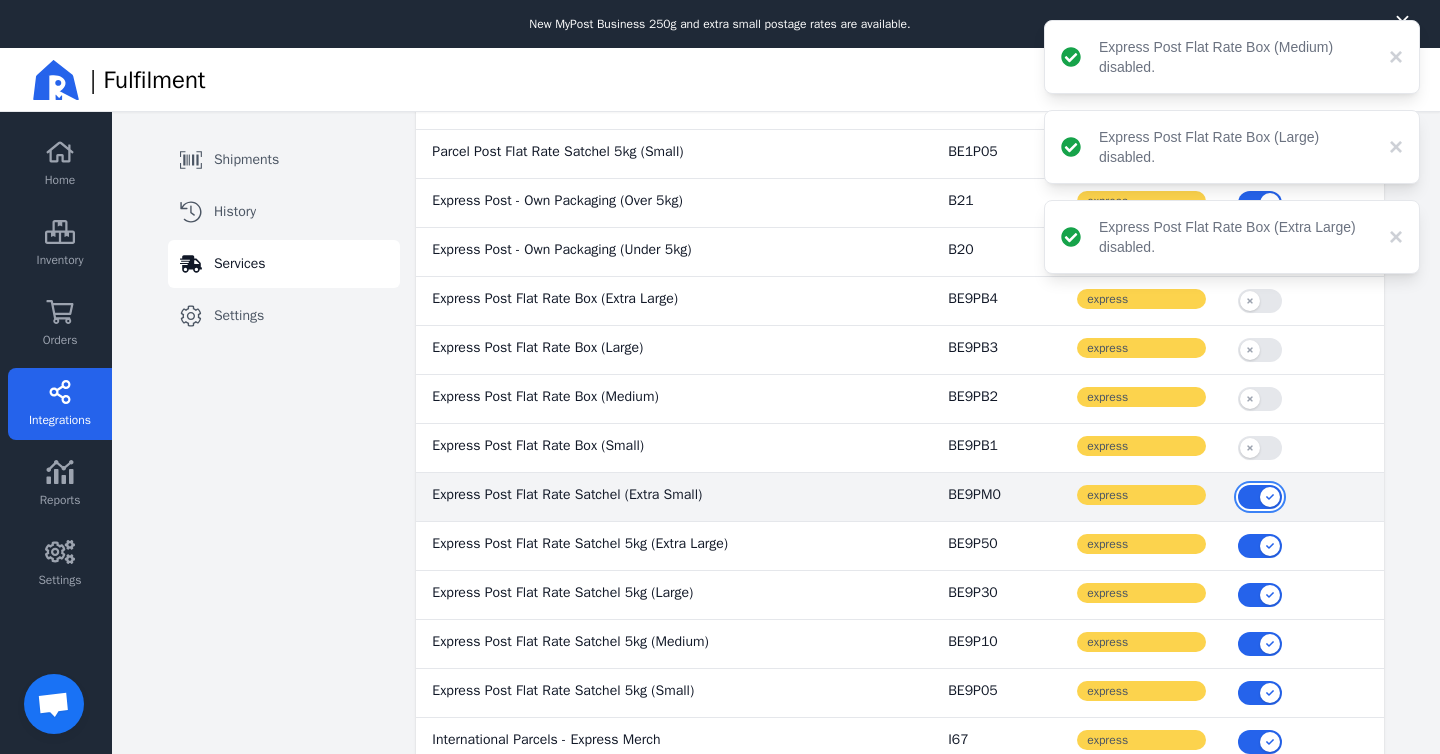 click at bounding box center (1260, 497) 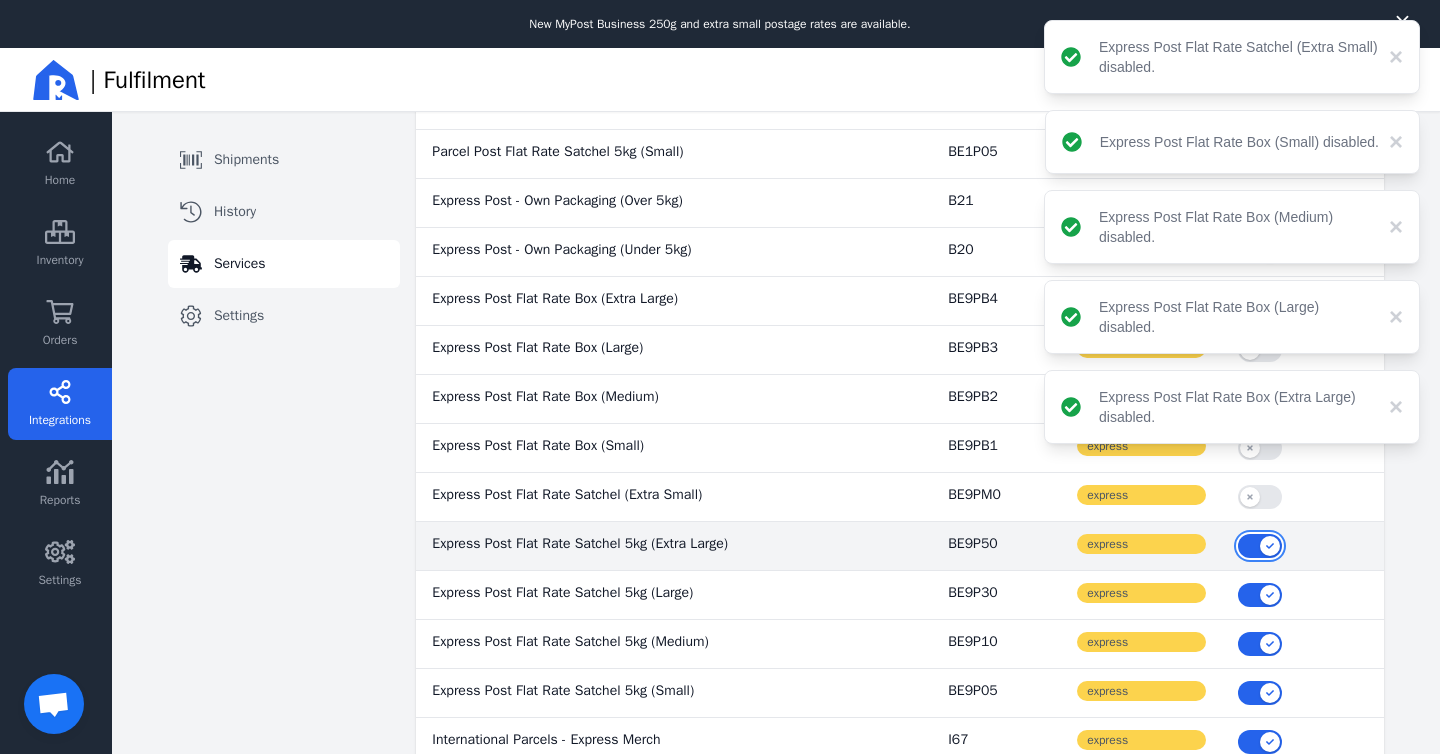 click at bounding box center [1260, 546] 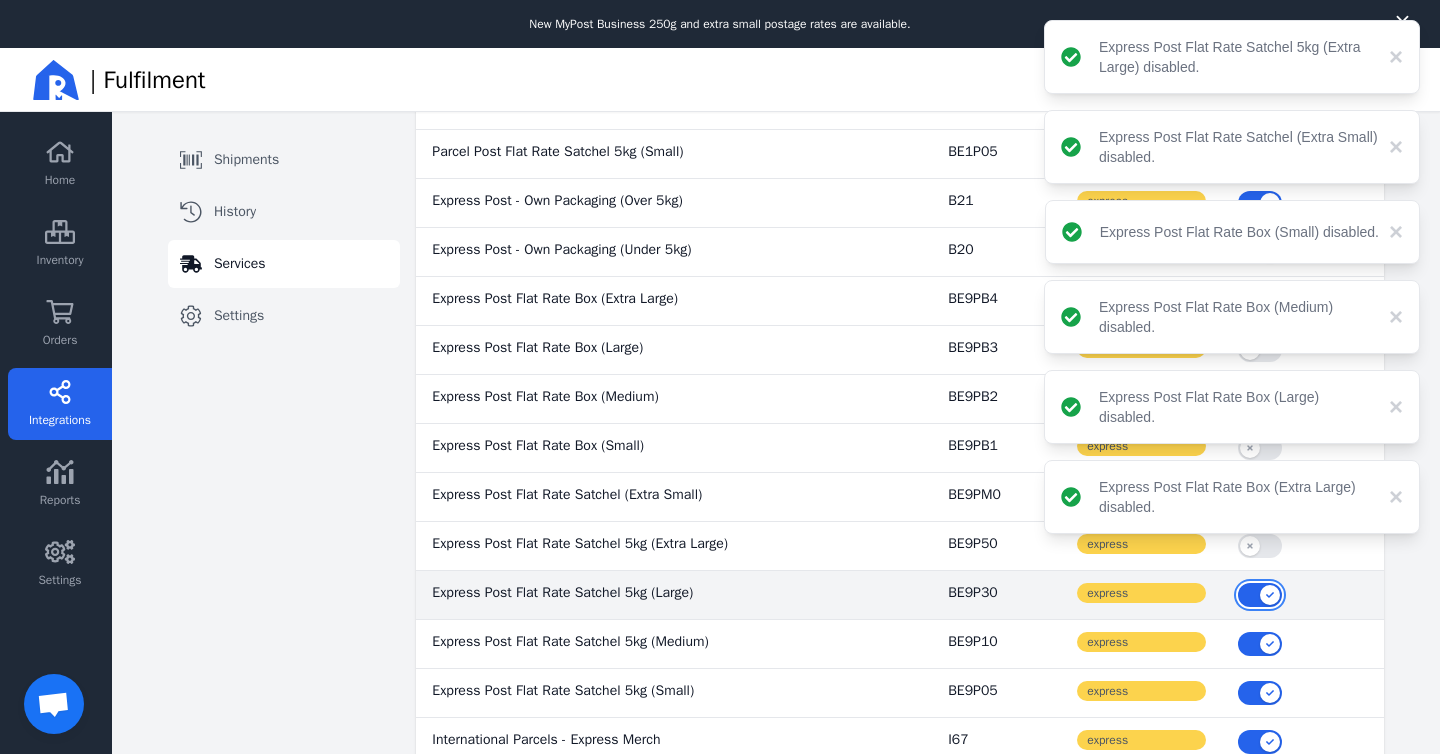 click at bounding box center (1260, 595) 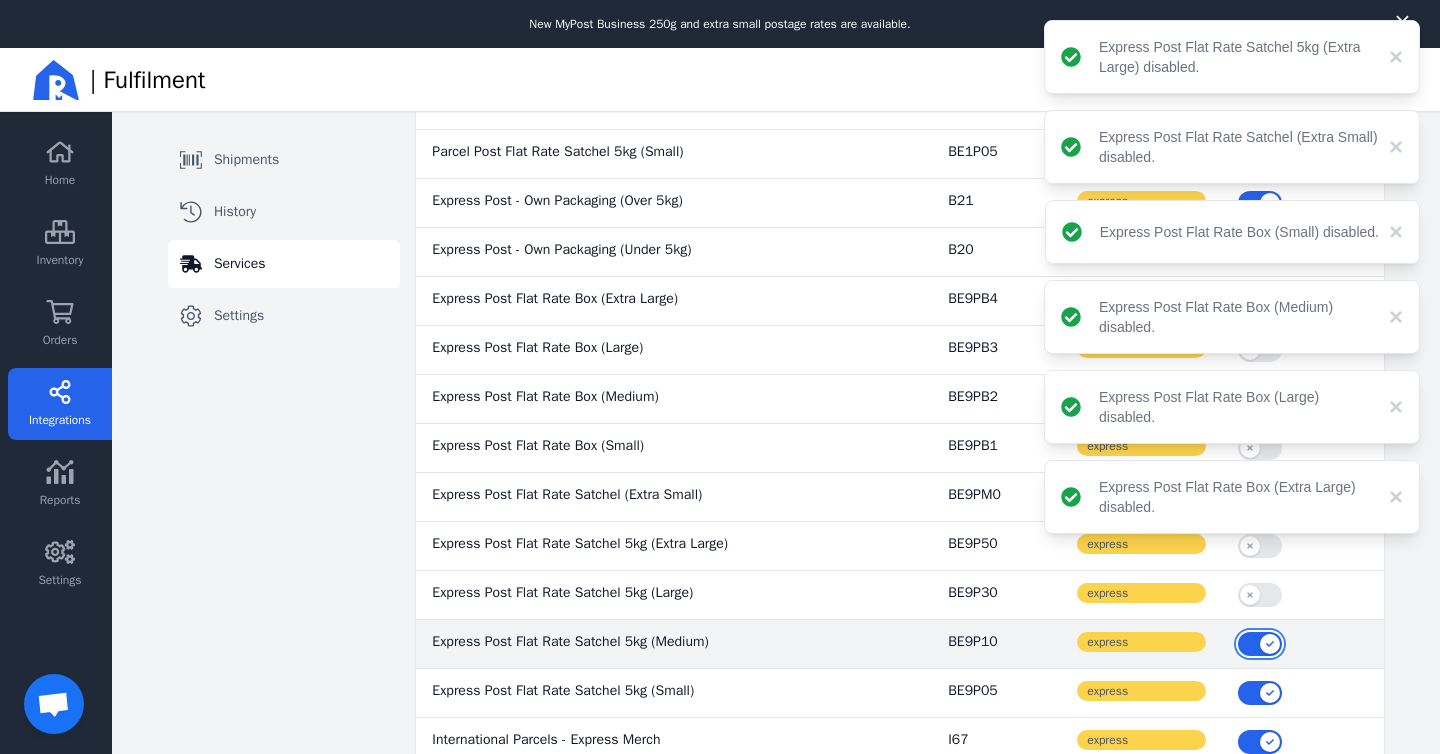 click at bounding box center [1260, 644] 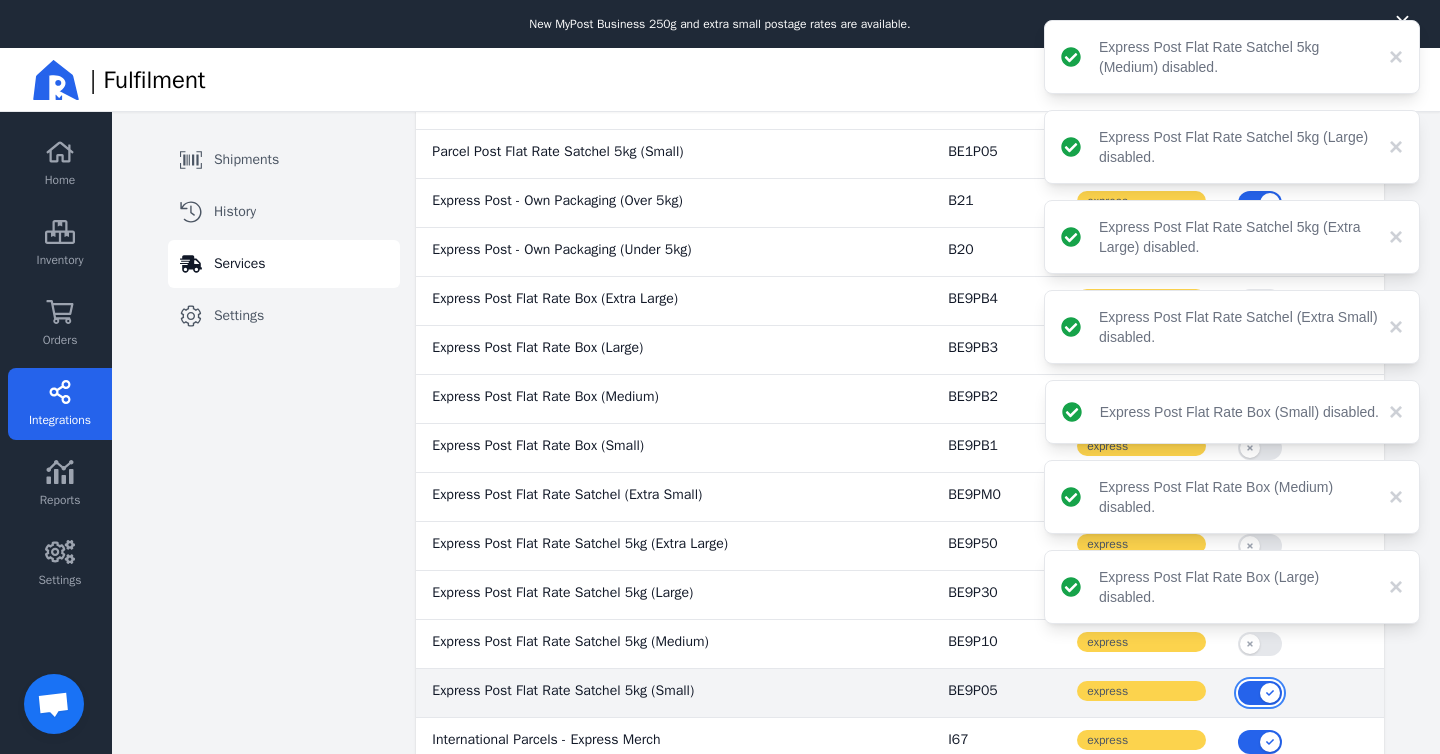 click at bounding box center [1260, 693] 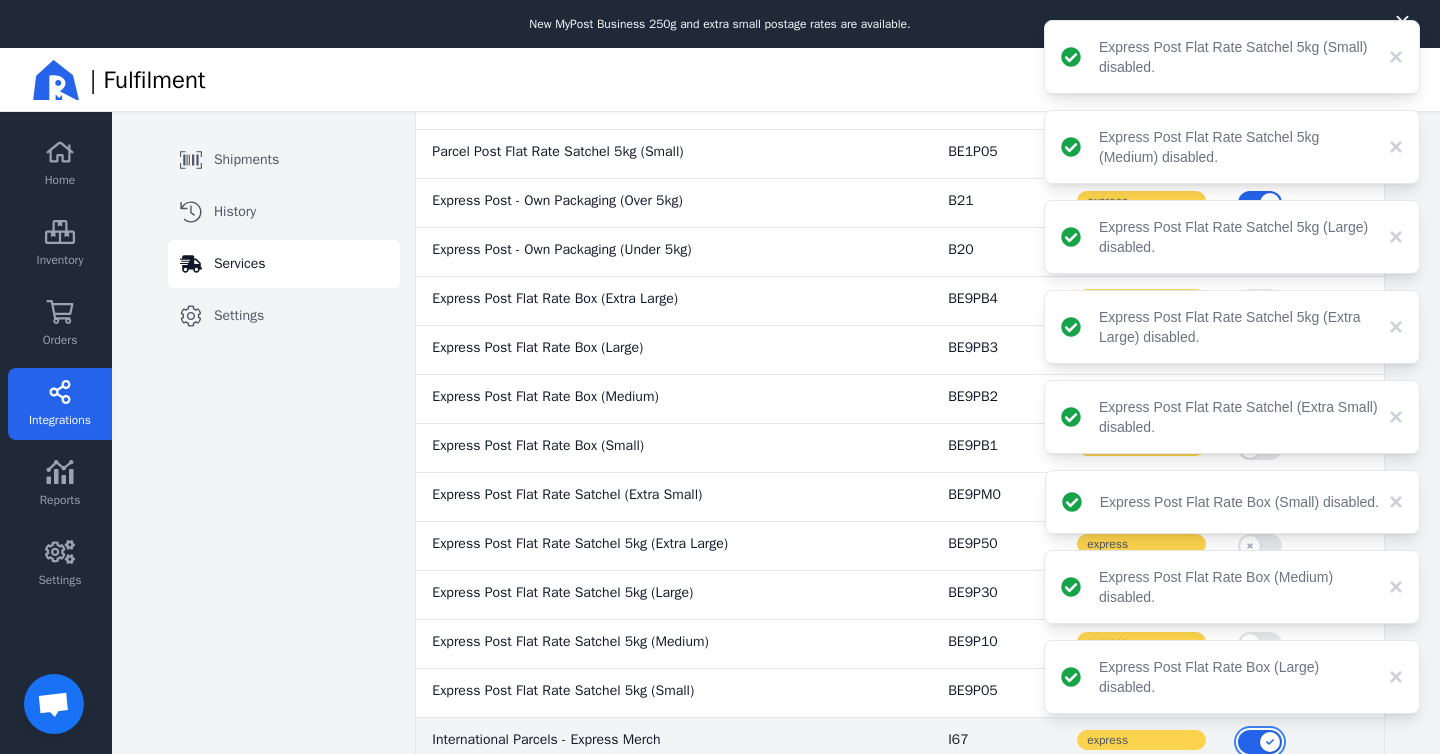 click at bounding box center (1260, 742) 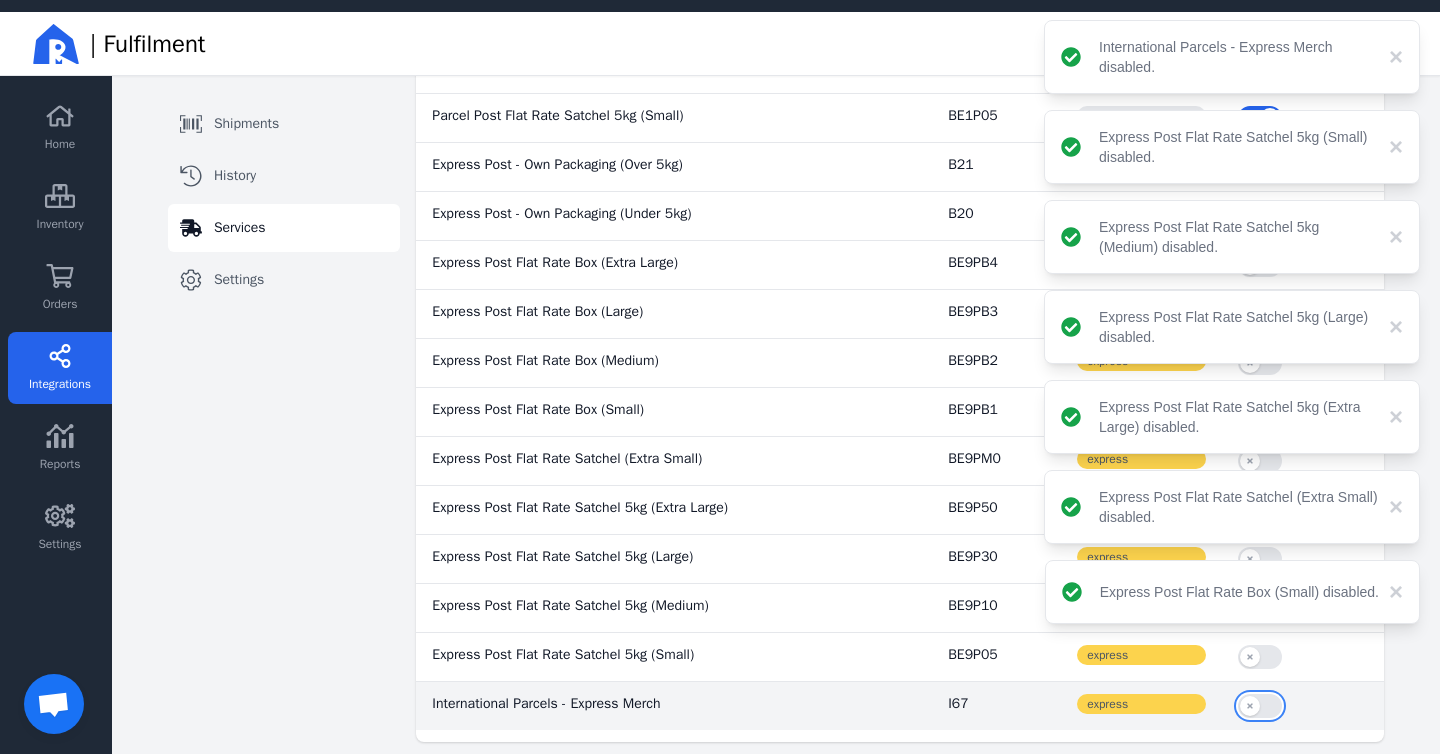 scroll, scrollTop: 48, scrollLeft: 0, axis: vertical 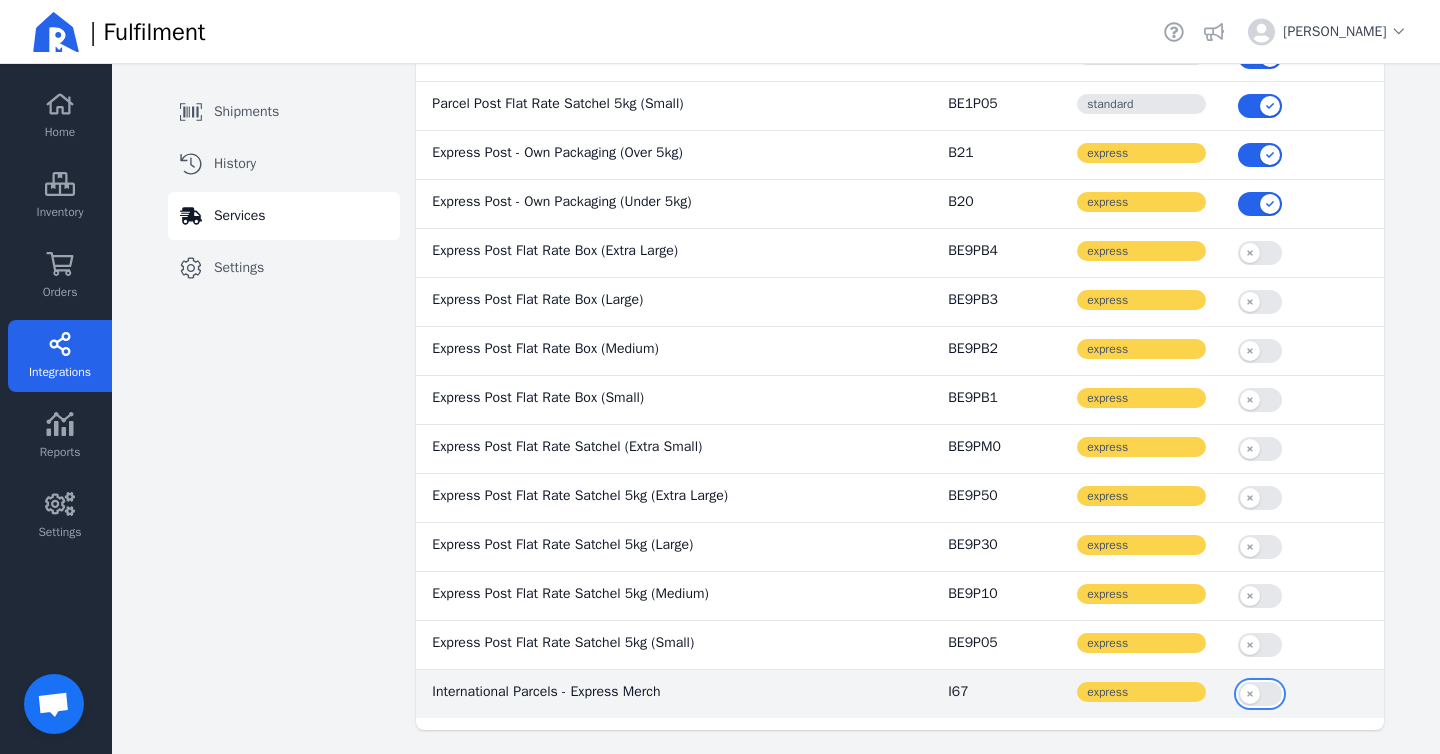 click at bounding box center [1260, 694] 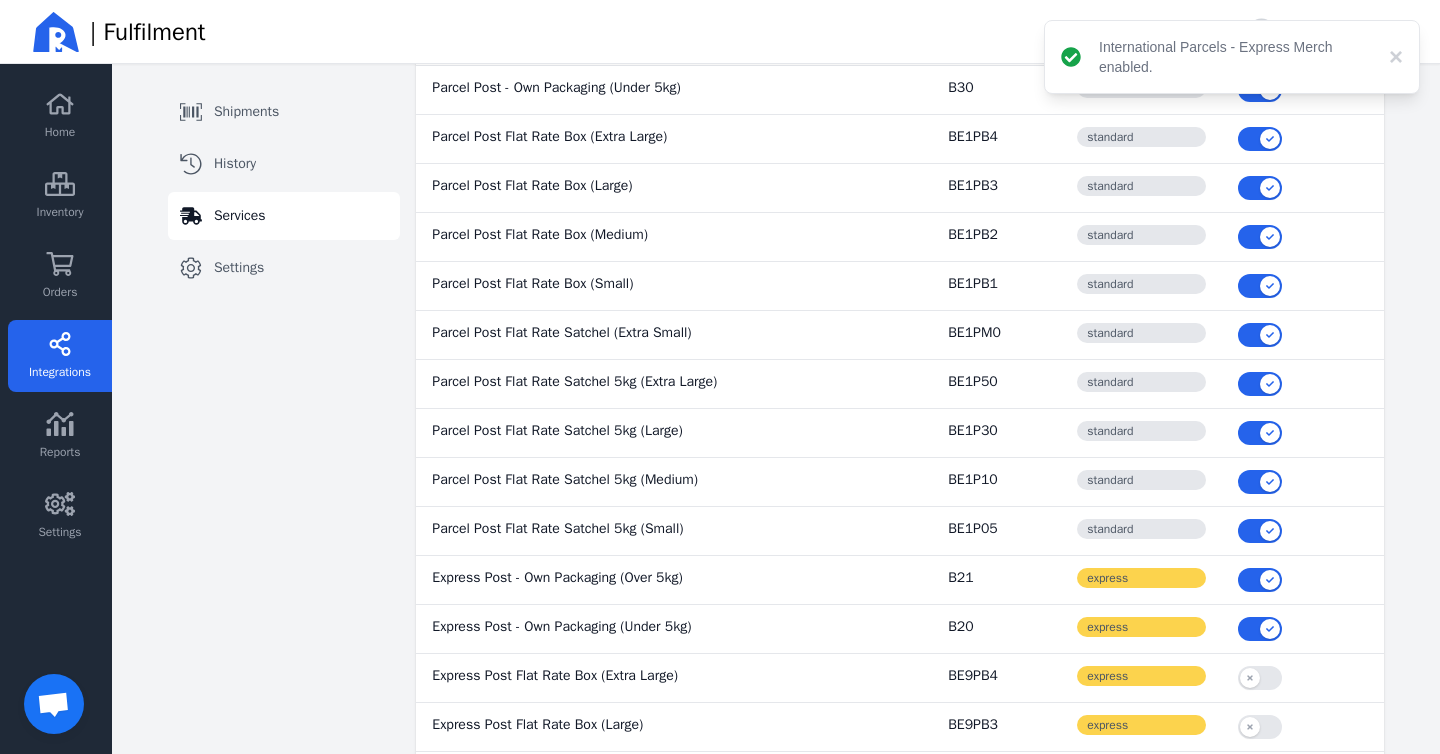 scroll, scrollTop: 0, scrollLeft: 0, axis: both 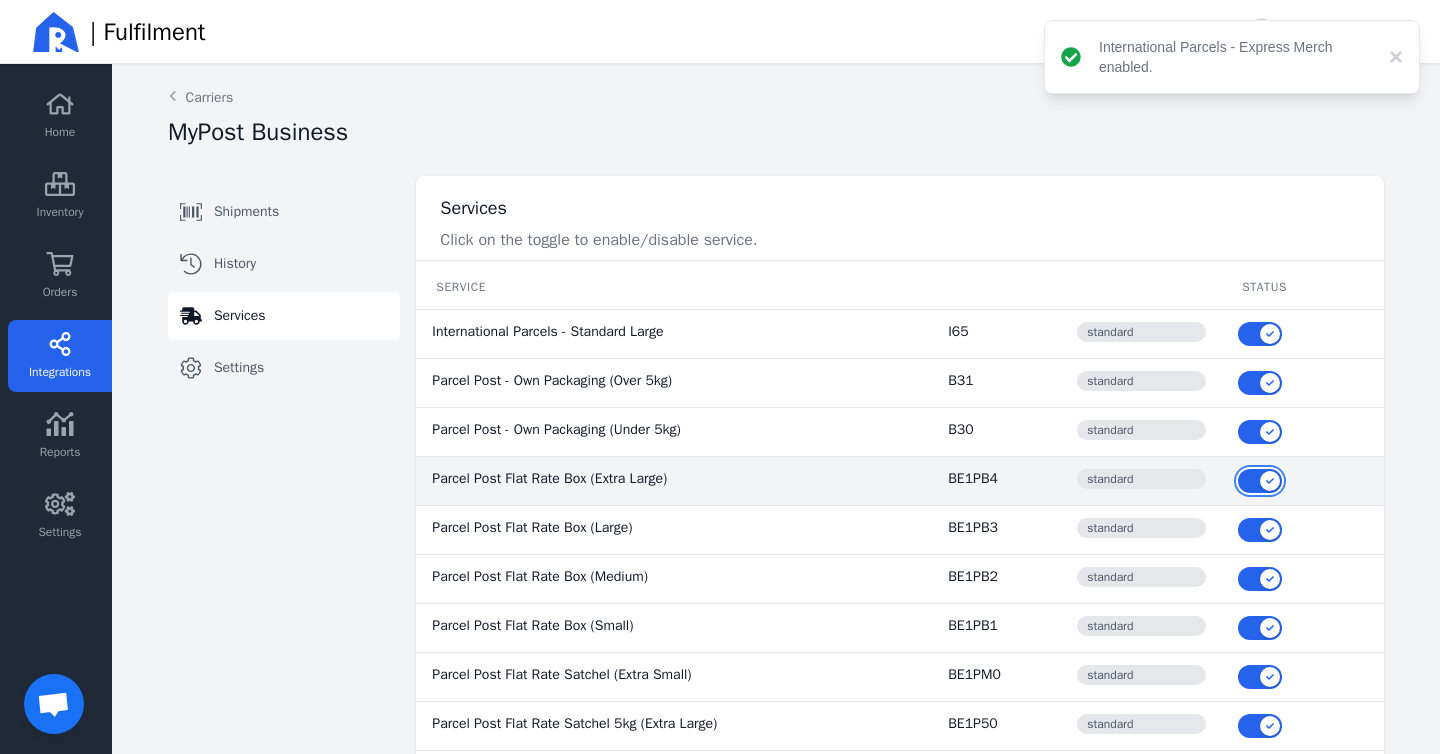 click at bounding box center [1260, 481] 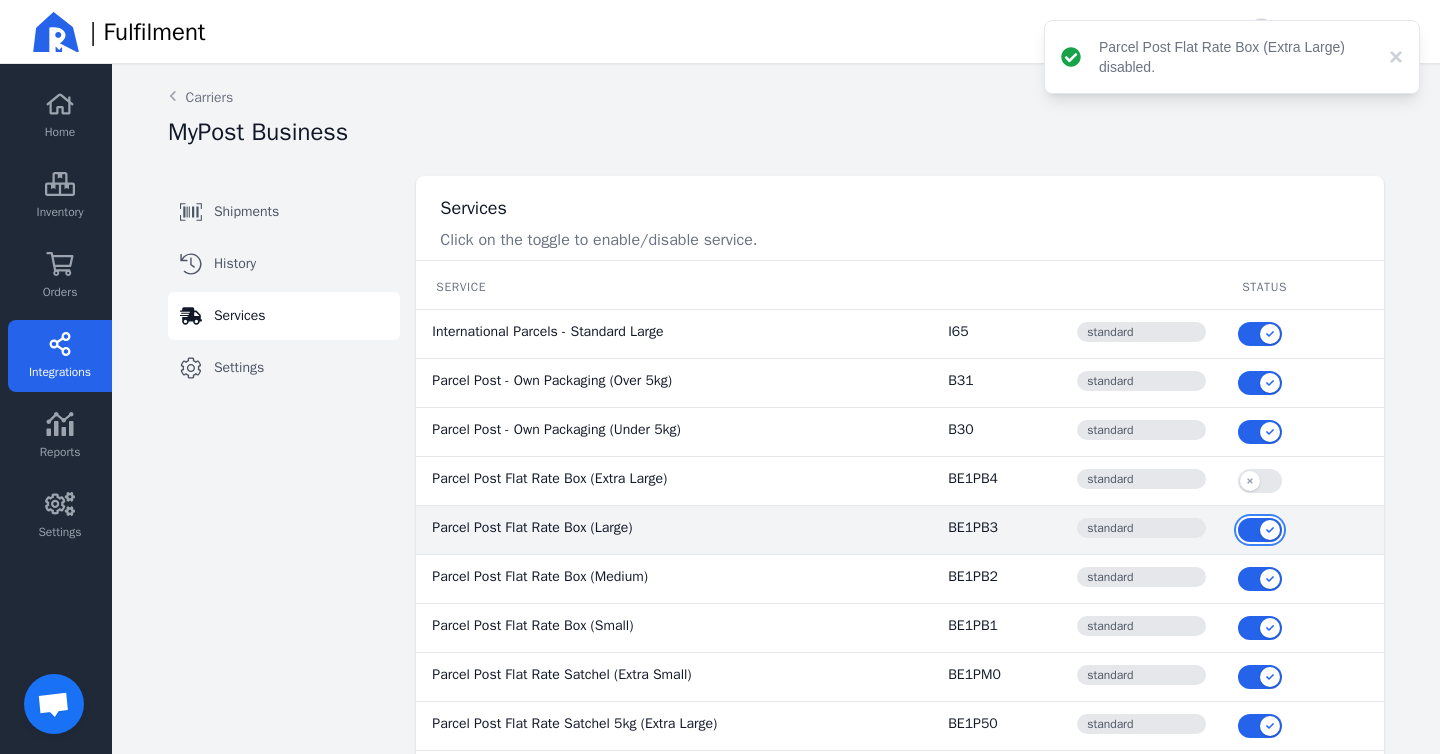 click at bounding box center (1260, 530) 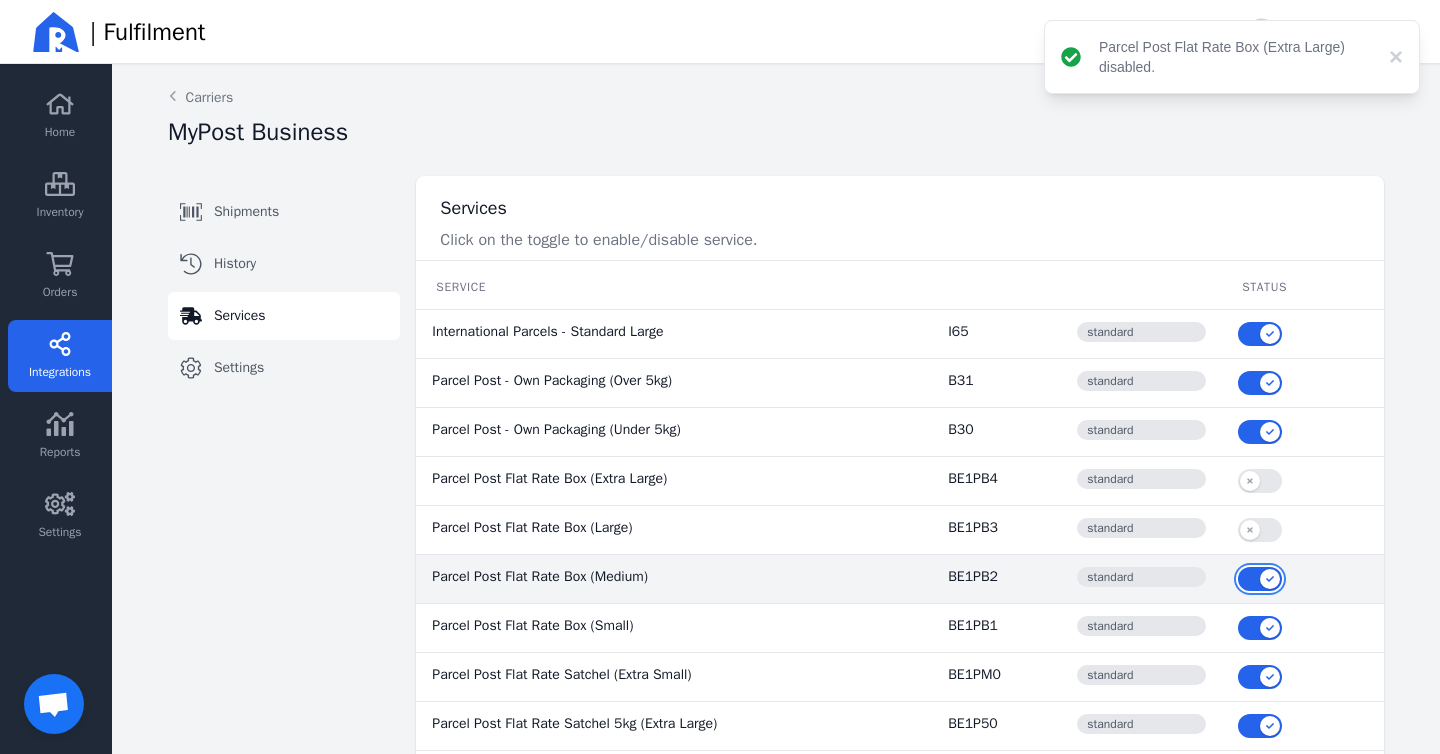 click at bounding box center [1260, 579] 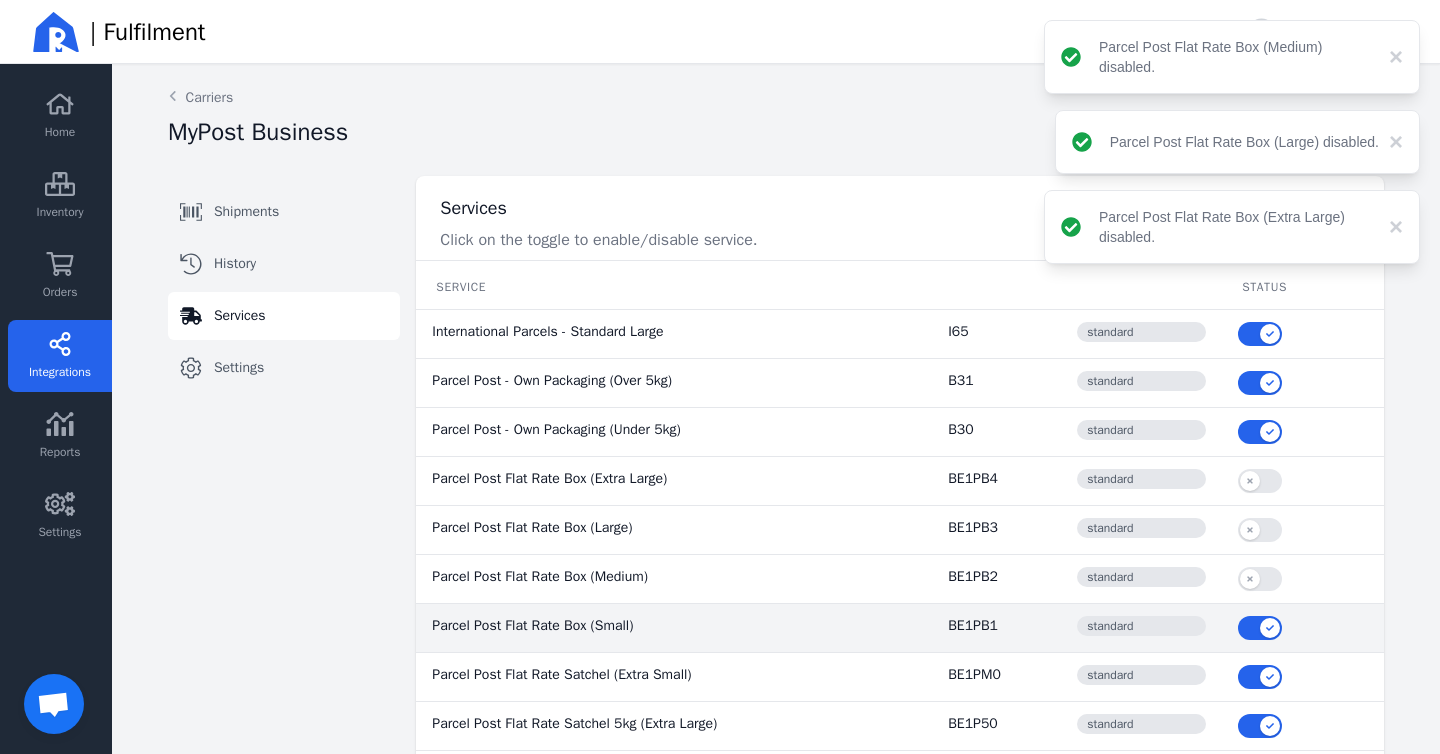click 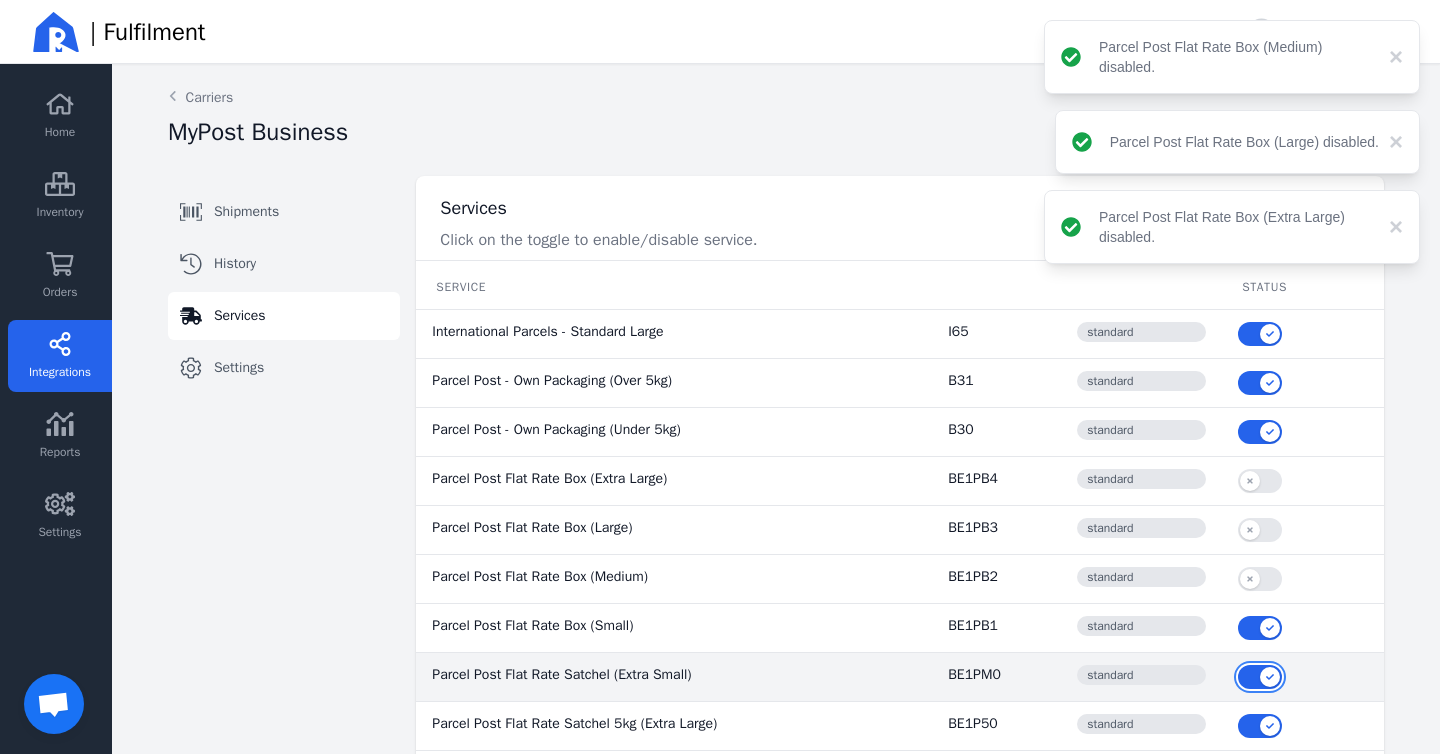 click at bounding box center (1260, 677) 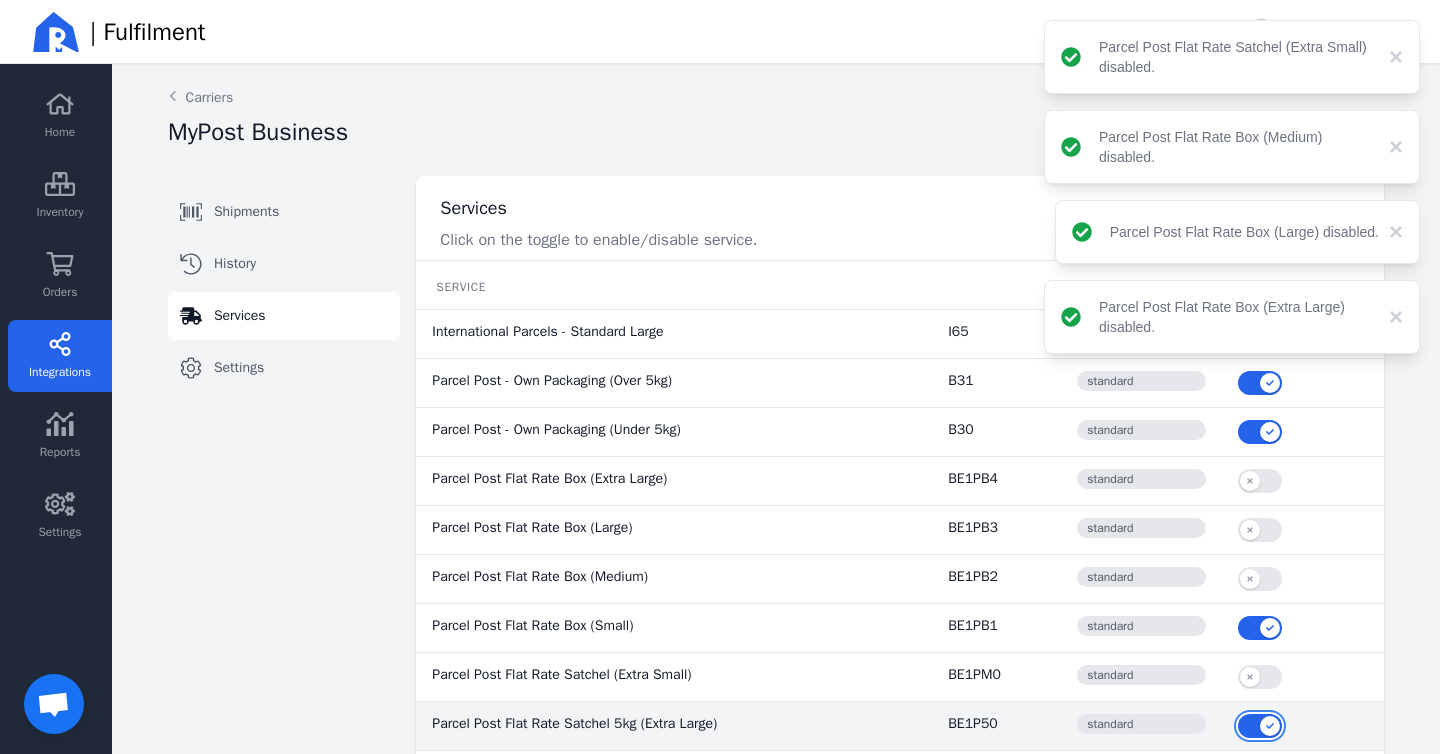 click at bounding box center (1260, 726) 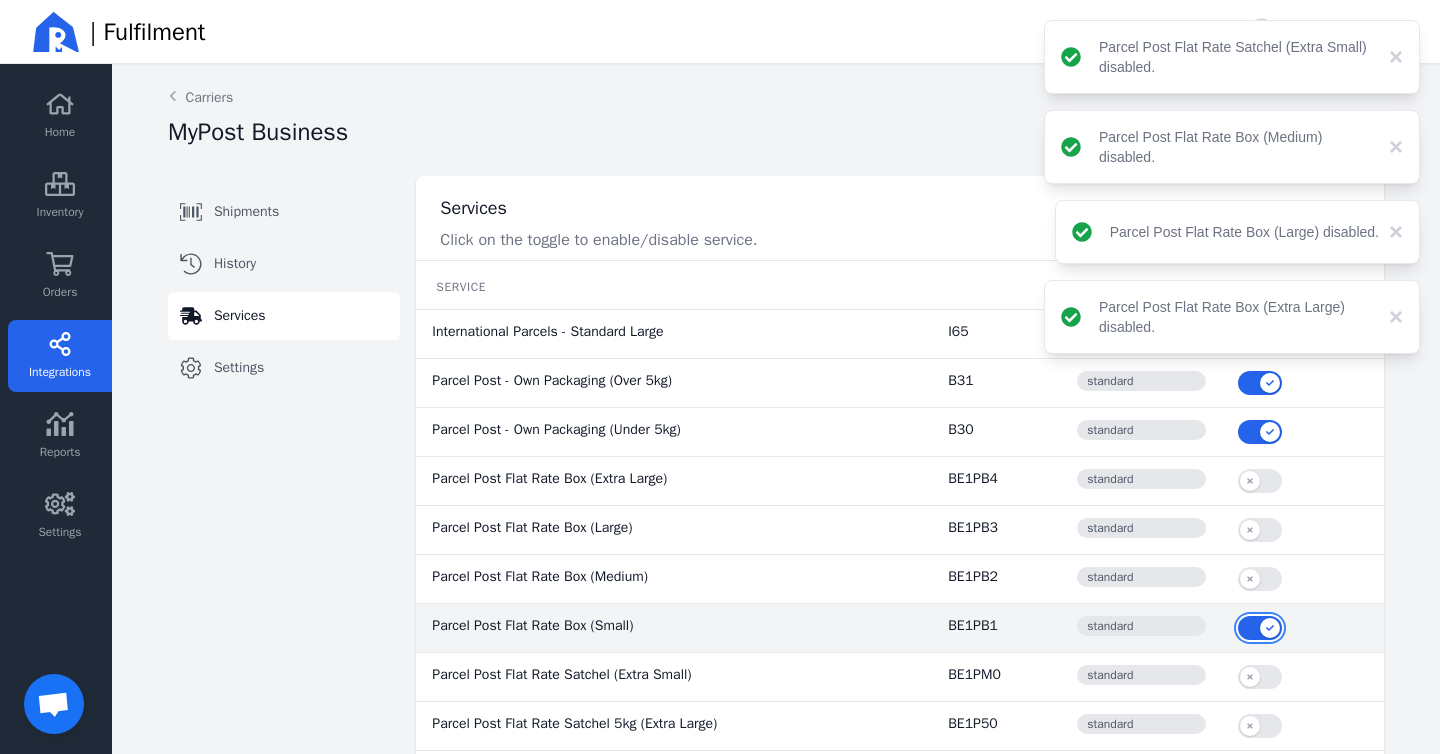 click at bounding box center (1260, 628) 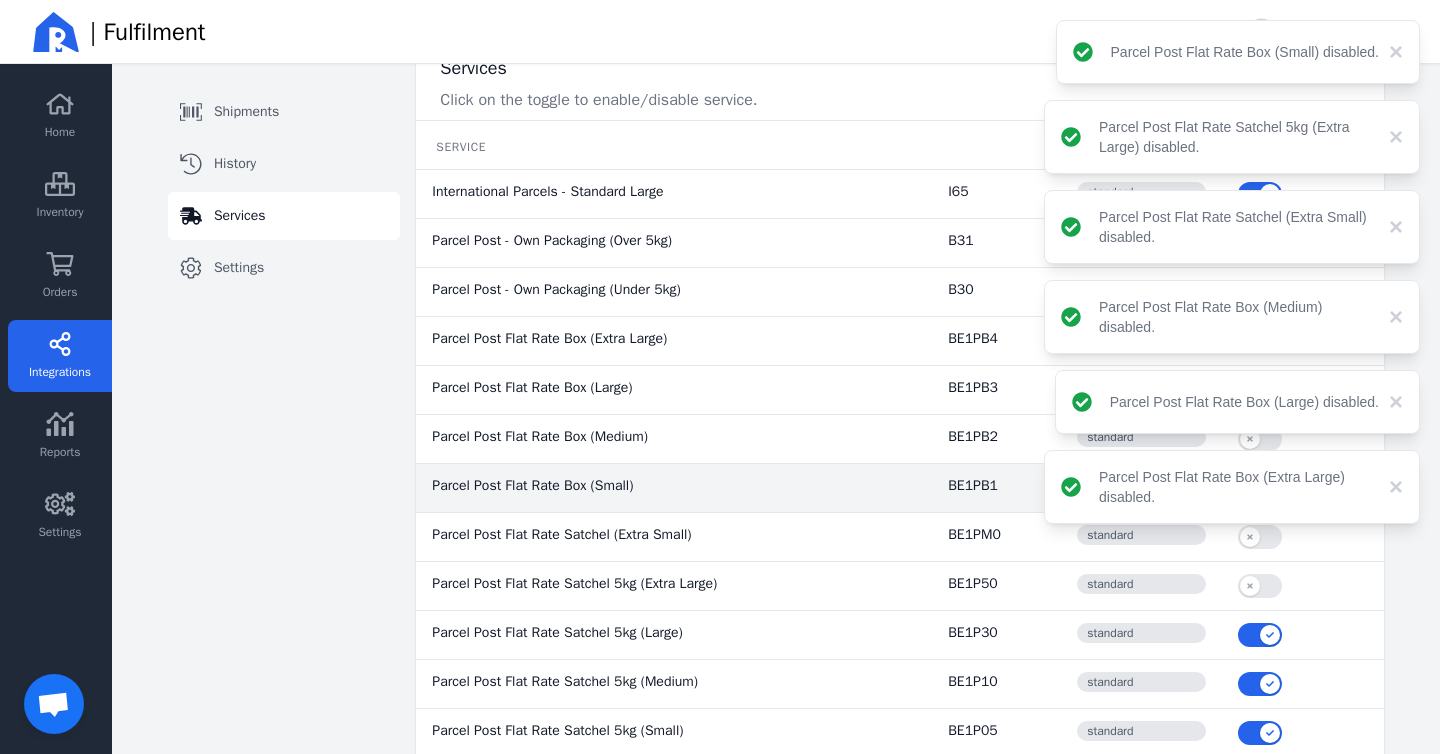 scroll, scrollTop: 164, scrollLeft: 0, axis: vertical 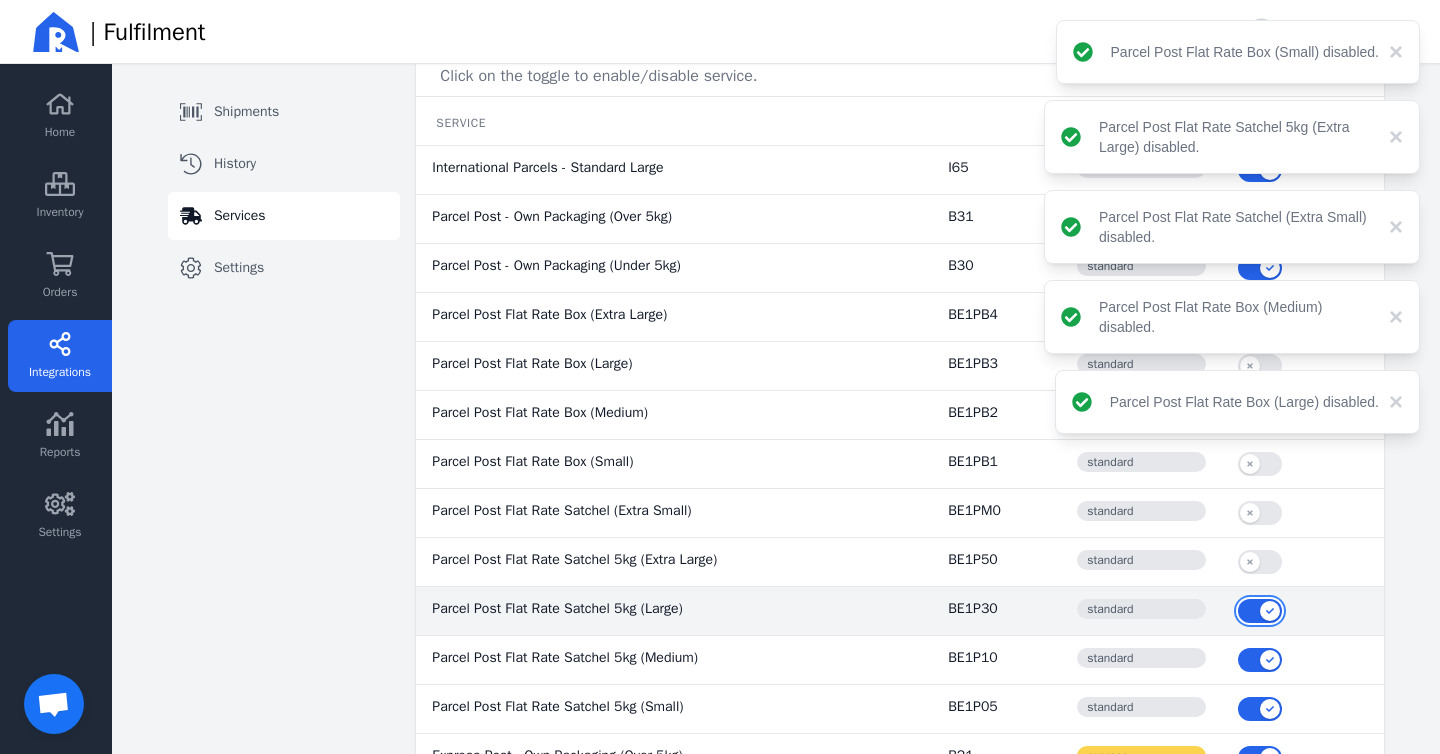 click at bounding box center (1260, 611) 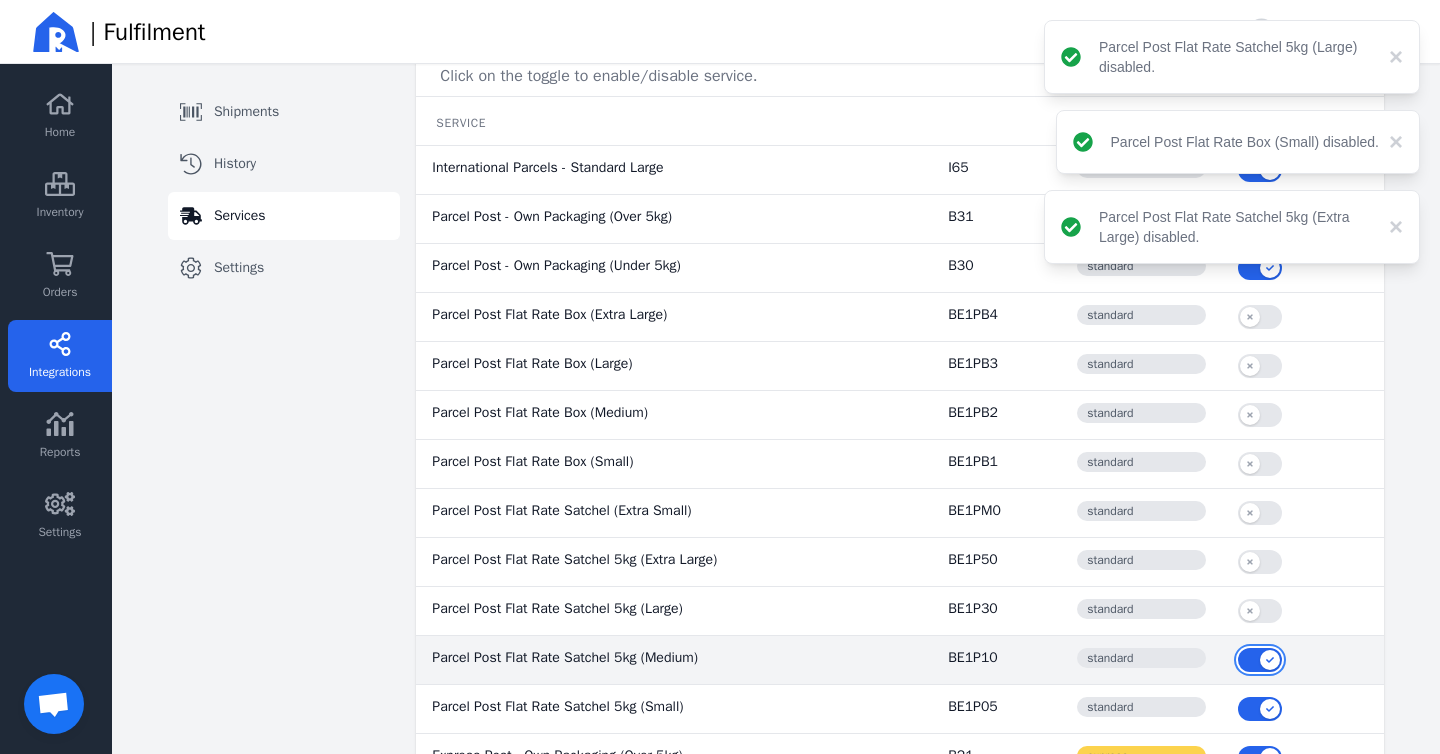 click at bounding box center (1260, 660) 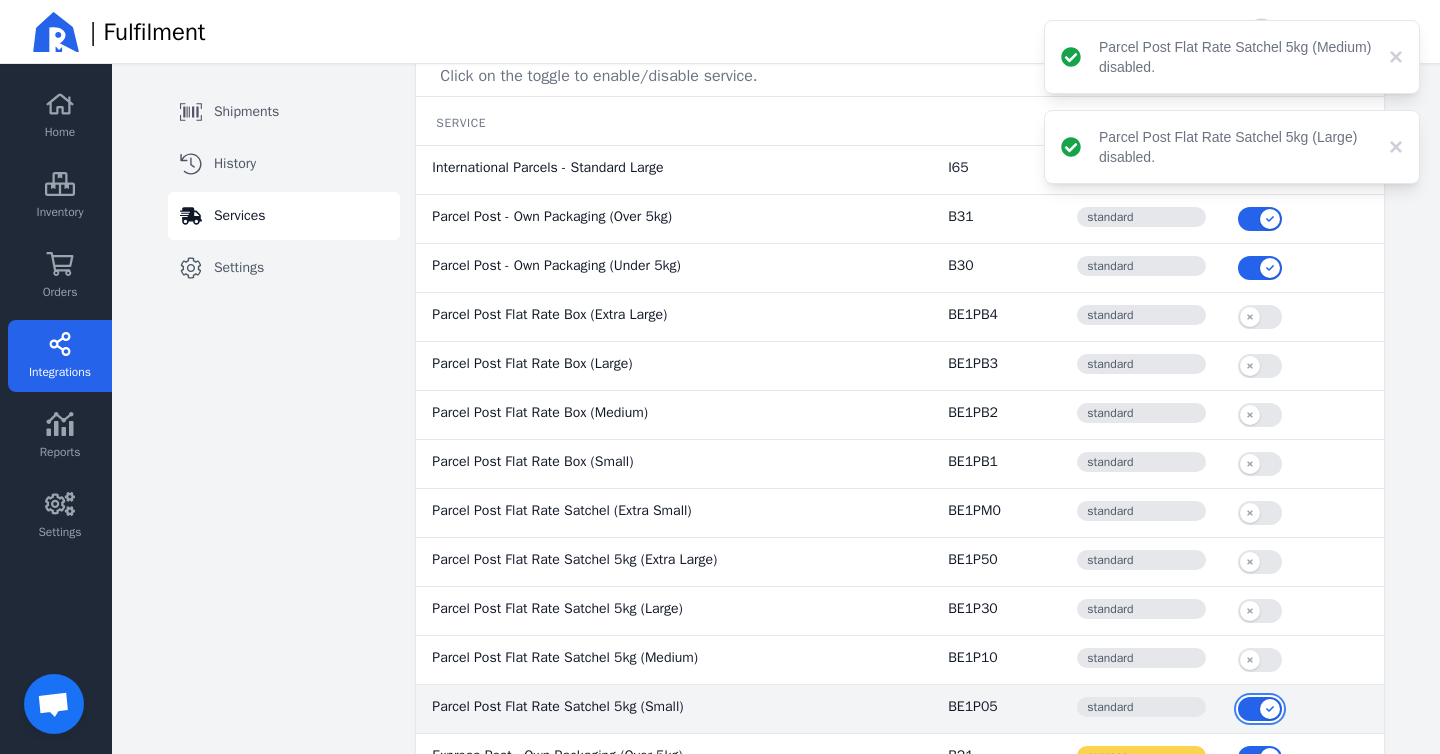 click at bounding box center (1260, 709) 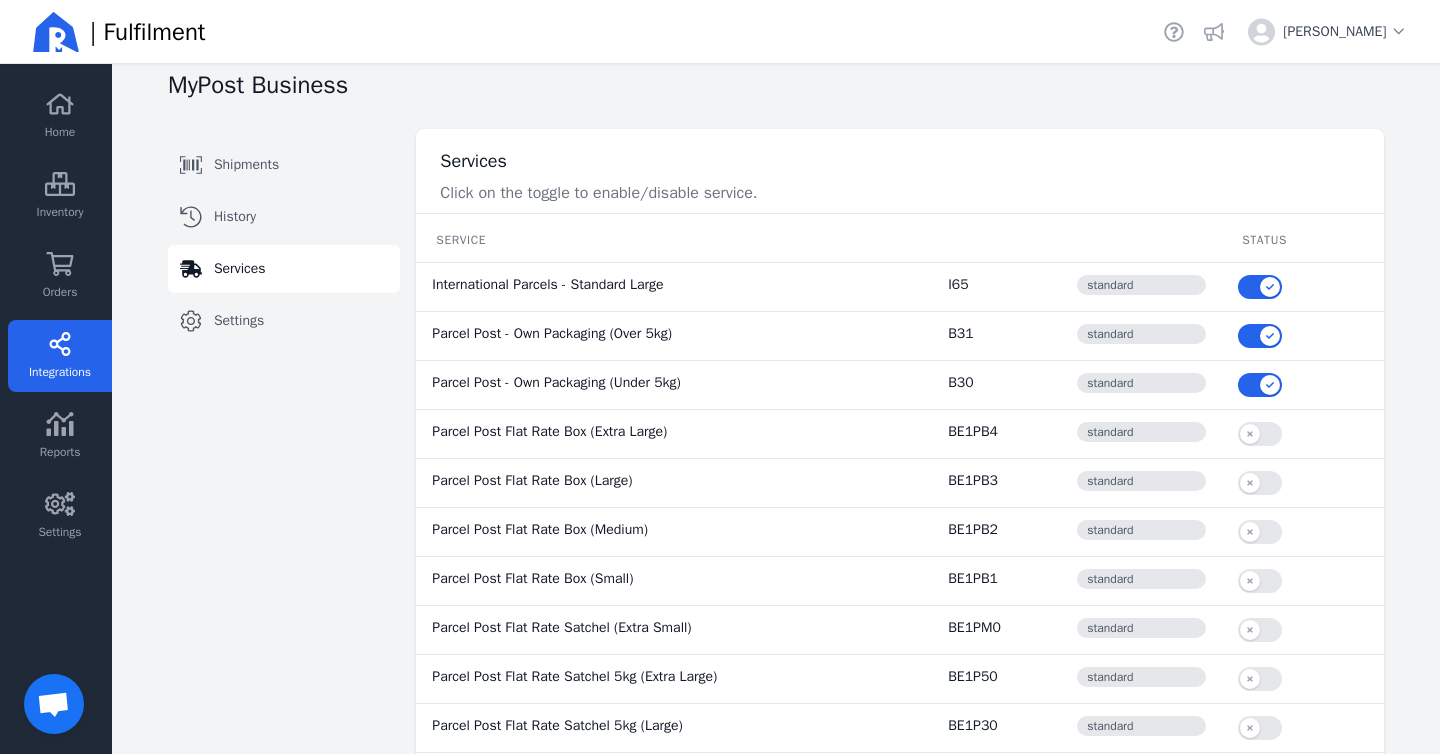 scroll, scrollTop: 43, scrollLeft: 0, axis: vertical 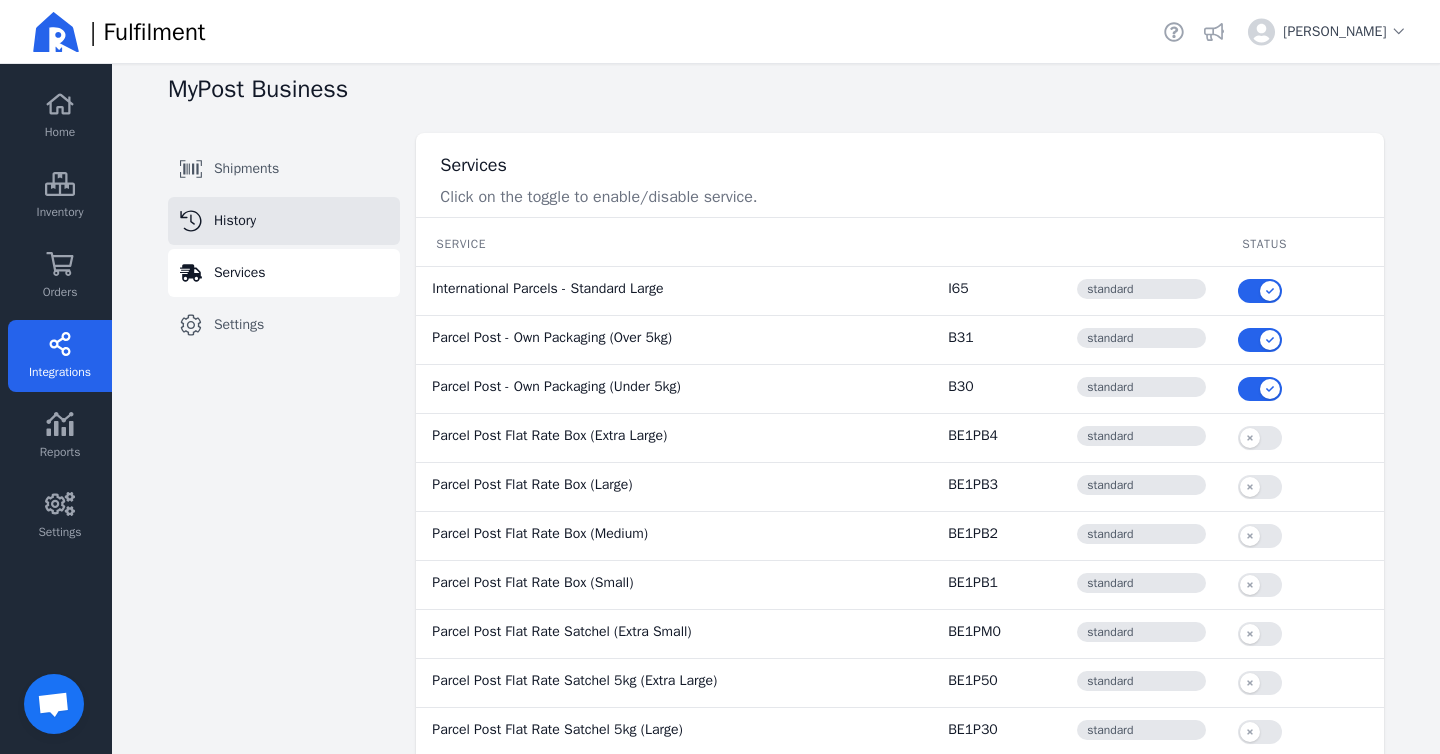 click on "History" 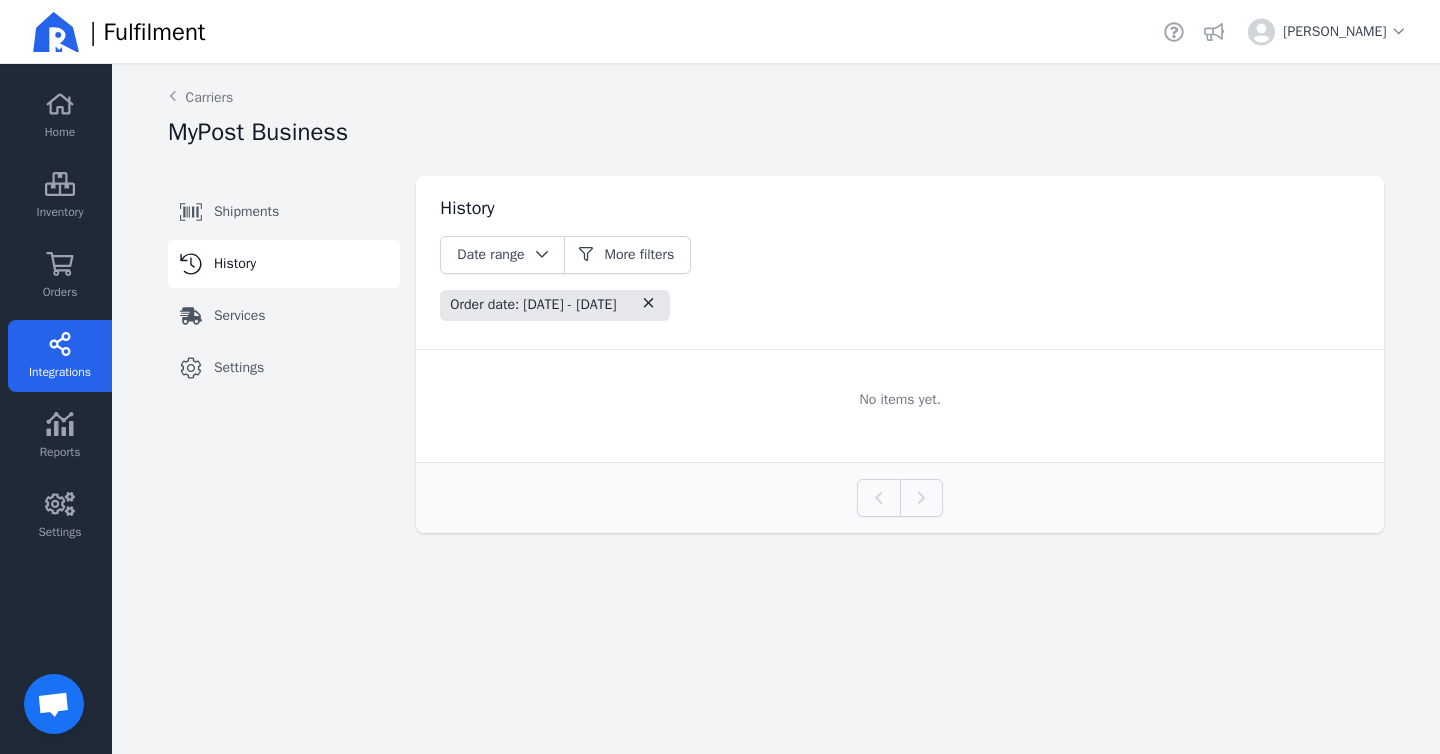 scroll, scrollTop: 0, scrollLeft: 0, axis: both 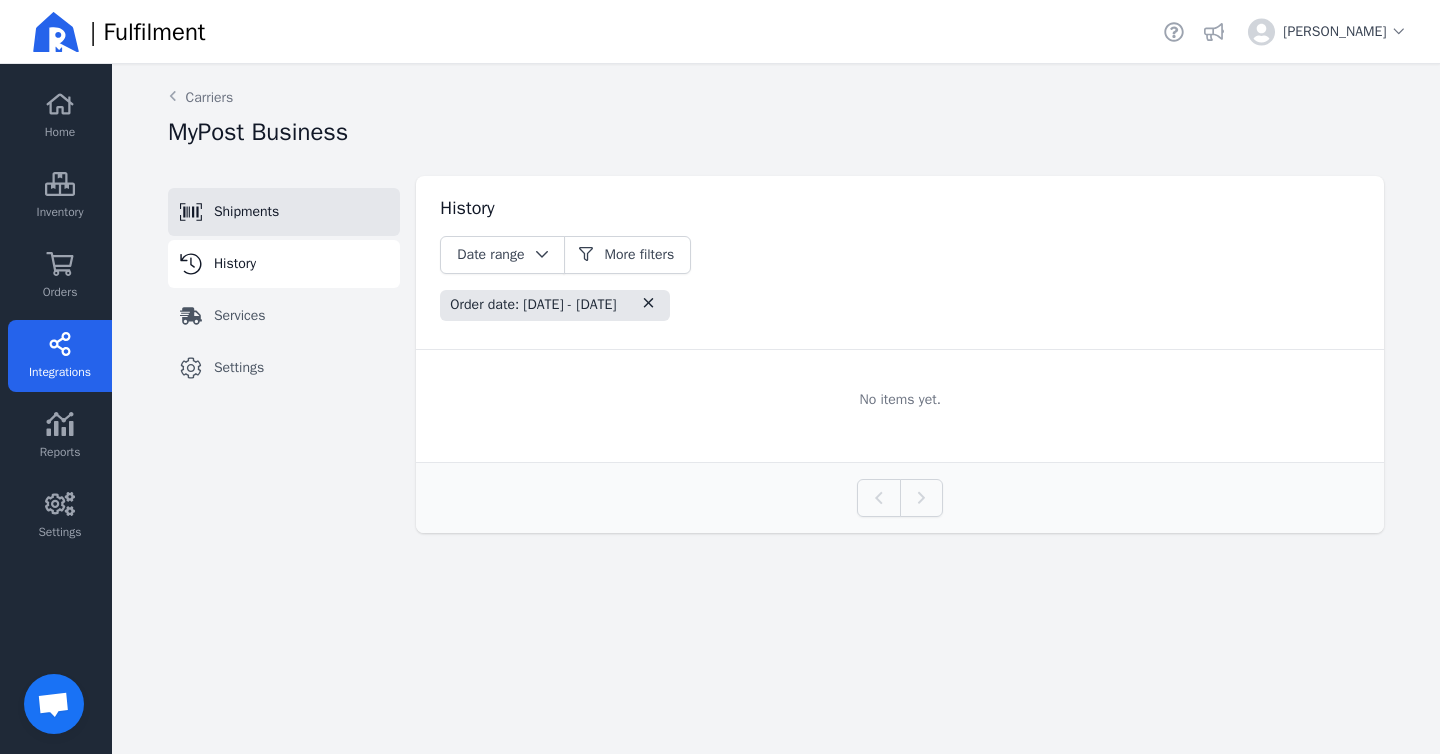 click on "Shipments" 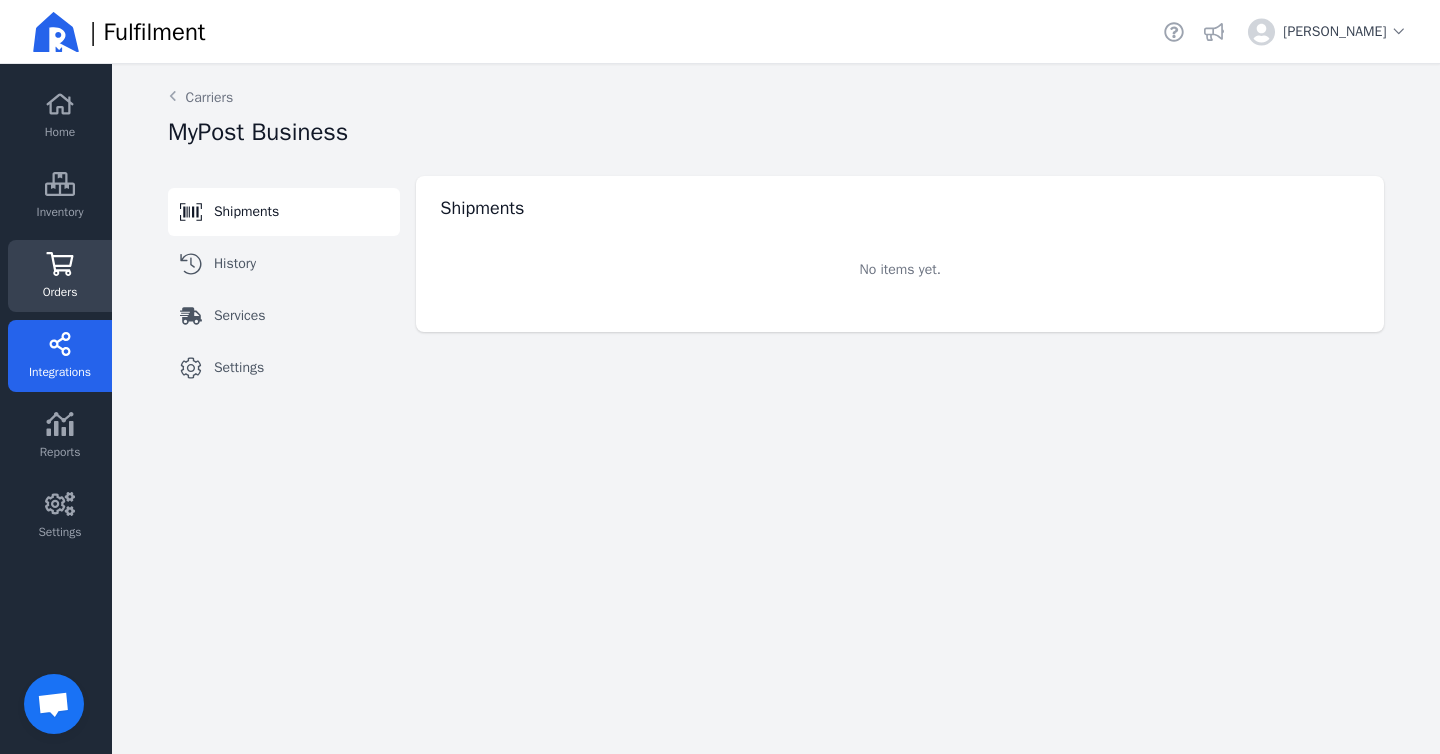 click on "Orders" at bounding box center [60, 292] 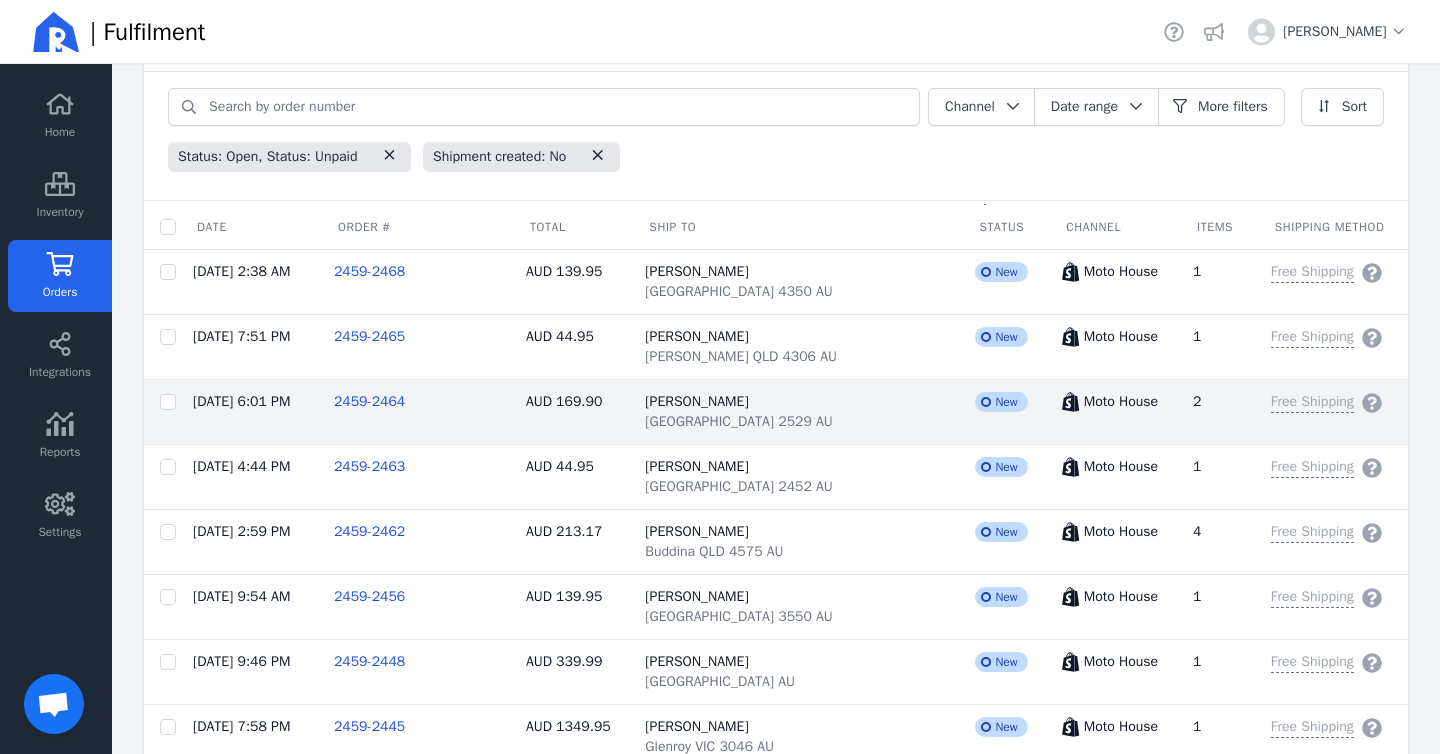 scroll, scrollTop: 159, scrollLeft: 0, axis: vertical 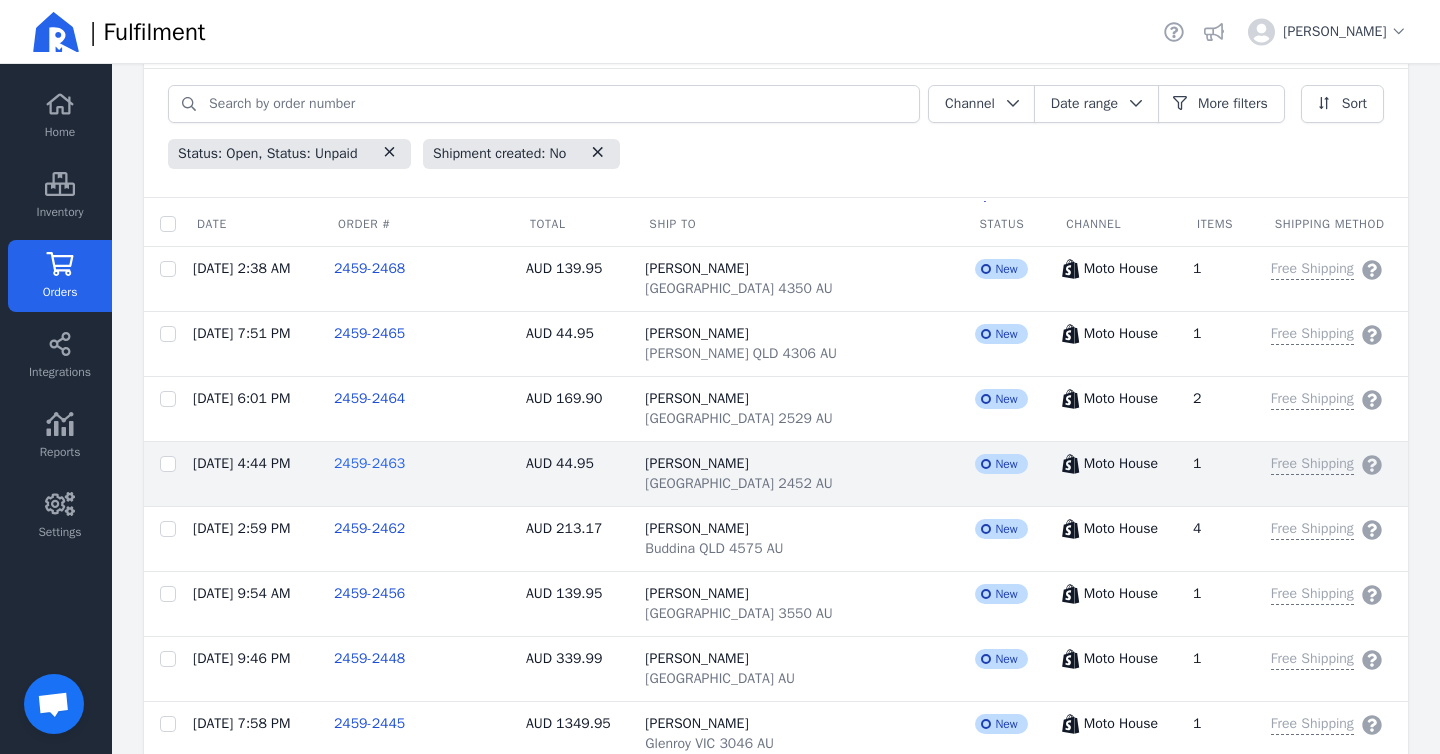 click on "2459-2463" 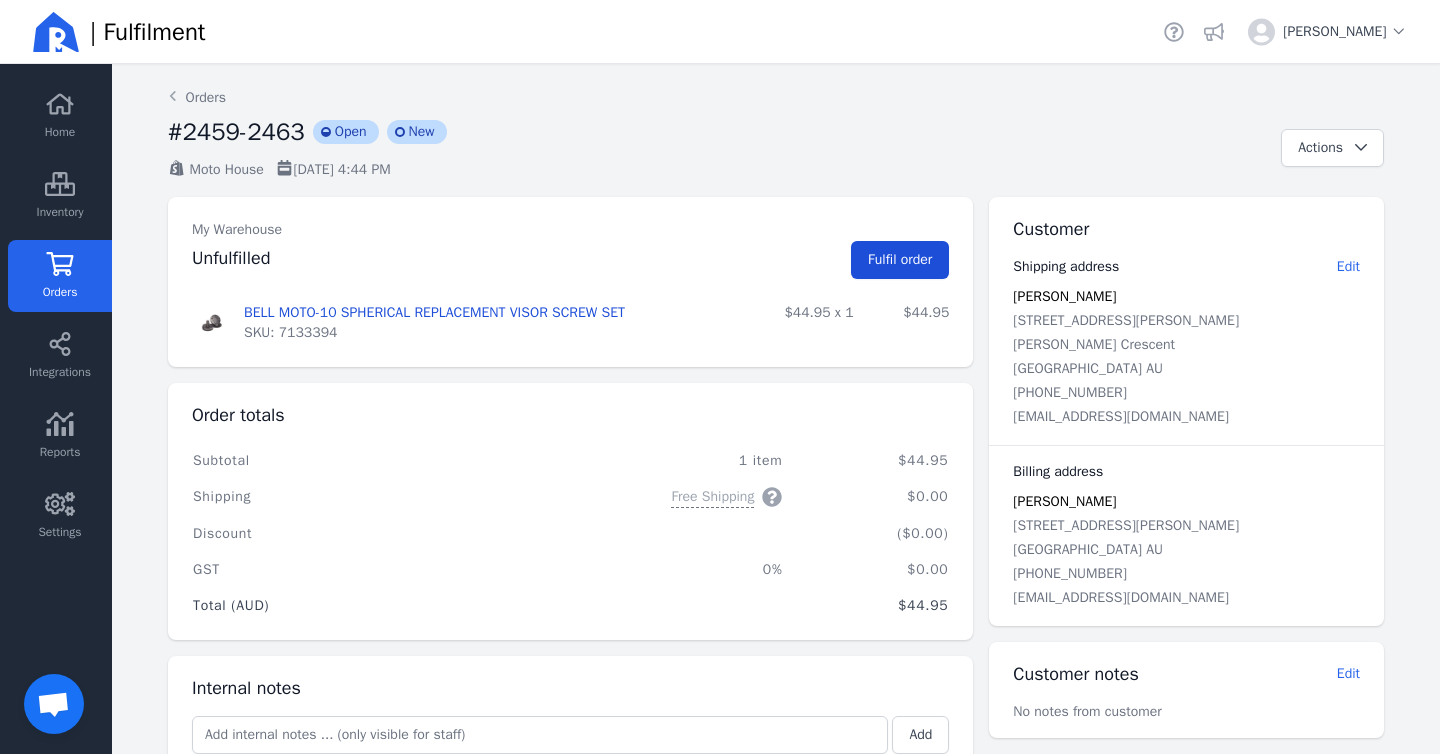 click on "Fulfil order" at bounding box center [900, 259] 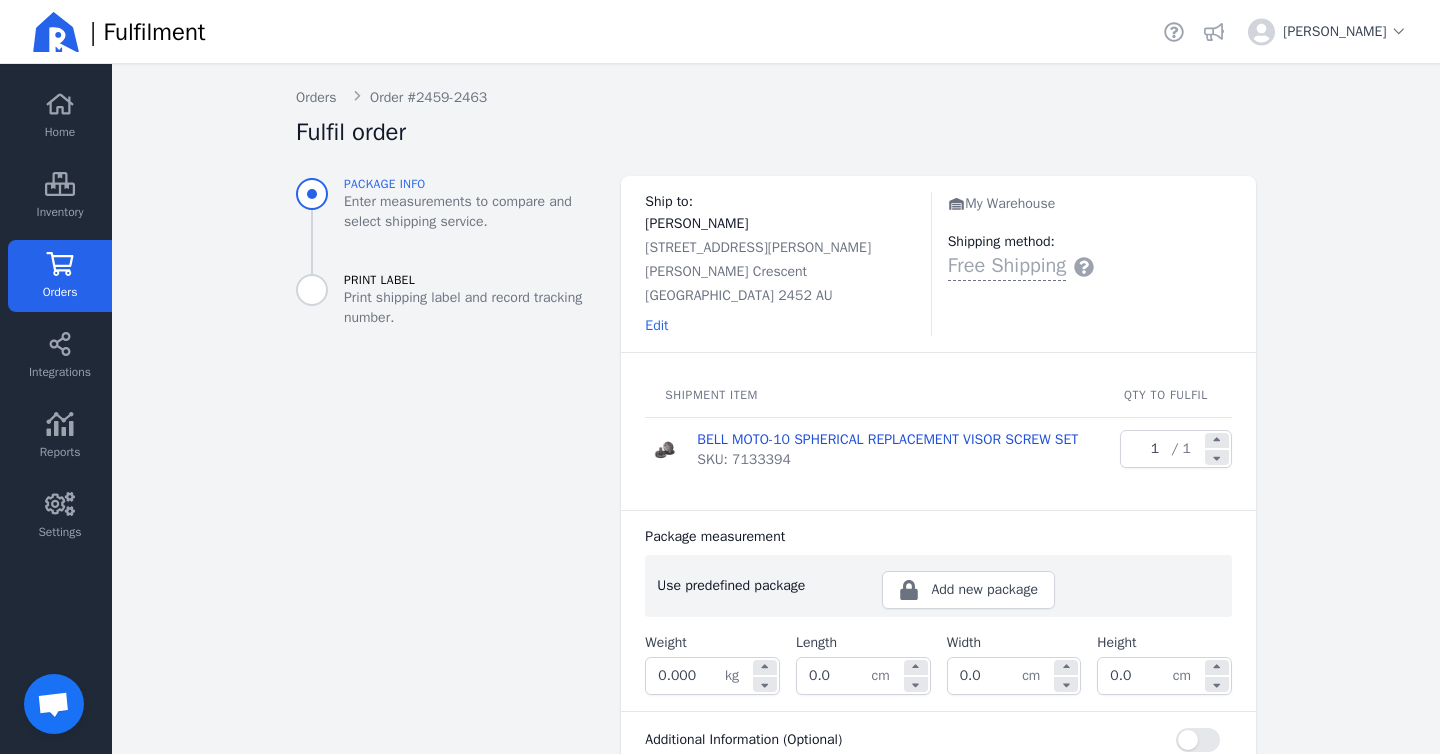 scroll, scrollTop: 151, scrollLeft: 0, axis: vertical 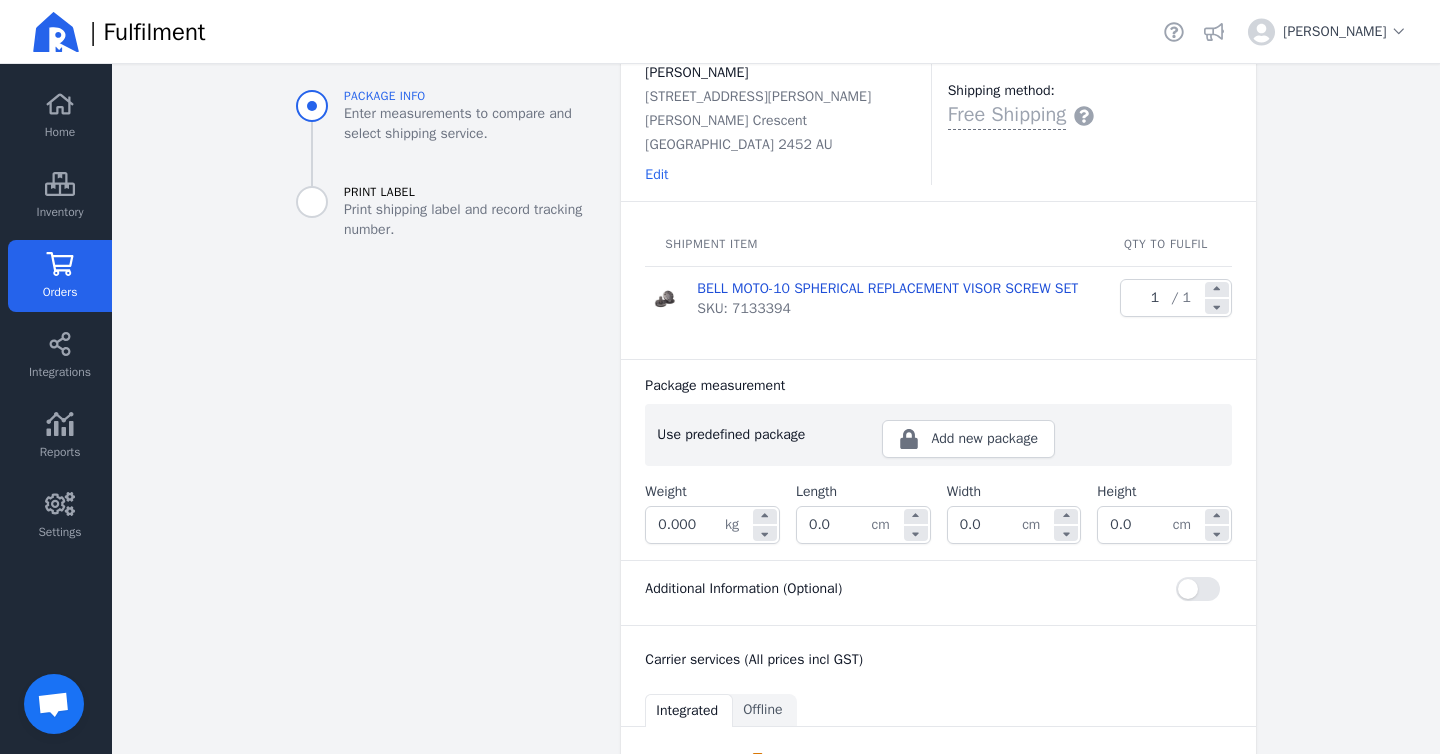 click on "0.0" 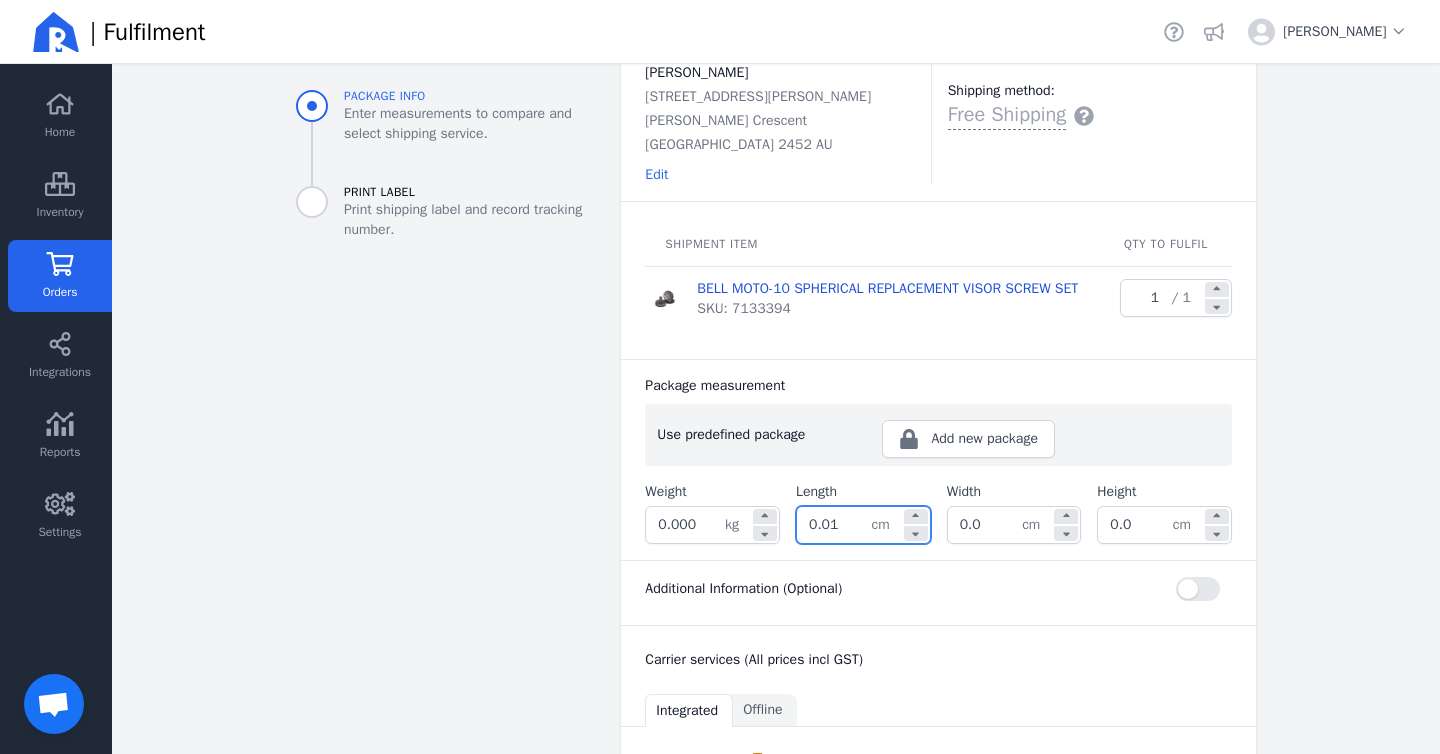 click on "0.01" 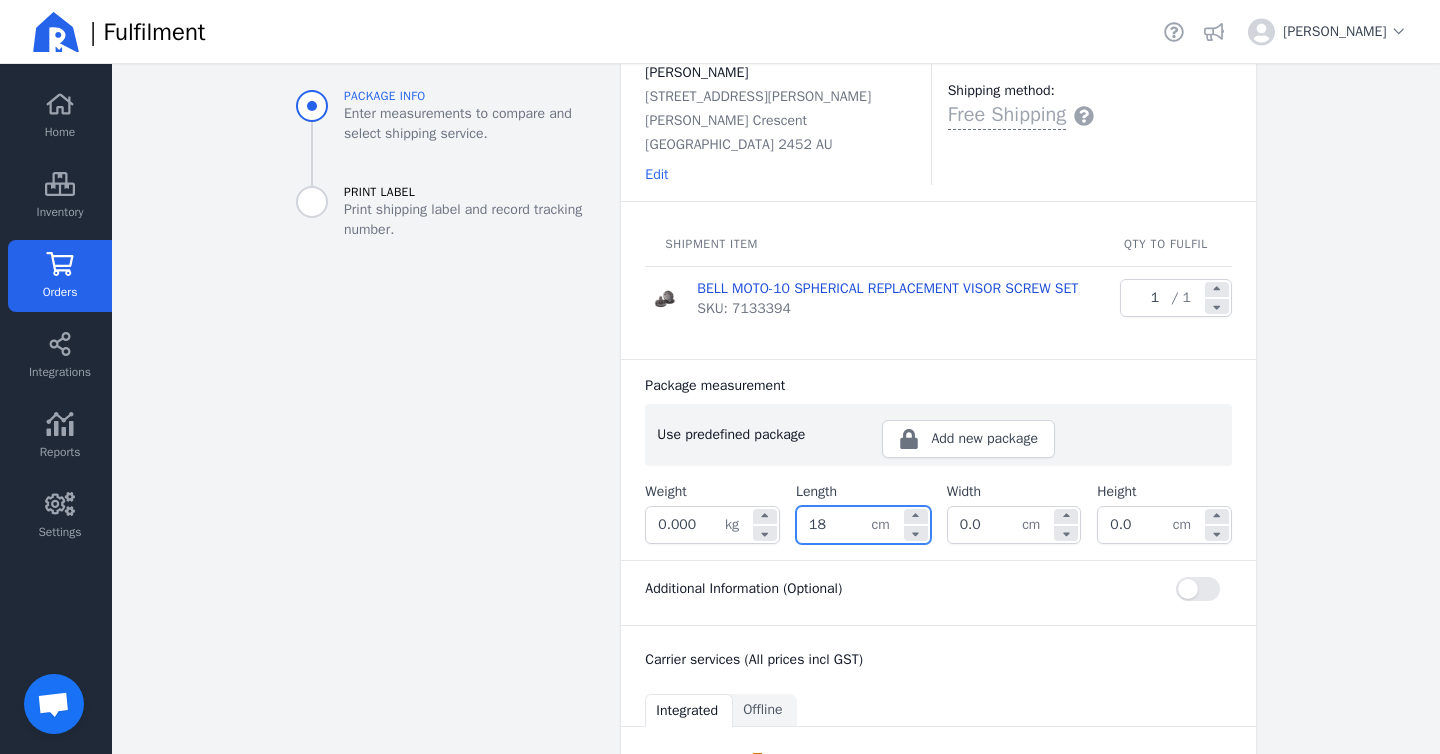 type on "18.0" 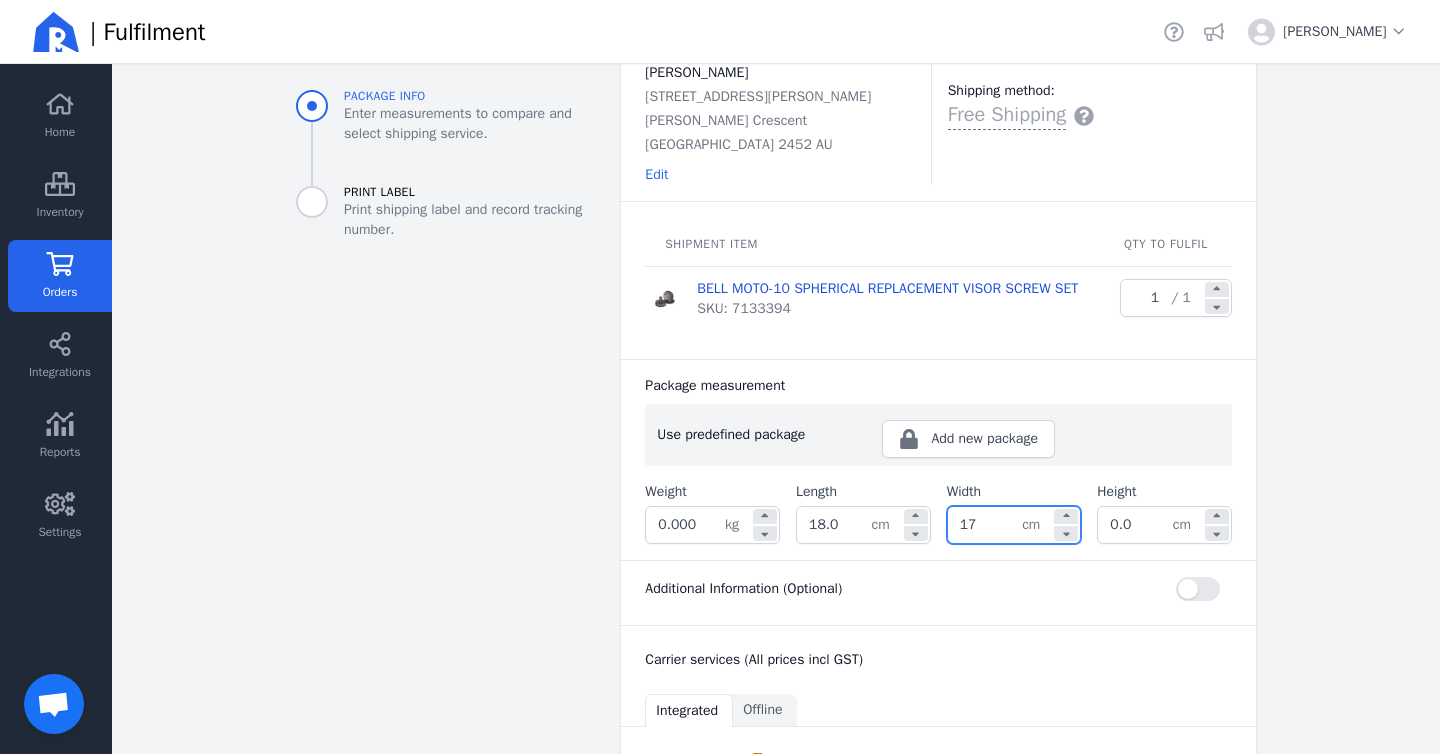 type on "17.0" 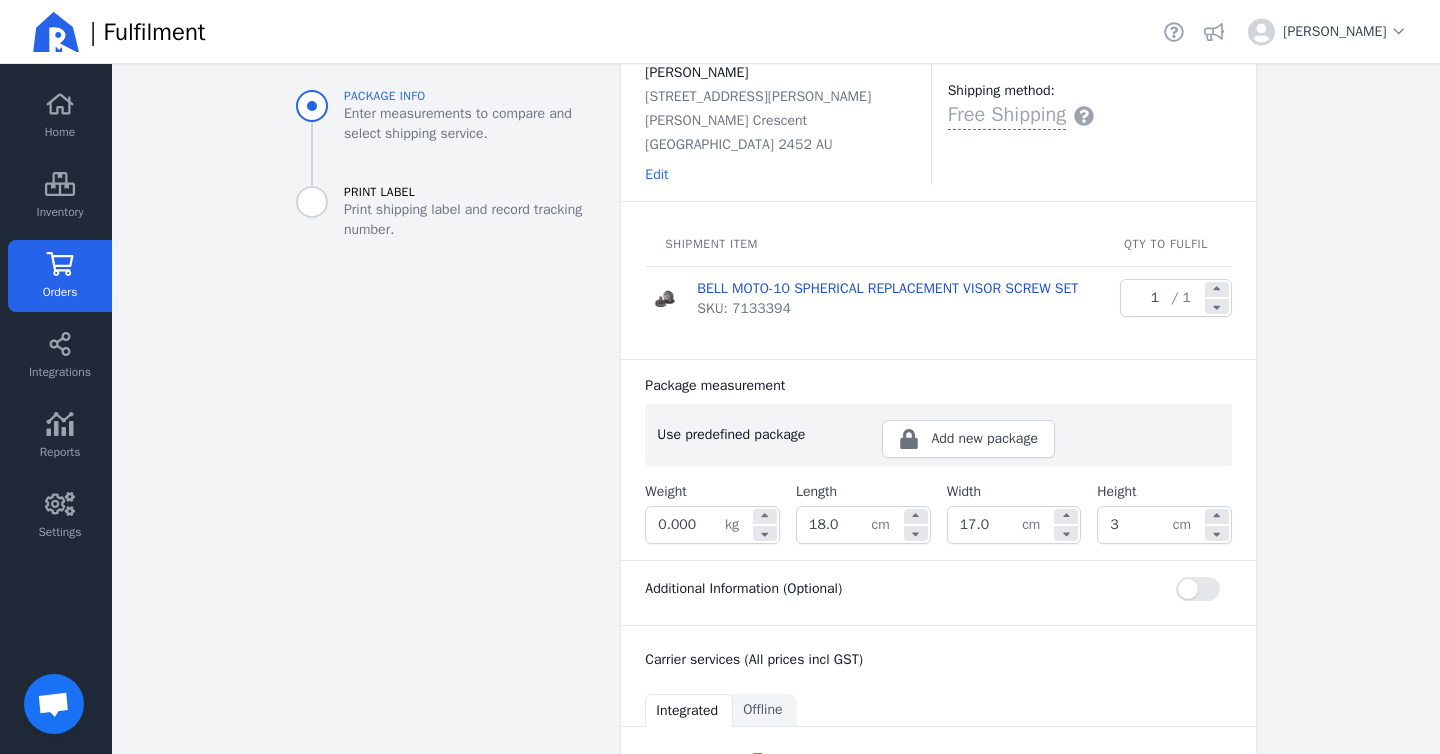 type on "3.0" 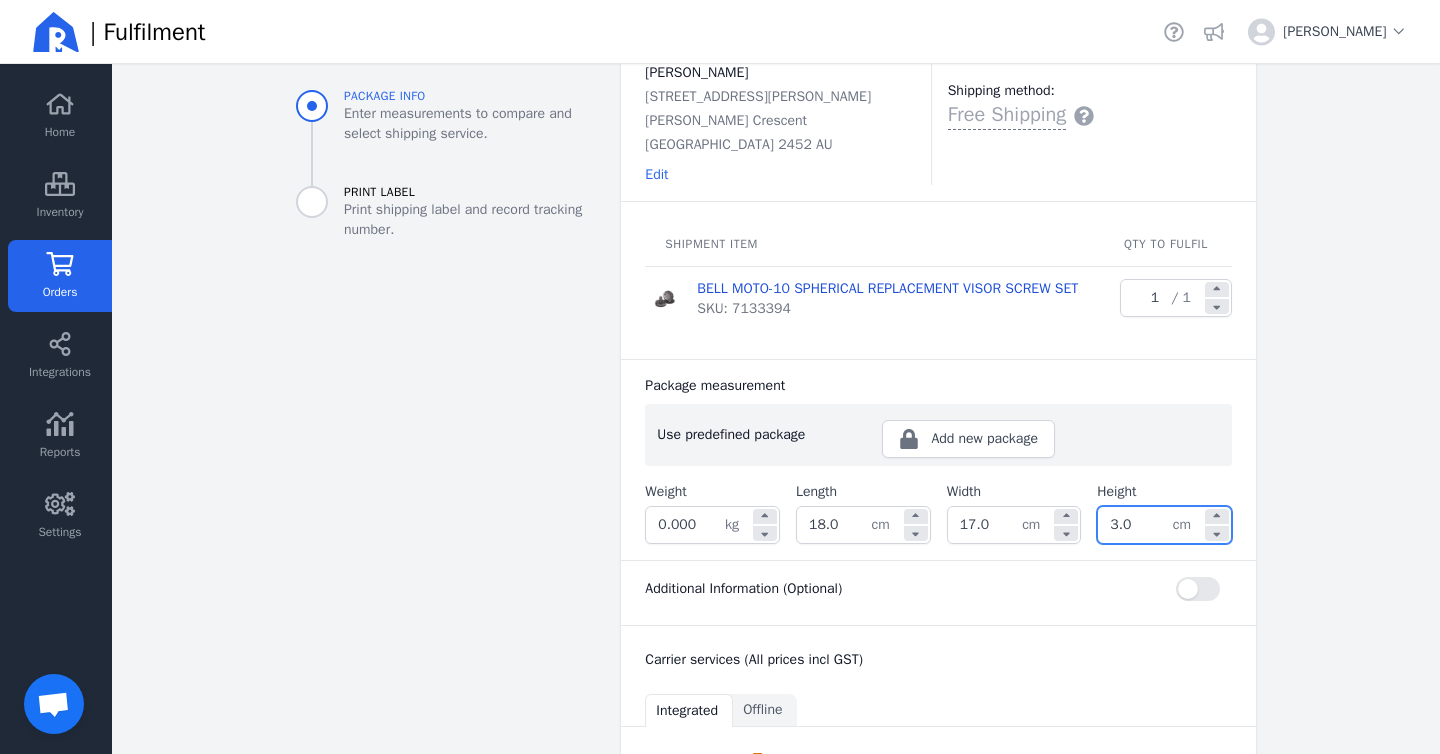 click on "0.000" 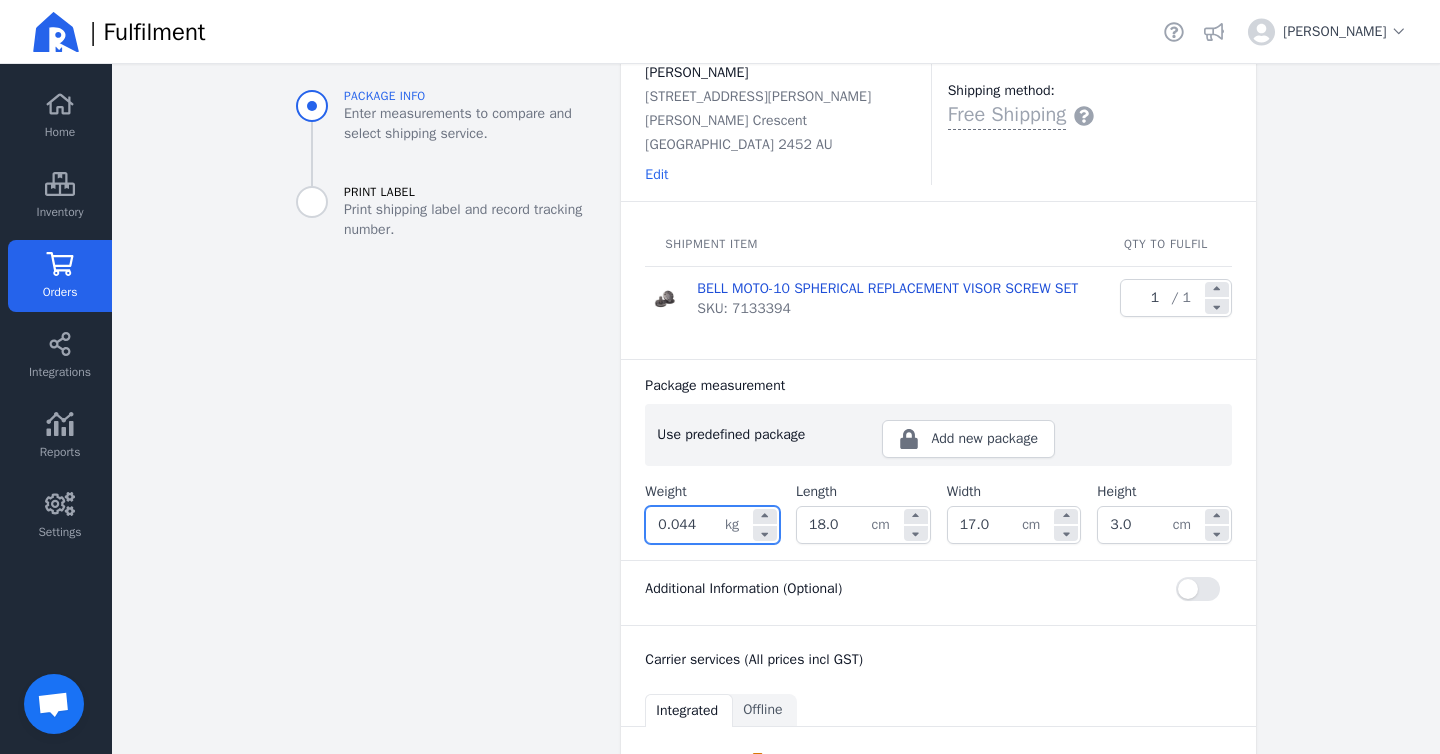 type on "0.044" 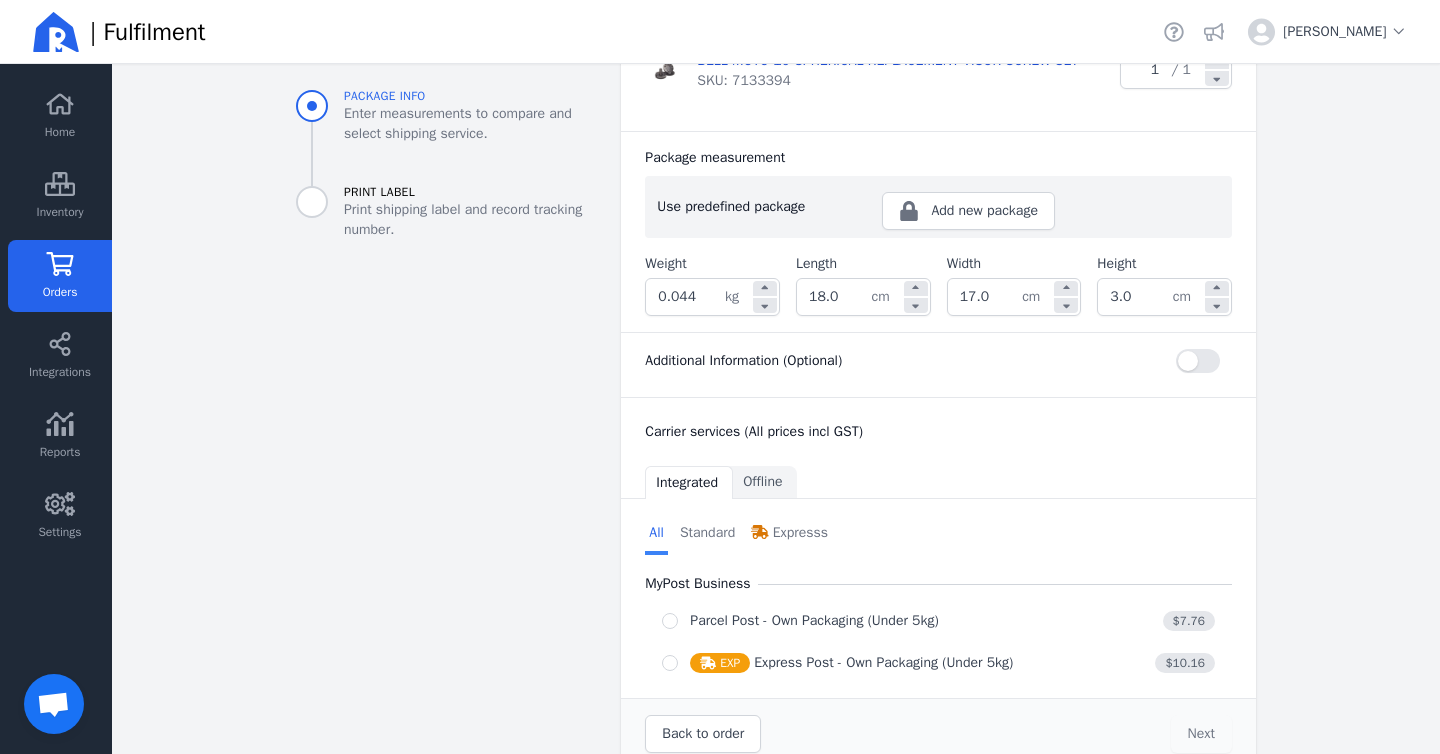 scroll, scrollTop: 438, scrollLeft: 0, axis: vertical 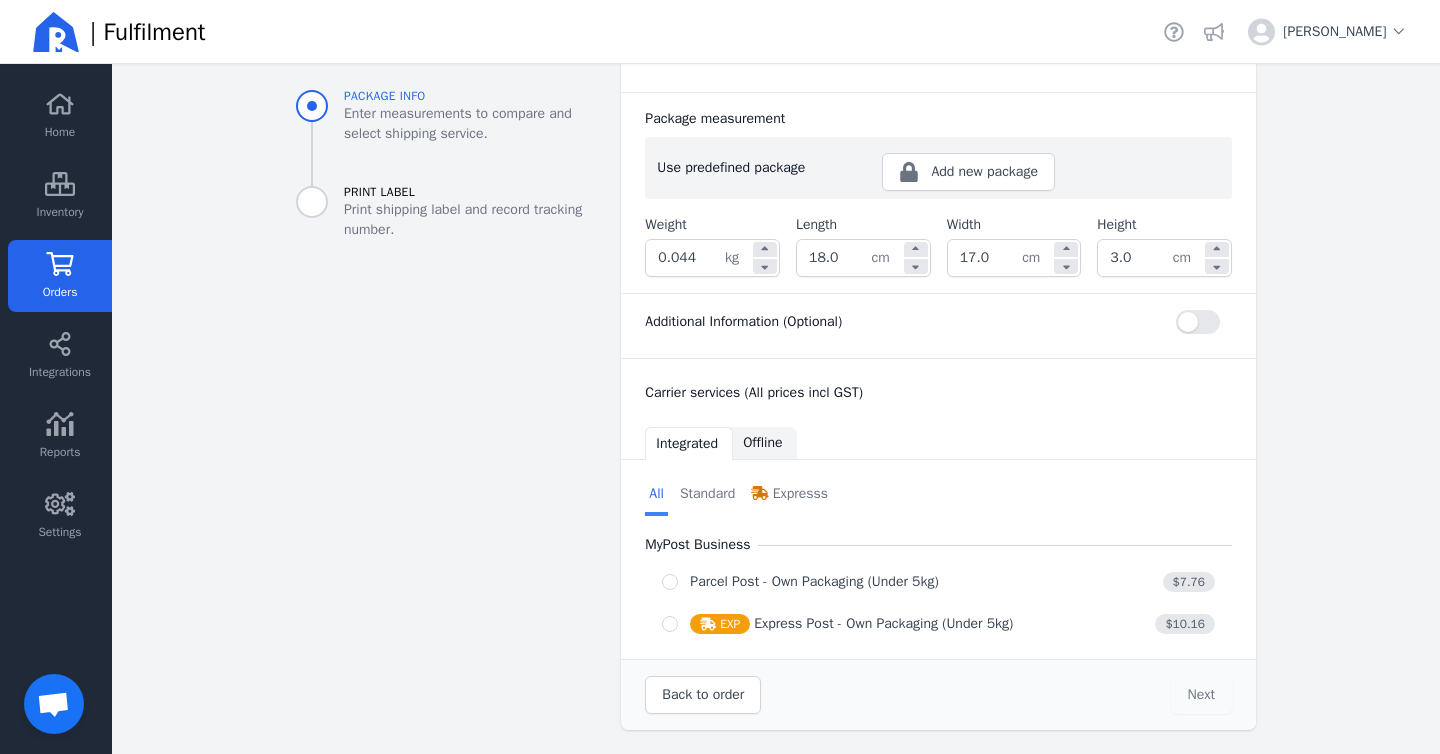 click on "Offline" at bounding box center [762, 443] 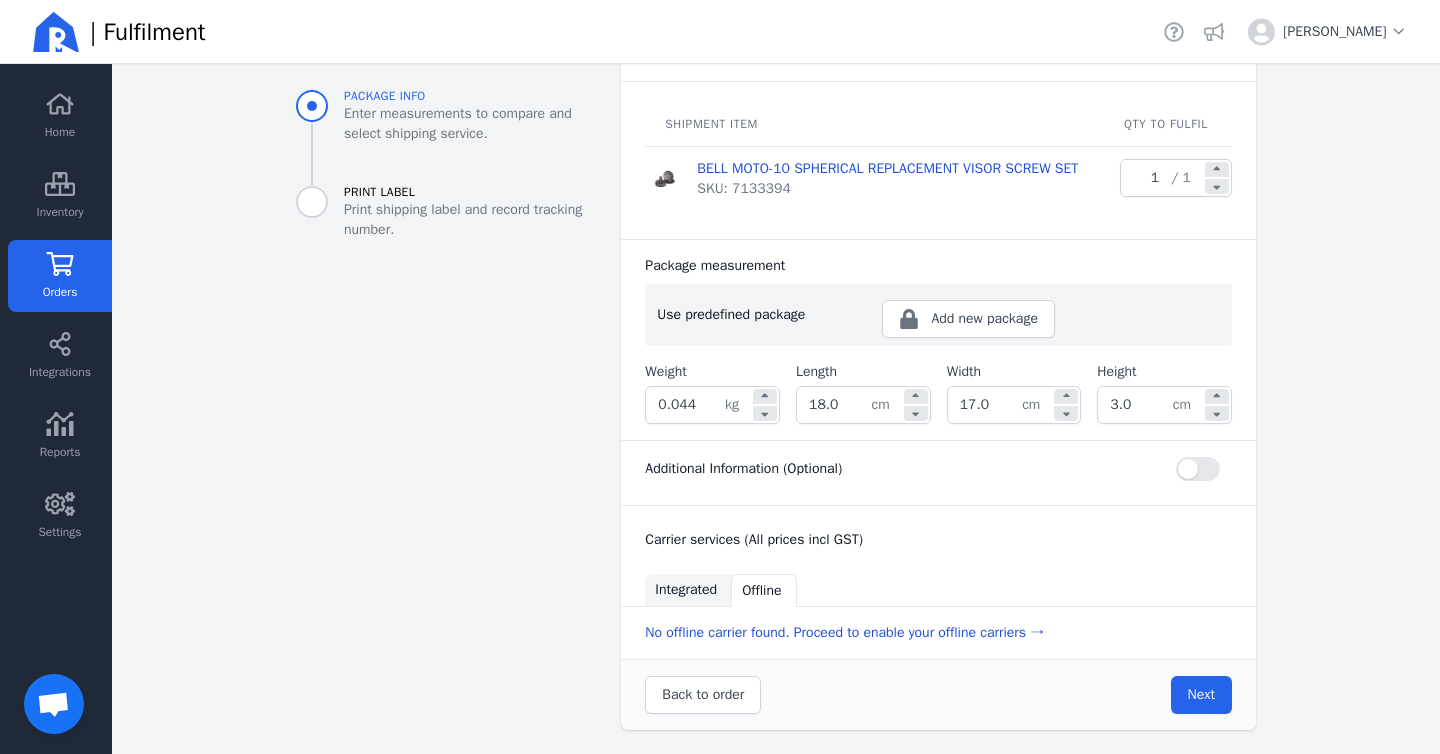 scroll, scrollTop: 291, scrollLeft: 0, axis: vertical 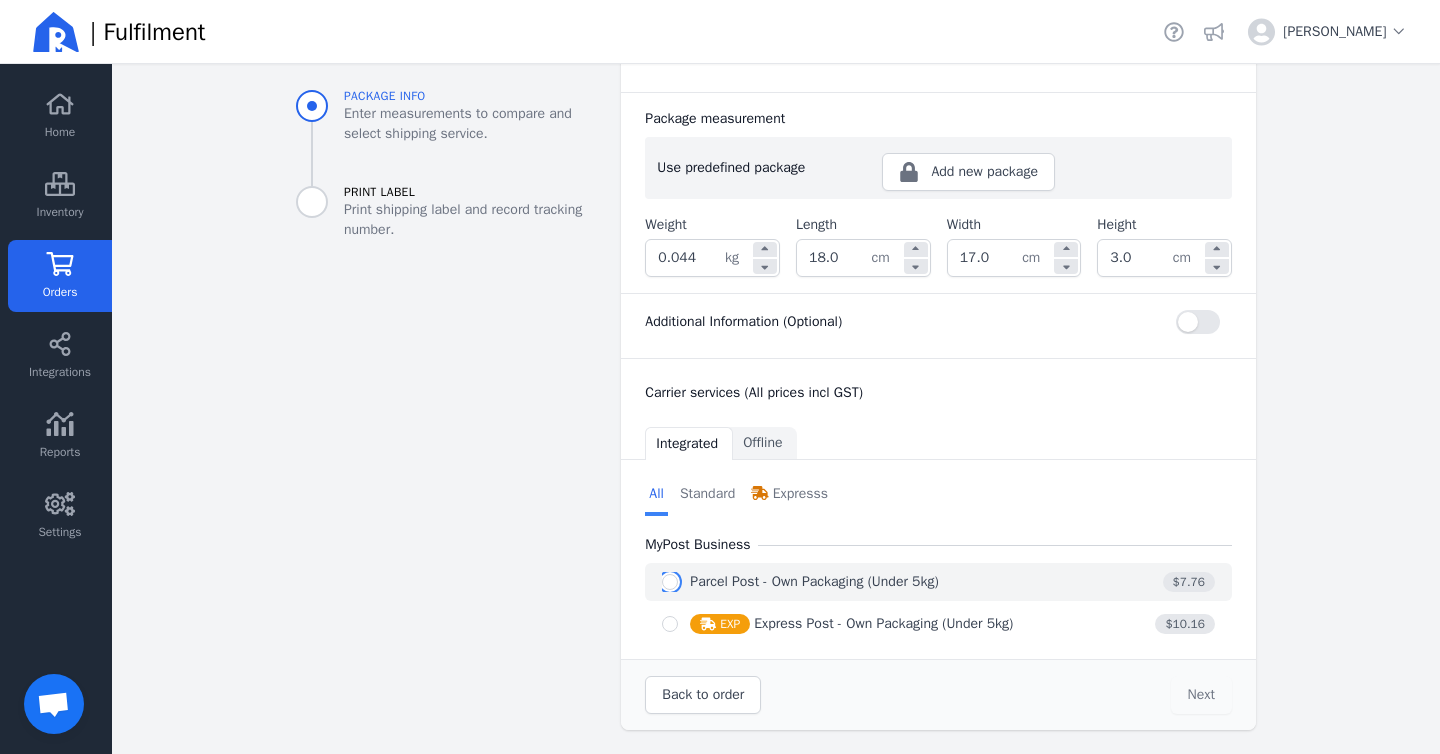 click at bounding box center [670, 582] 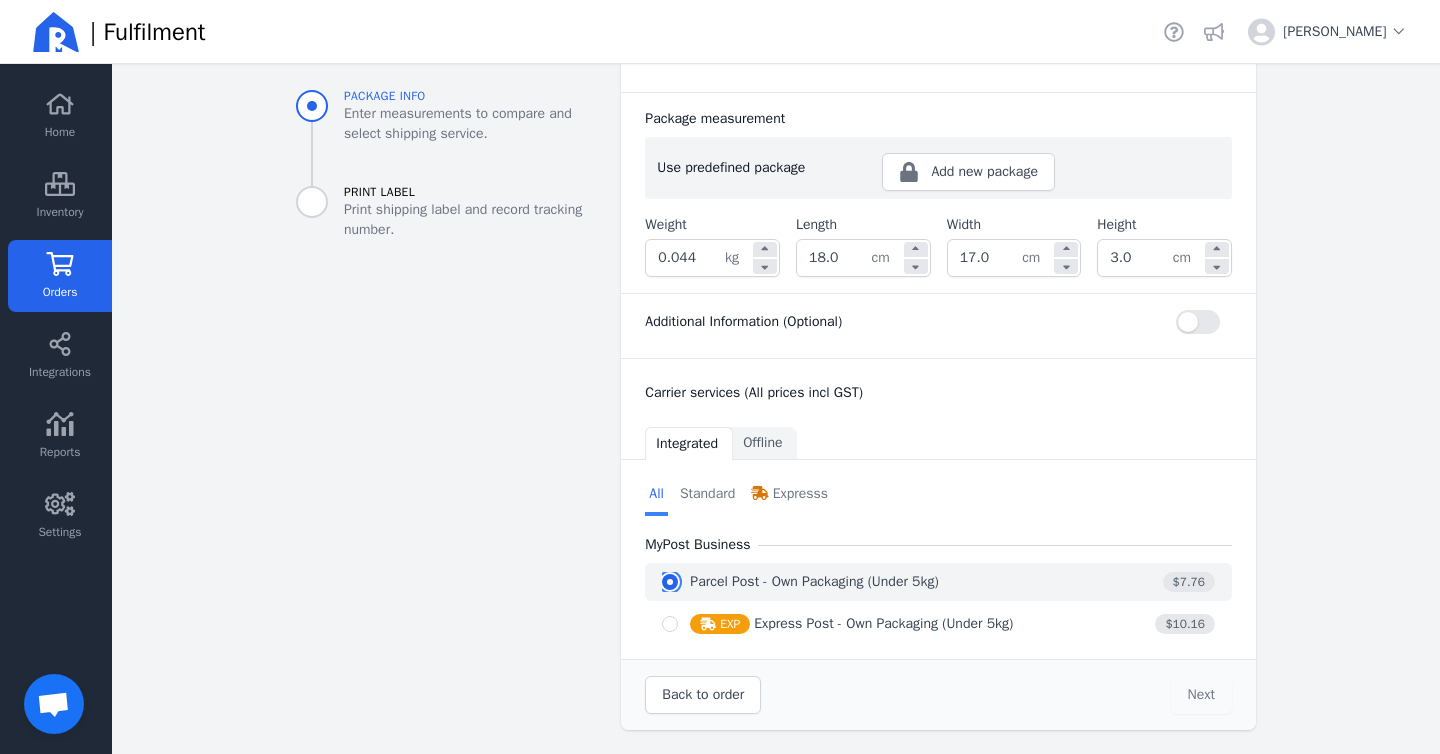 radio on "true" 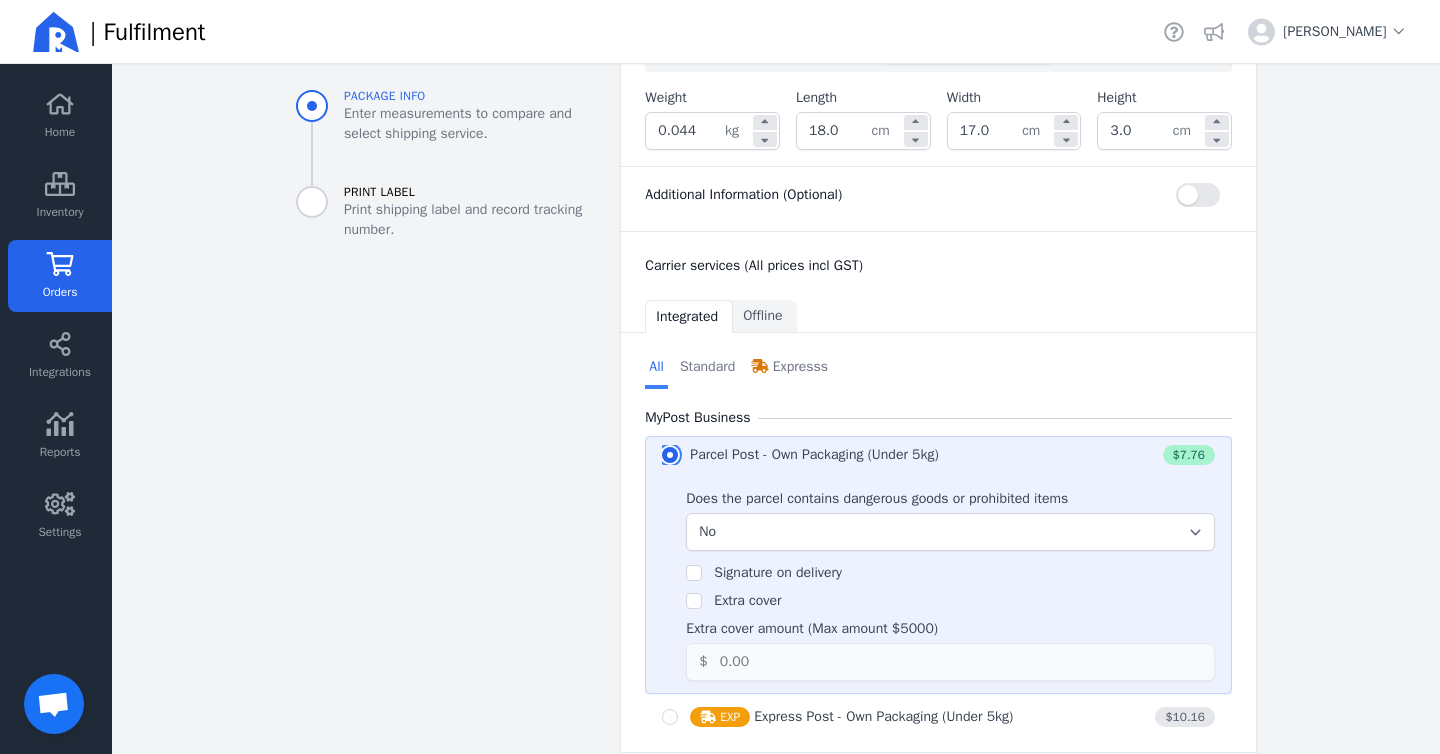 scroll, scrollTop: 576, scrollLeft: 0, axis: vertical 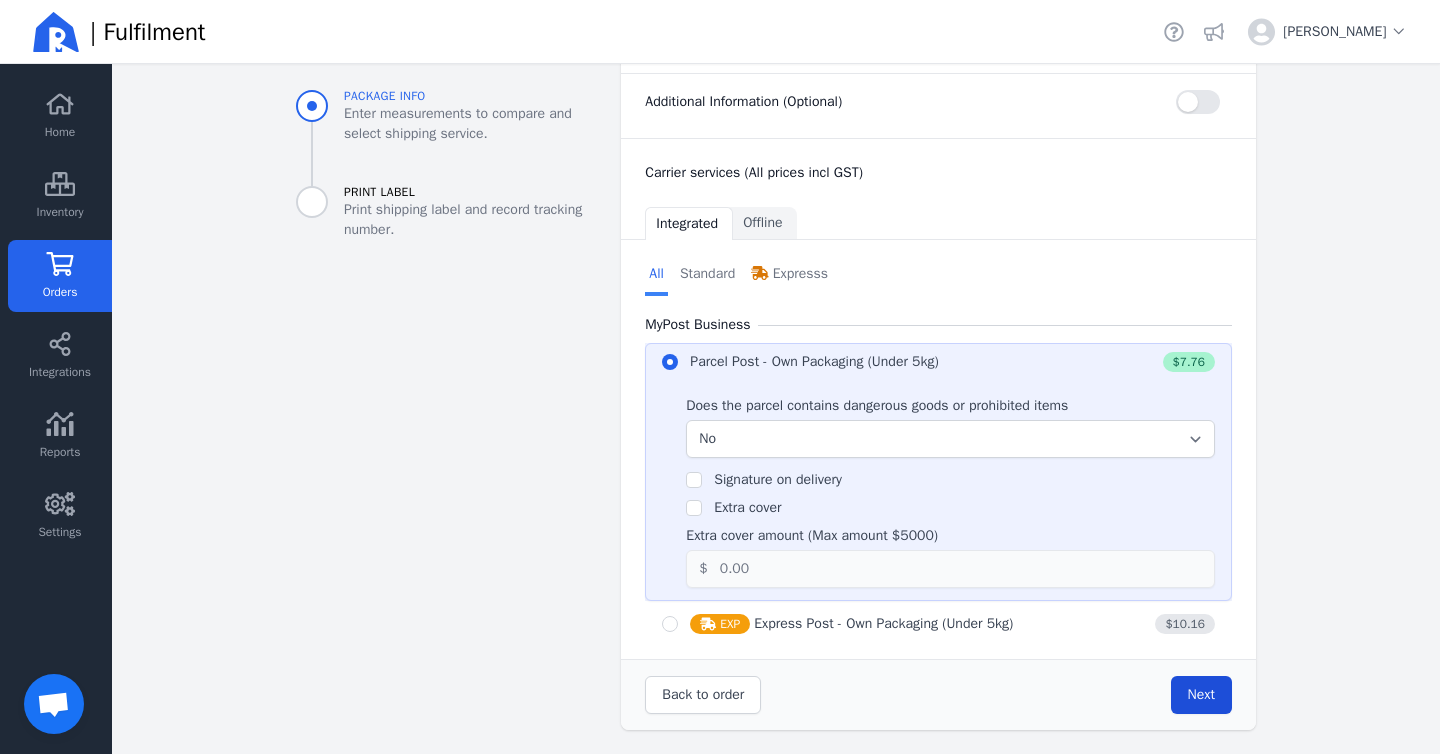 click on "Next" at bounding box center [1201, 695] 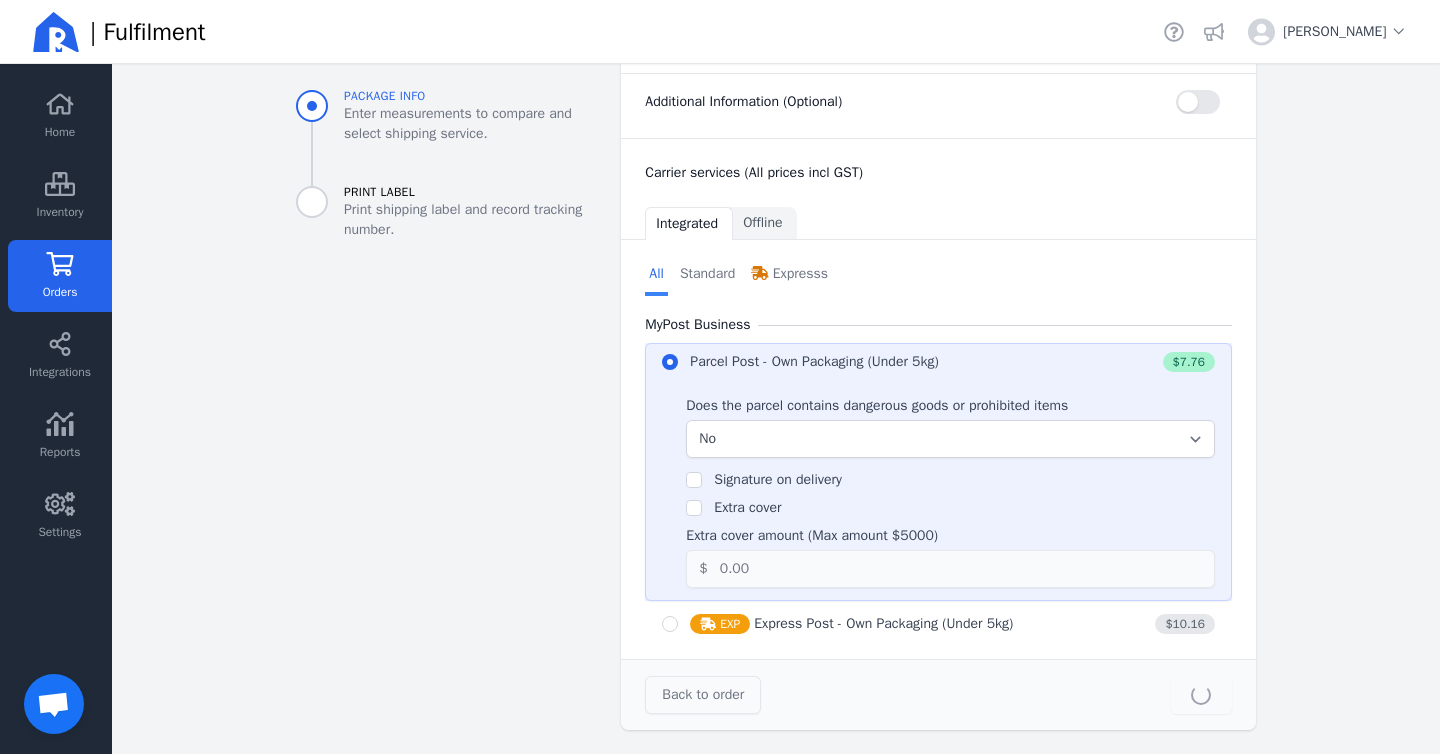type on "18.0" 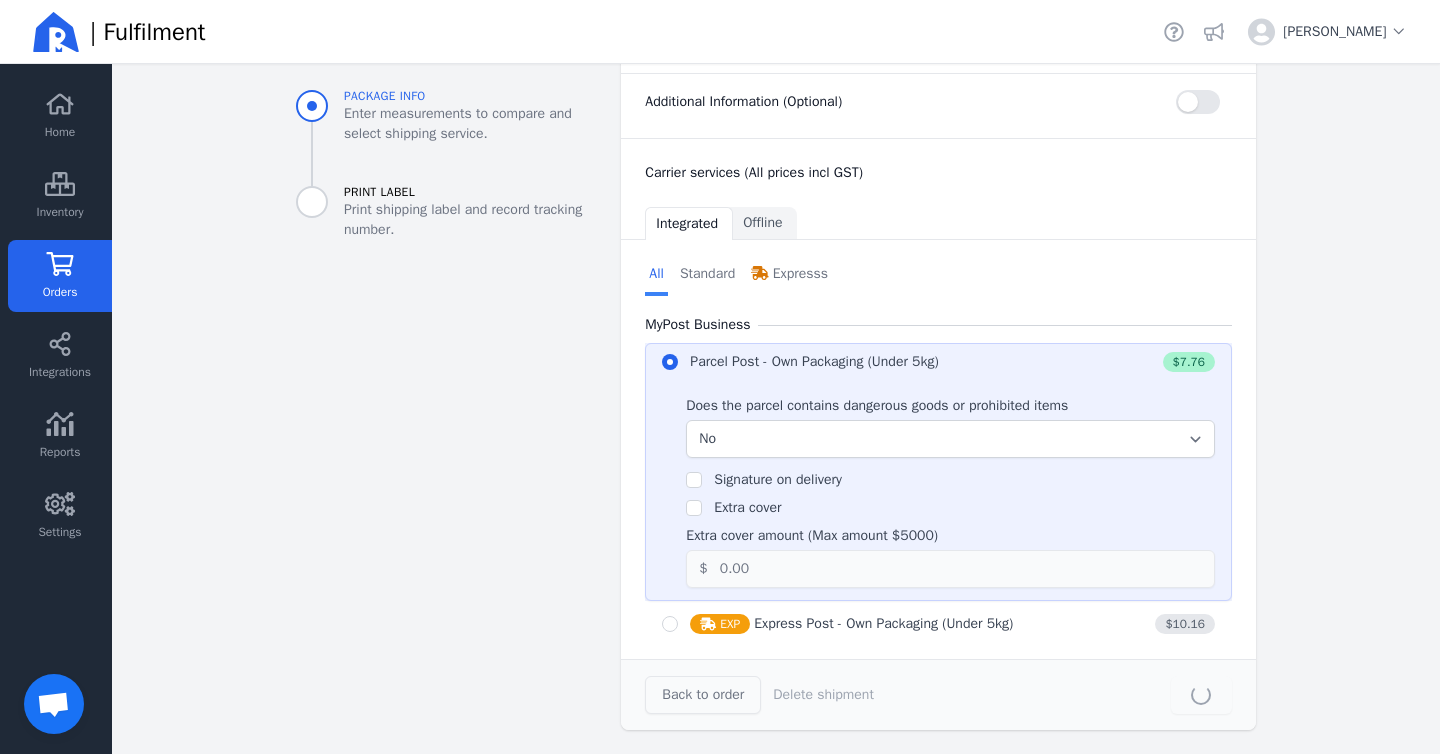 scroll, scrollTop: 0, scrollLeft: 0, axis: both 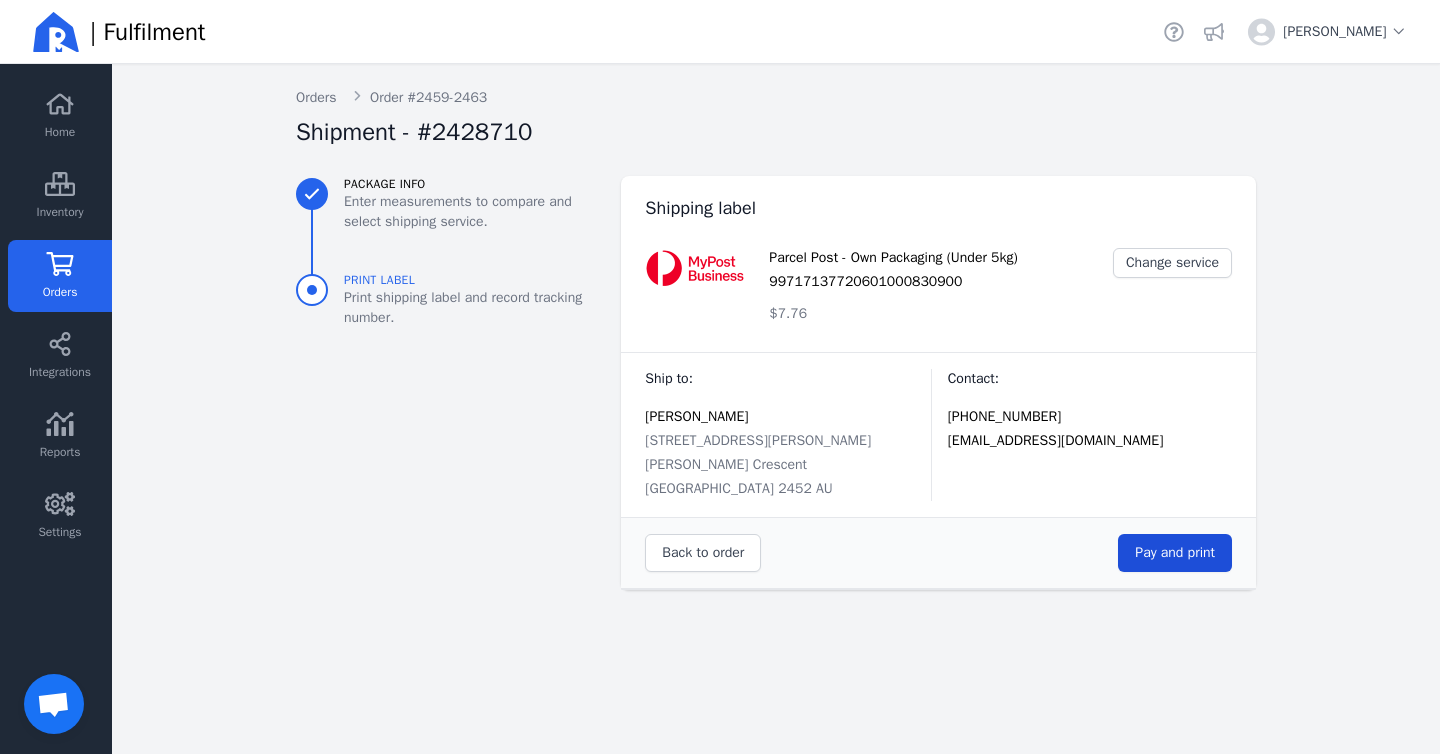 click on "Pay and print" at bounding box center [1175, 552] 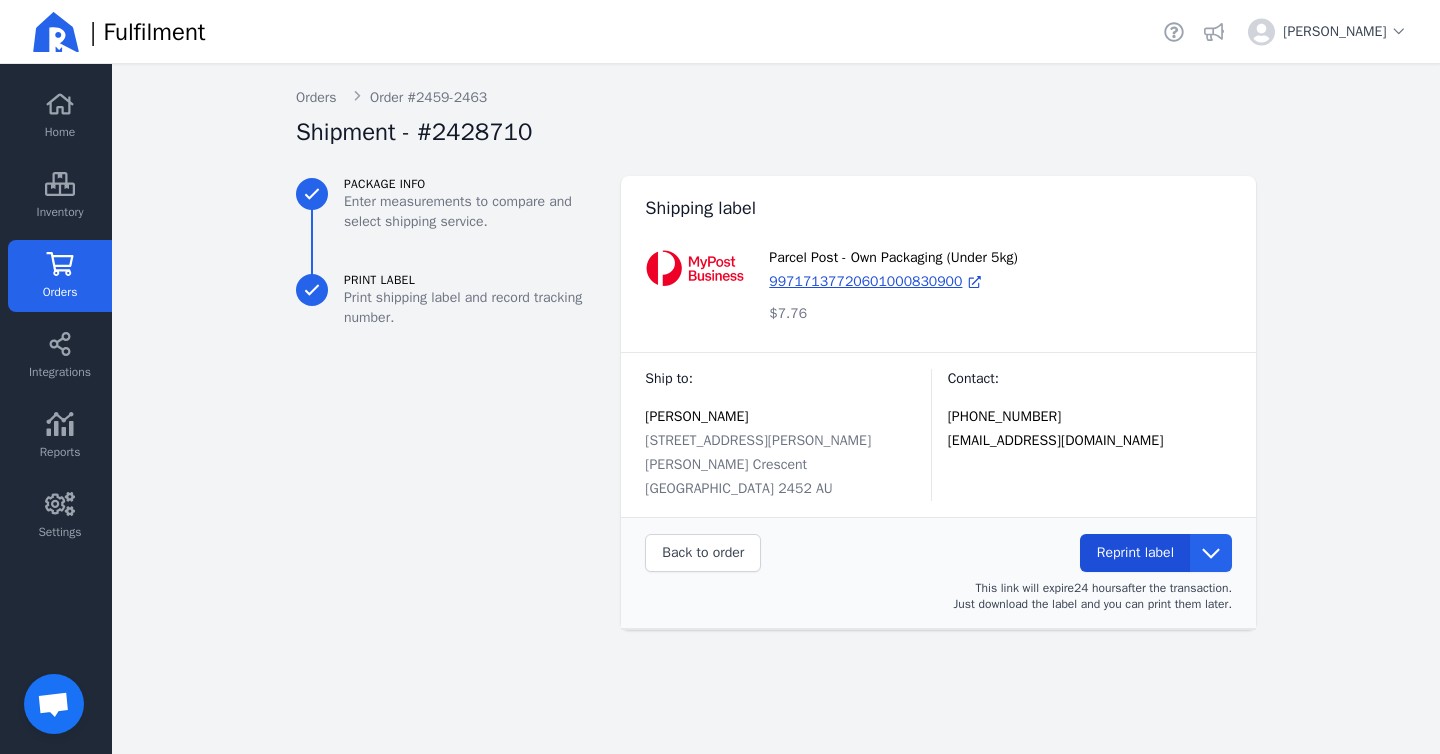 click on "Reprint label" at bounding box center [1135, 553] 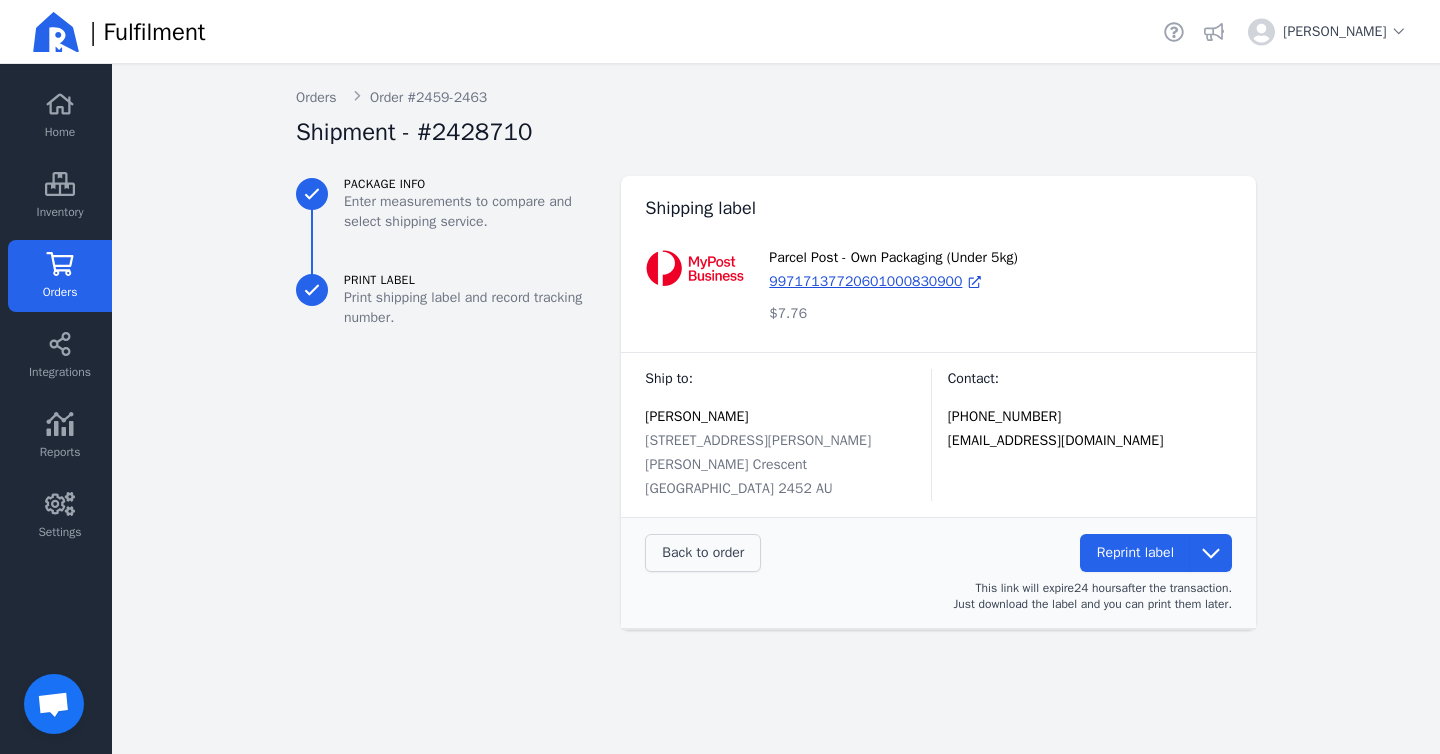 click on "Back to order" at bounding box center [703, 552] 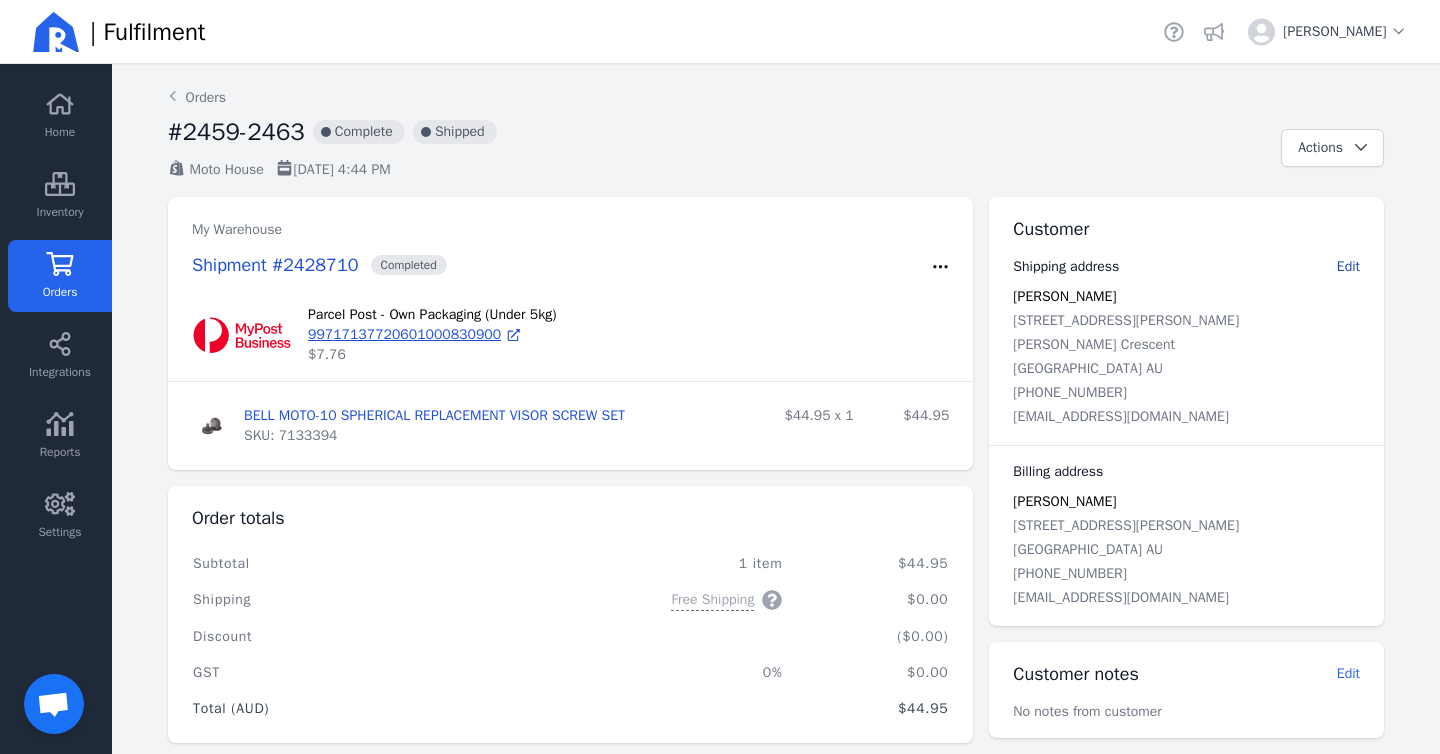 click on "Edit" at bounding box center (1348, 266) 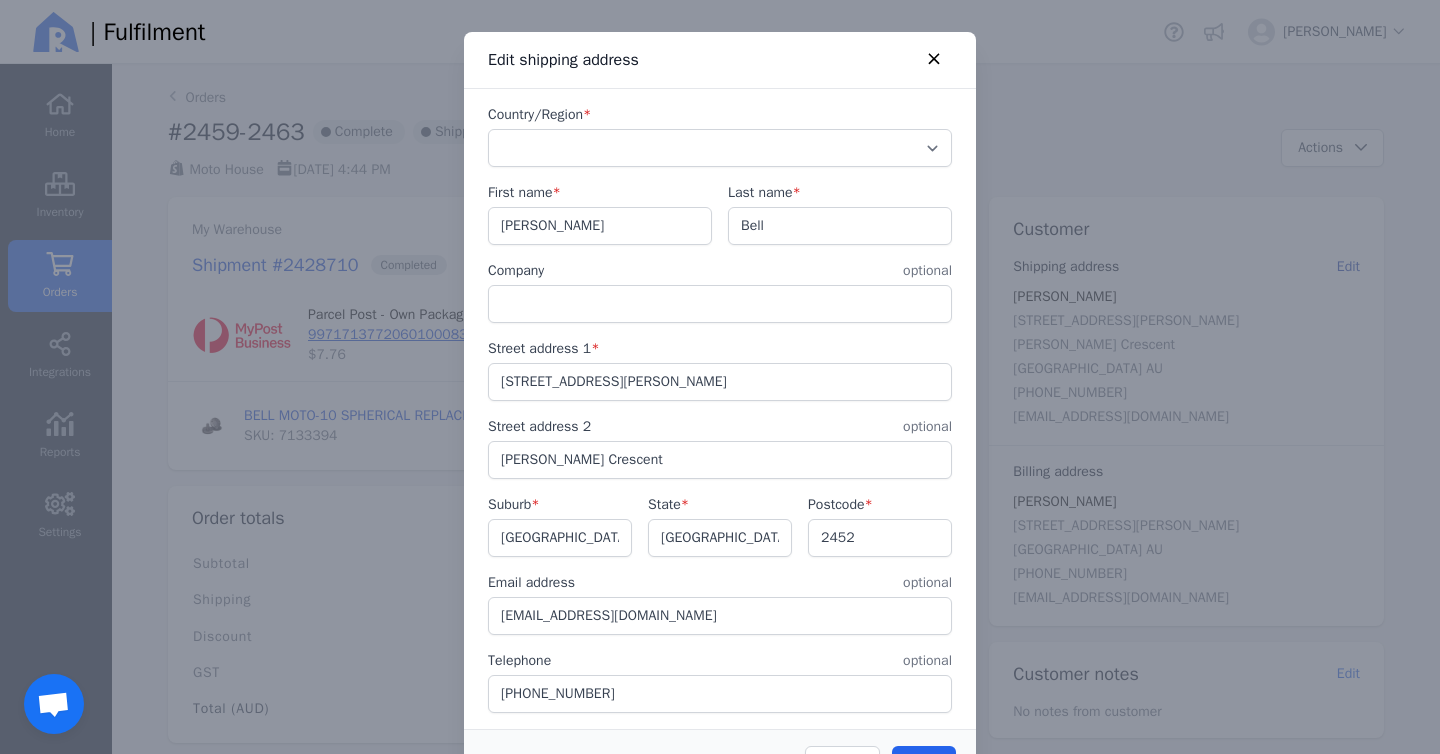 select on "AU" 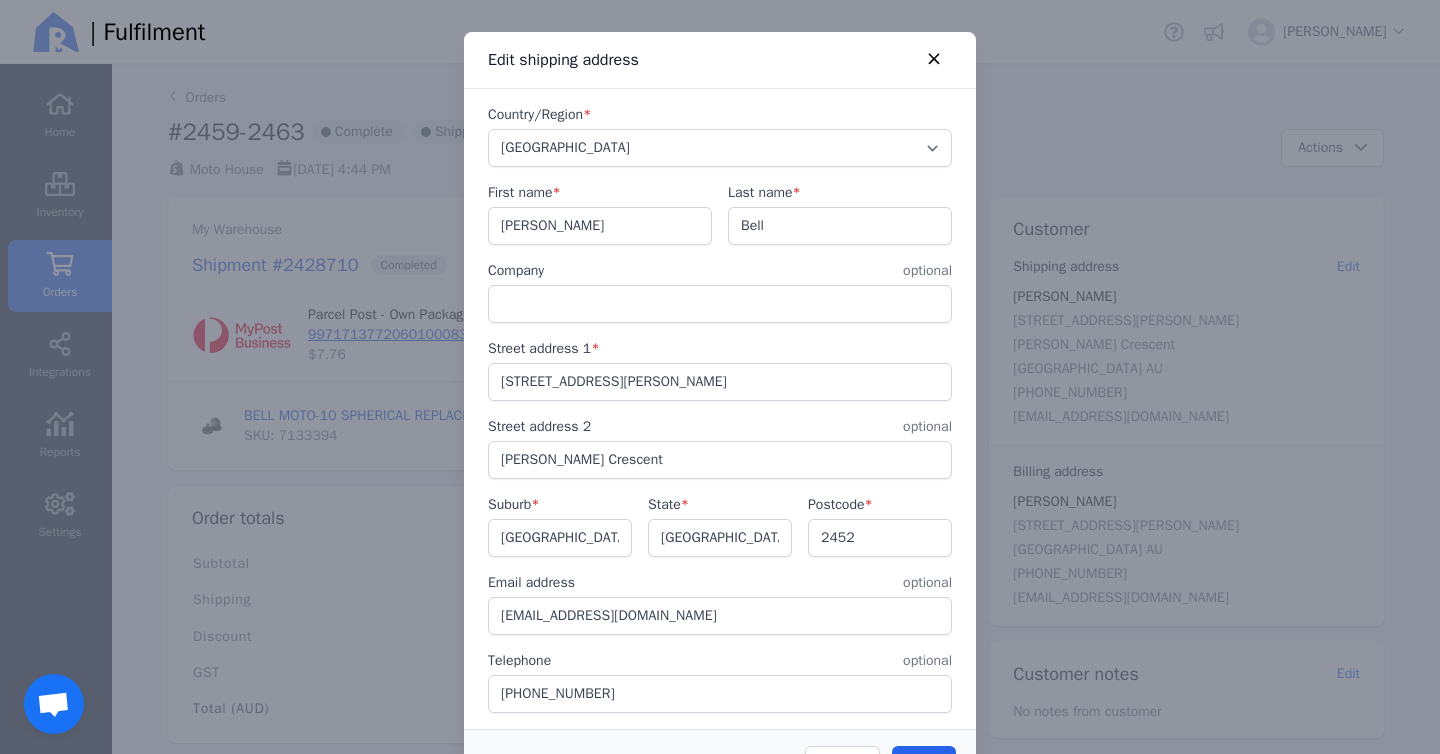 click on "[PERSON_NAME] Crescent" at bounding box center [720, 460] 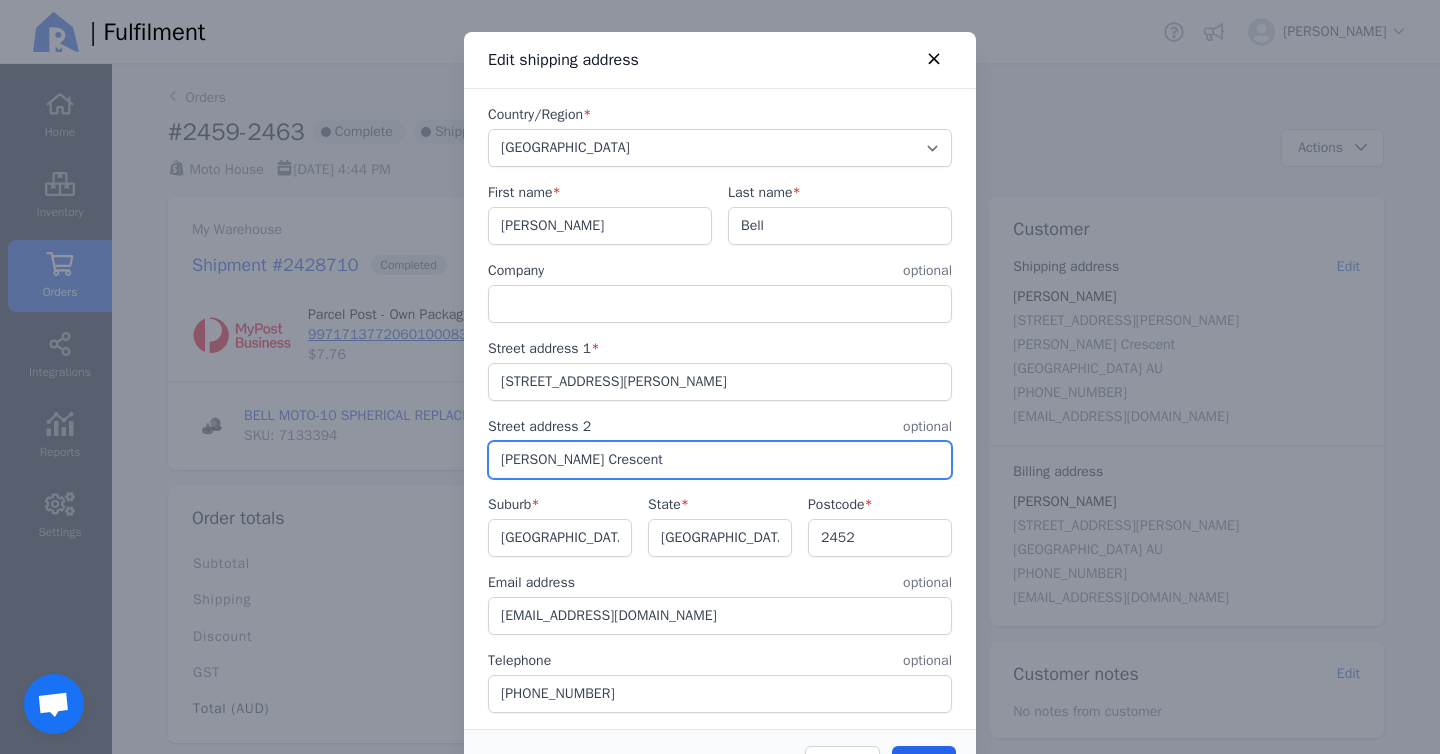 click on "[PERSON_NAME] Crescent" at bounding box center (720, 460) 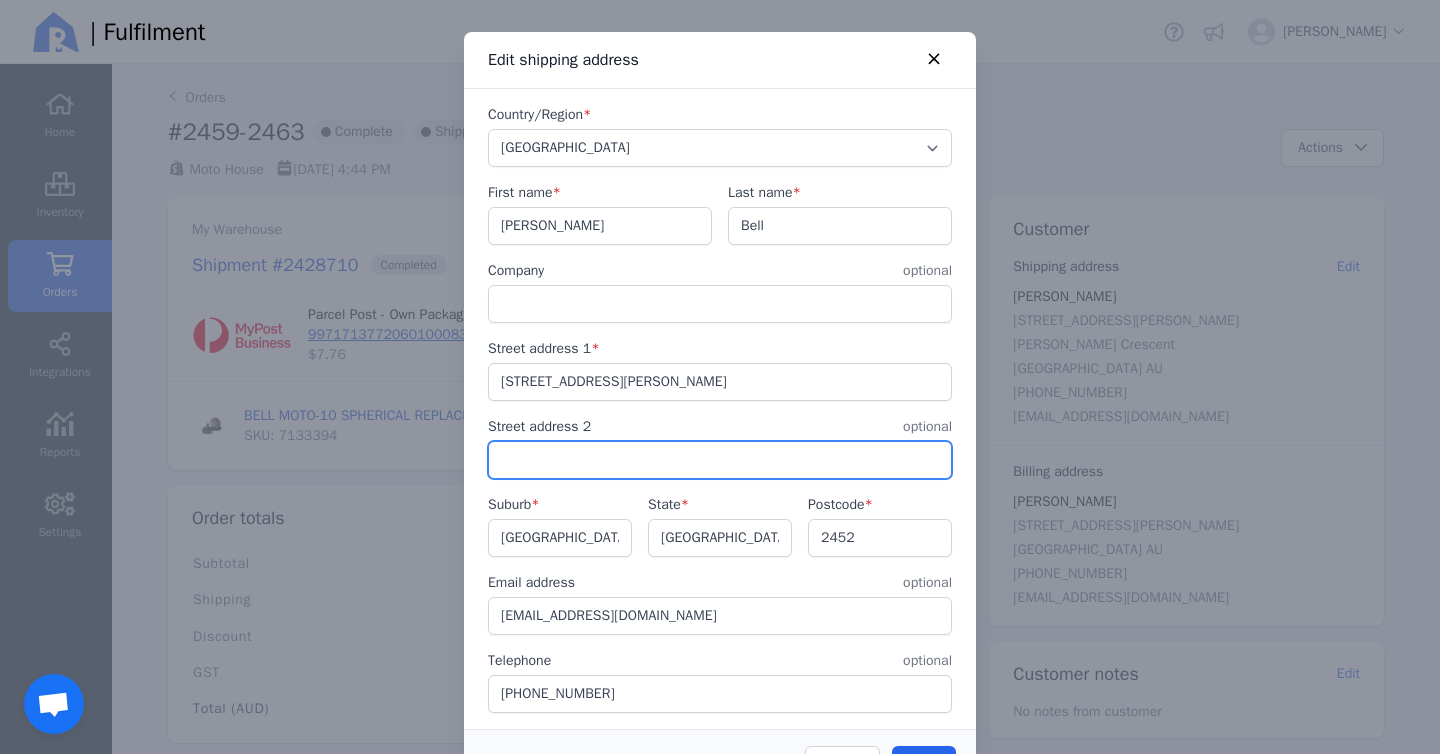 scroll, scrollTop: 78, scrollLeft: 0, axis: vertical 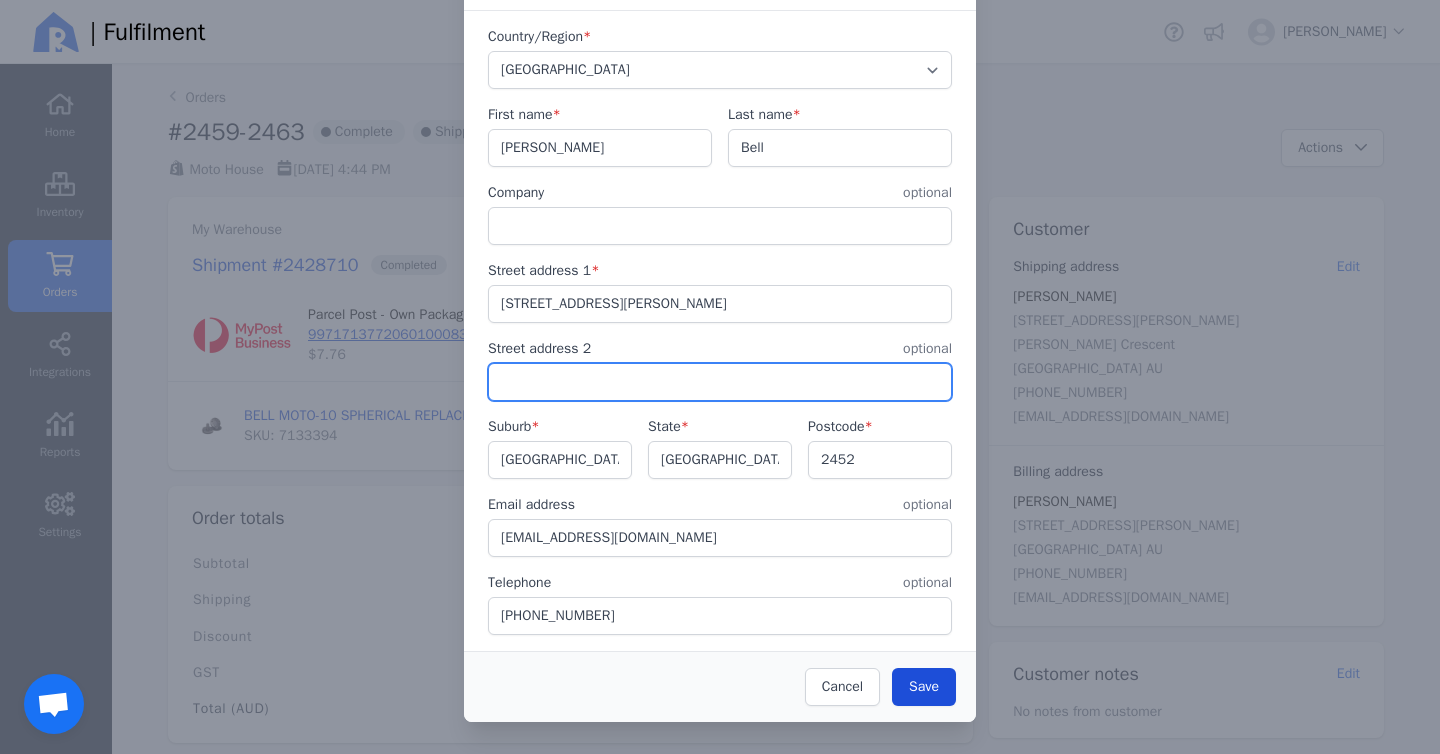 type 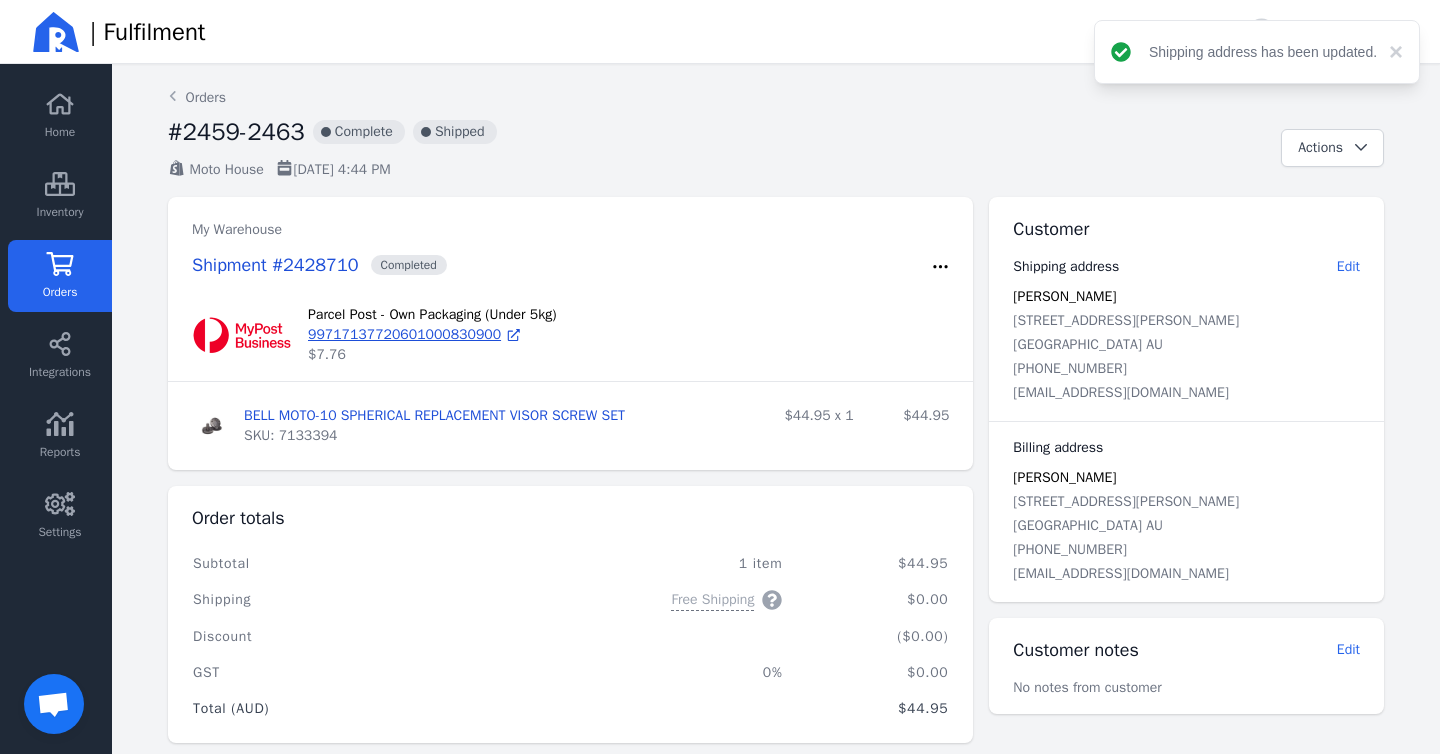 scroll, scrollTop: 0, scrollLeft: 0, axis: both 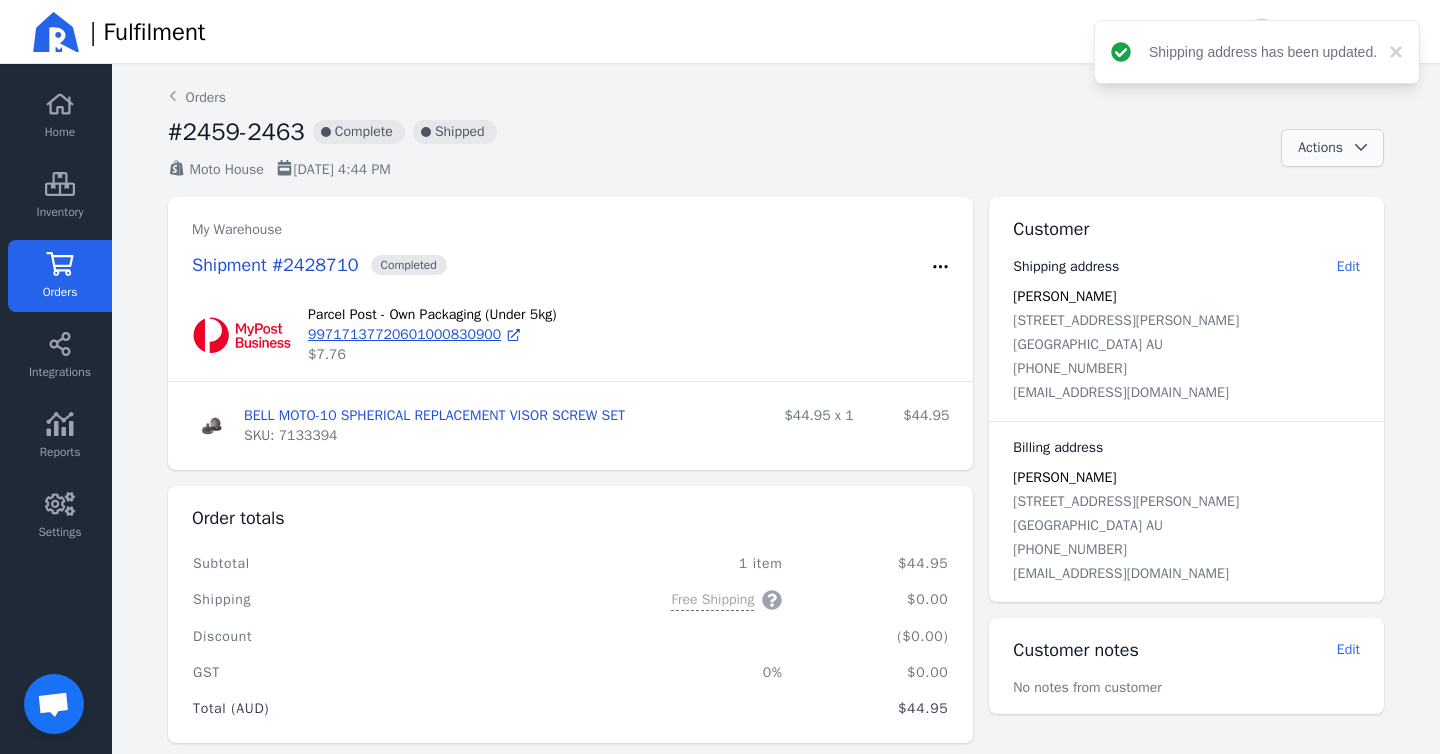 click on "Actions" at bounding box center (1320, 148) 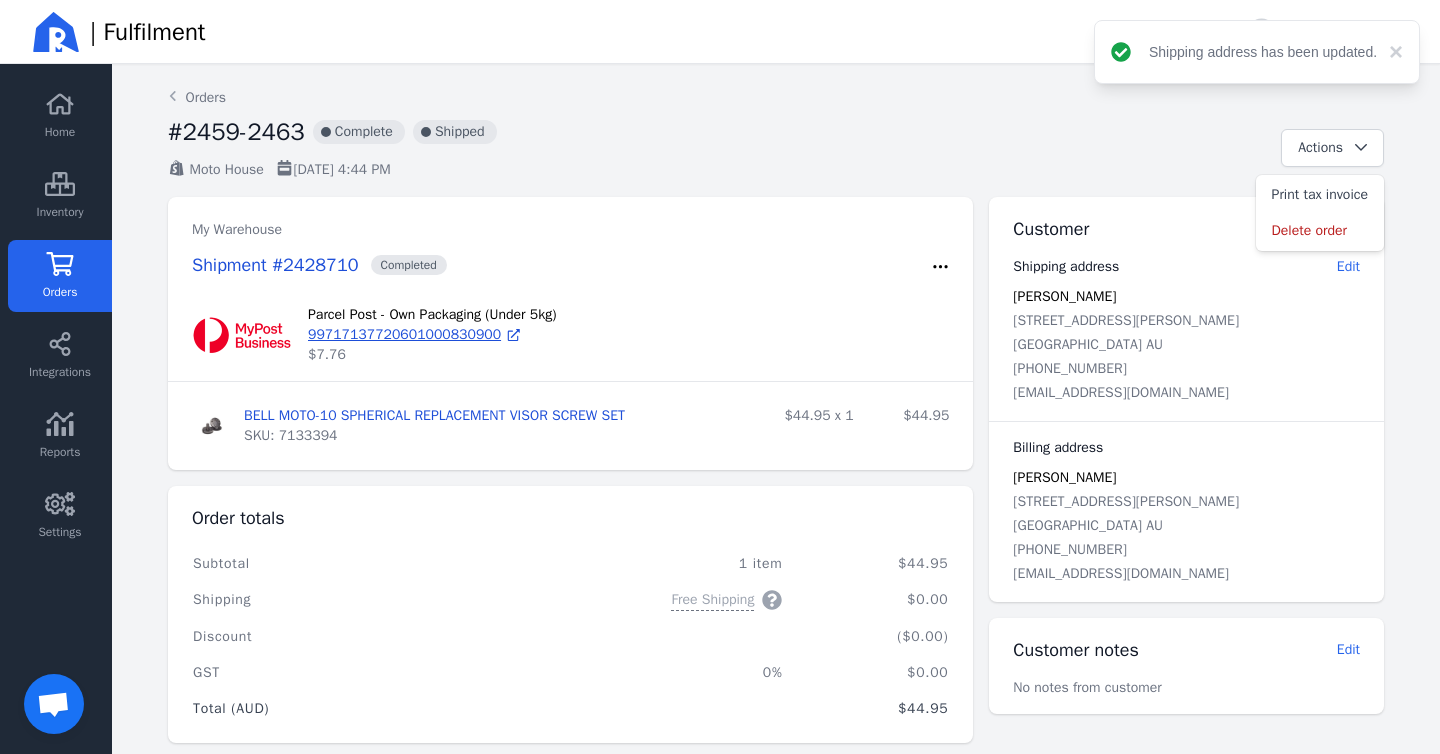 click on "Back  Orders #2459-2463 incompleted Complete incompleted Shipped Moto House  [DATE] 4:44 PM Actions Print tax invoice Delete order My Warehouse Shipment #2428710 Completed Parcel Post - Own Packaging (Under 5kg) 99717137720601000830900 $7.76 product price x qty Total BELL MOTO-10 SPHERICAL REPLACEMENT VISOR SCREW SET SKU: 7133394 $44.95 x 1 $44.95 ​ ​ Order totals Subtotal 1 item $44.95 Shipping Free Shipping Map your shipping method to a type (e.g., Express, Standard) to clearly distinguish orders with Express shipping and automatically filter Express rates for faster fulfilment. Map your shipping method to a type (e.g., Express, Standard) to clearly distinguish orders with Express shipping and automatically filter Express rates for faster fulfilment. $0.00 Discount ($0.00) GST 0% $0.00 Total (AUD) $44.95 Internal notes Add Shipment #2428710 dispatched. [DATE] 11:45 AM Tracking number automatically recorded: 99717137720601000830900 [DATE] 11:45 AM Order updated.
Customer Edit ​" 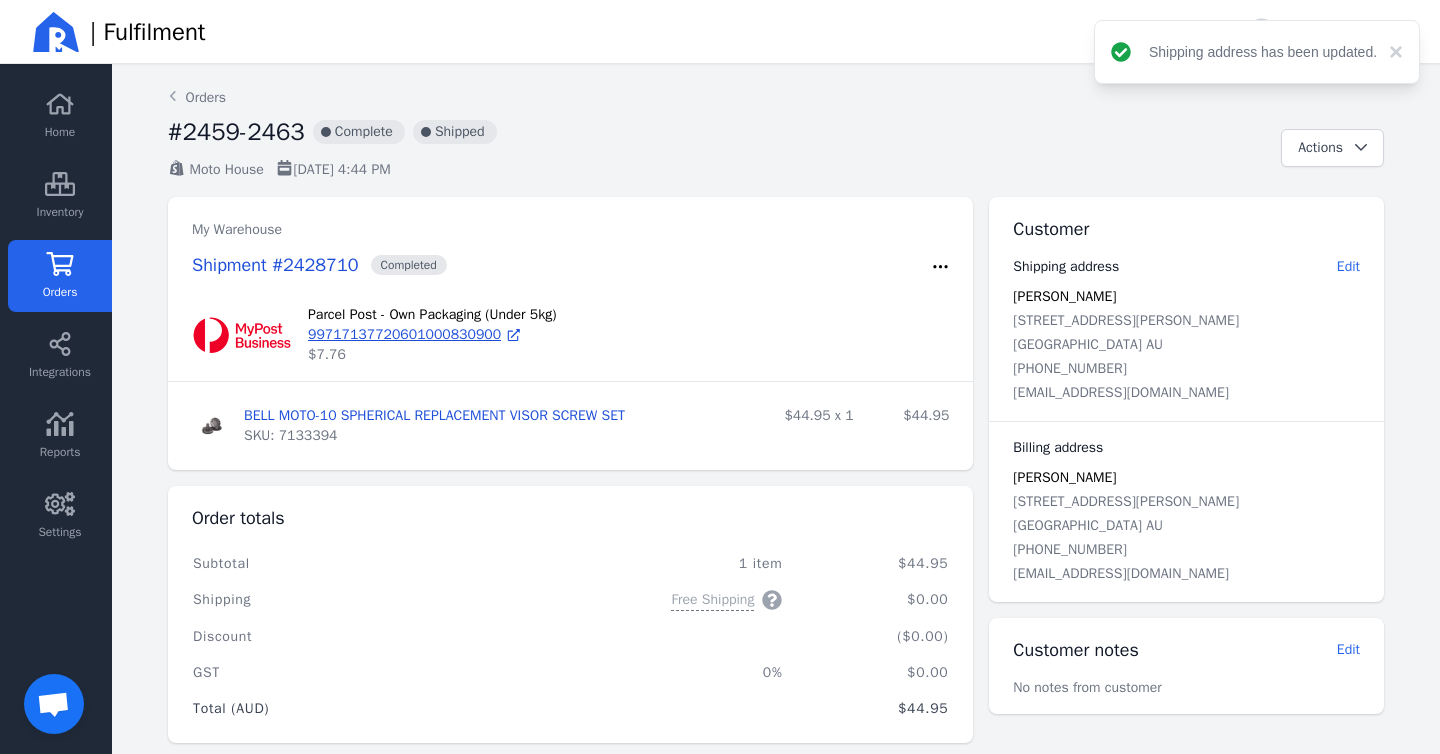 click 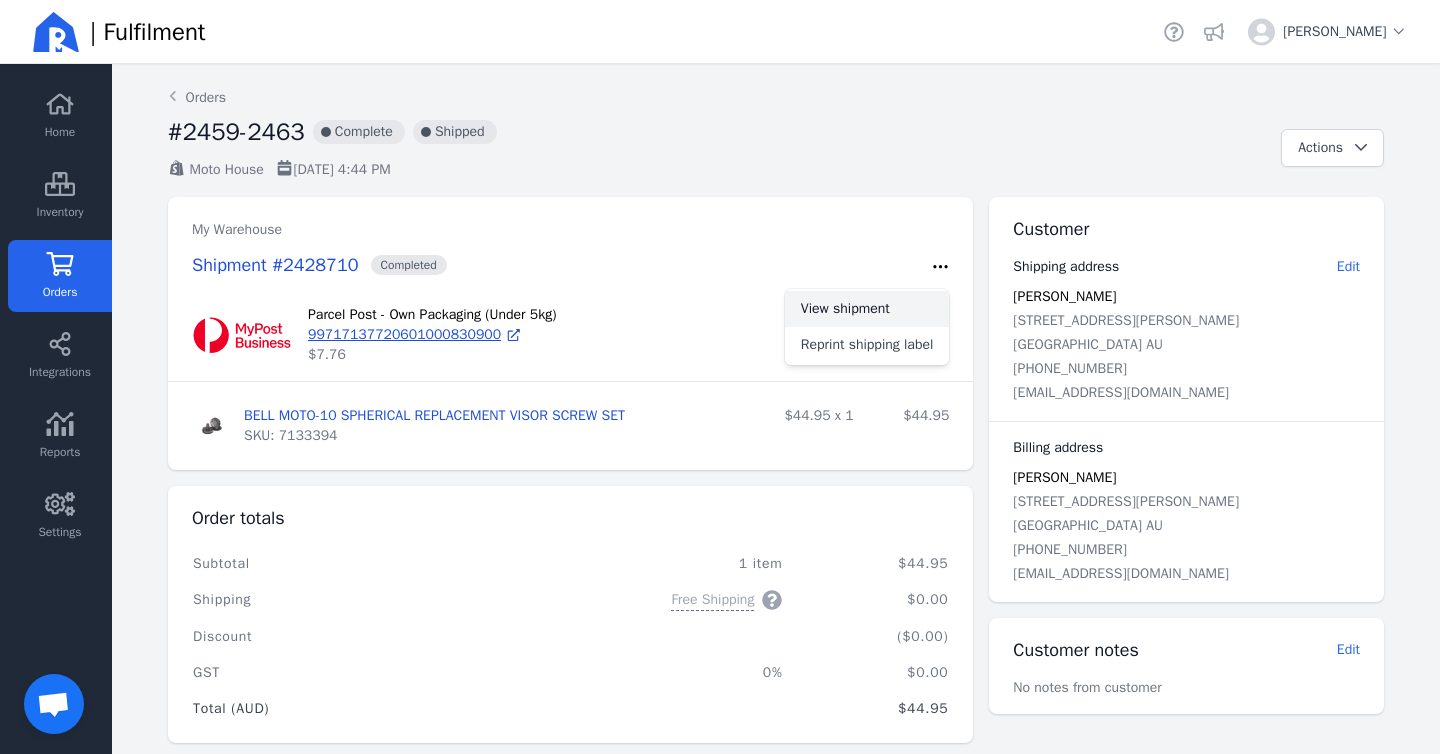 click on "View shipment" at bounding box center (867, 309) 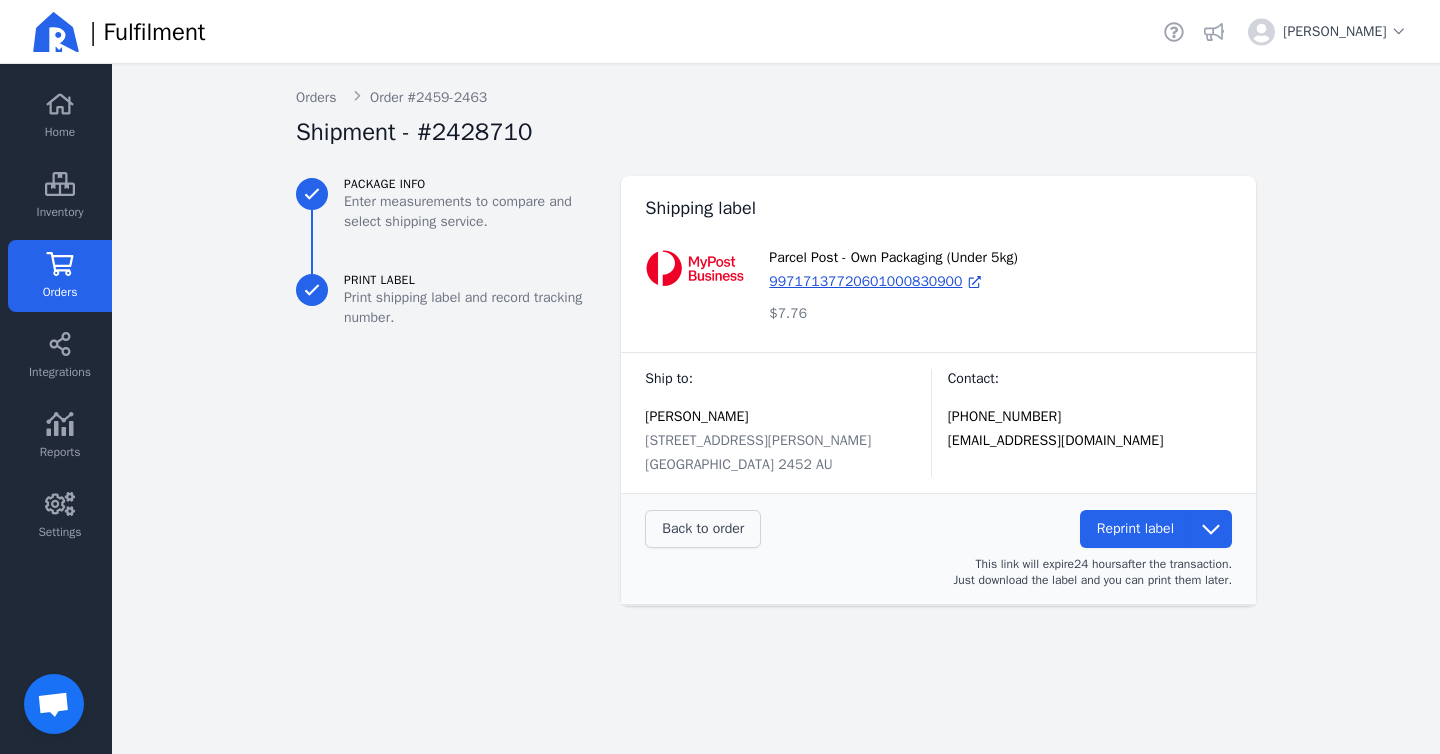 click on "Back to order" at bounding box center (703, 528) 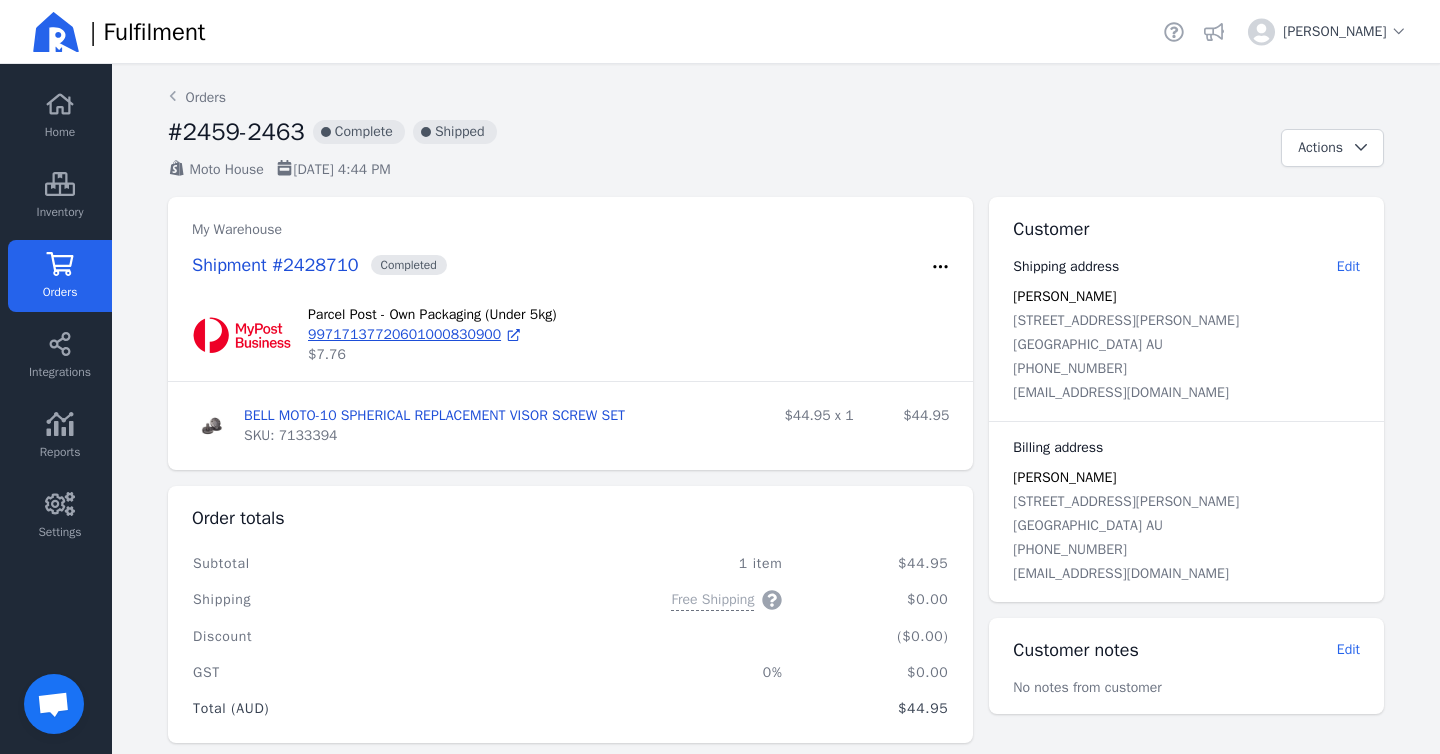 drag, startPoint x: 929, startPoint y: 284, endPoint x: 929, endPoint y: 266, distance: 18 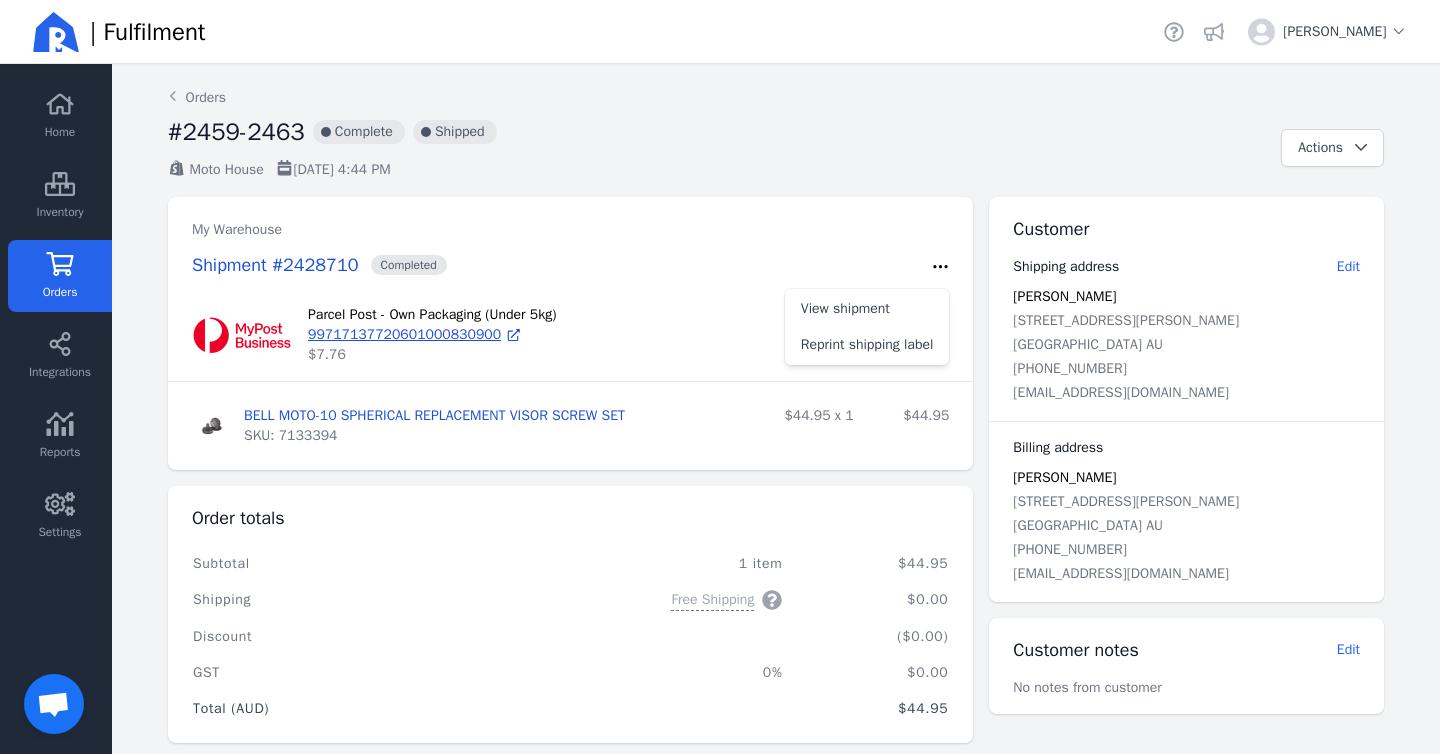 click on "My Warehouse Shipment #2428710 Completed View shipment Reprint shipping label" at bounding box center (570, 239) 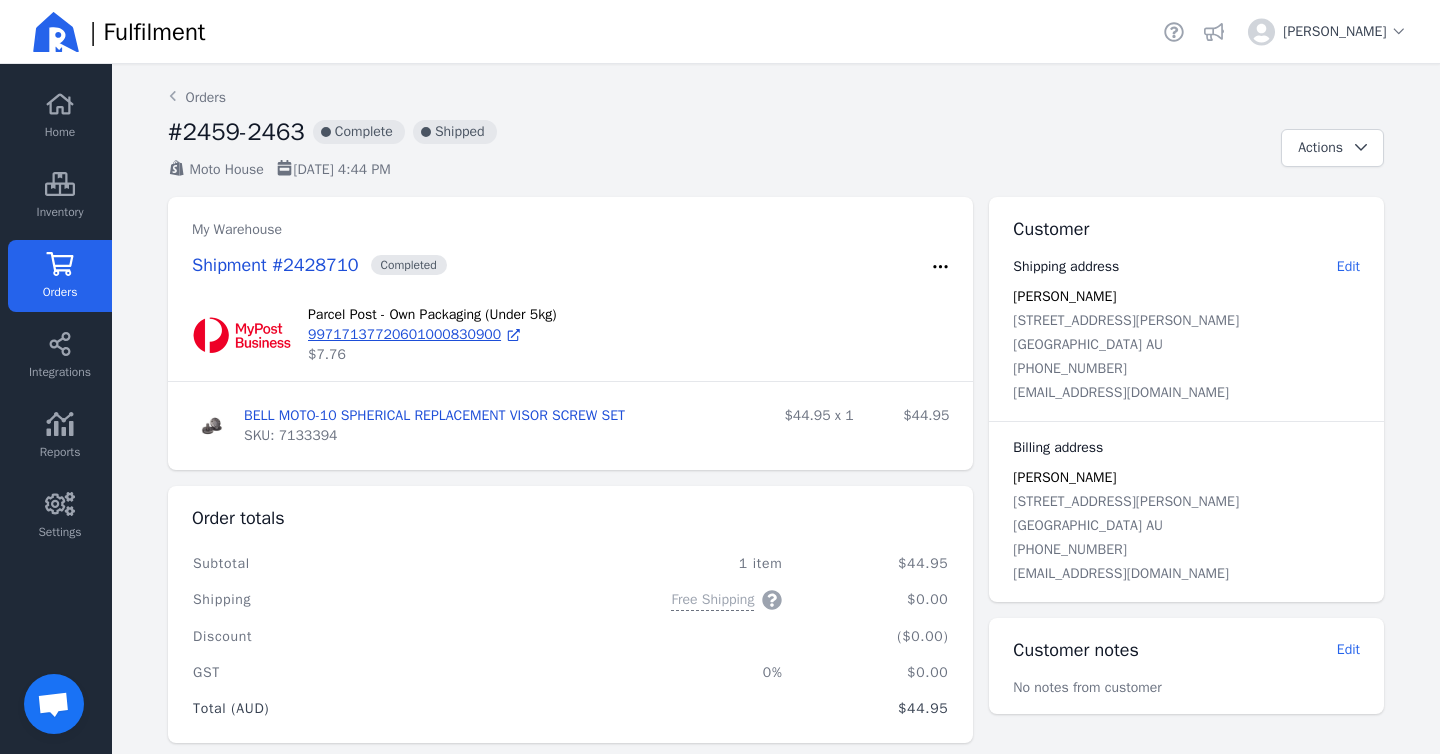 click 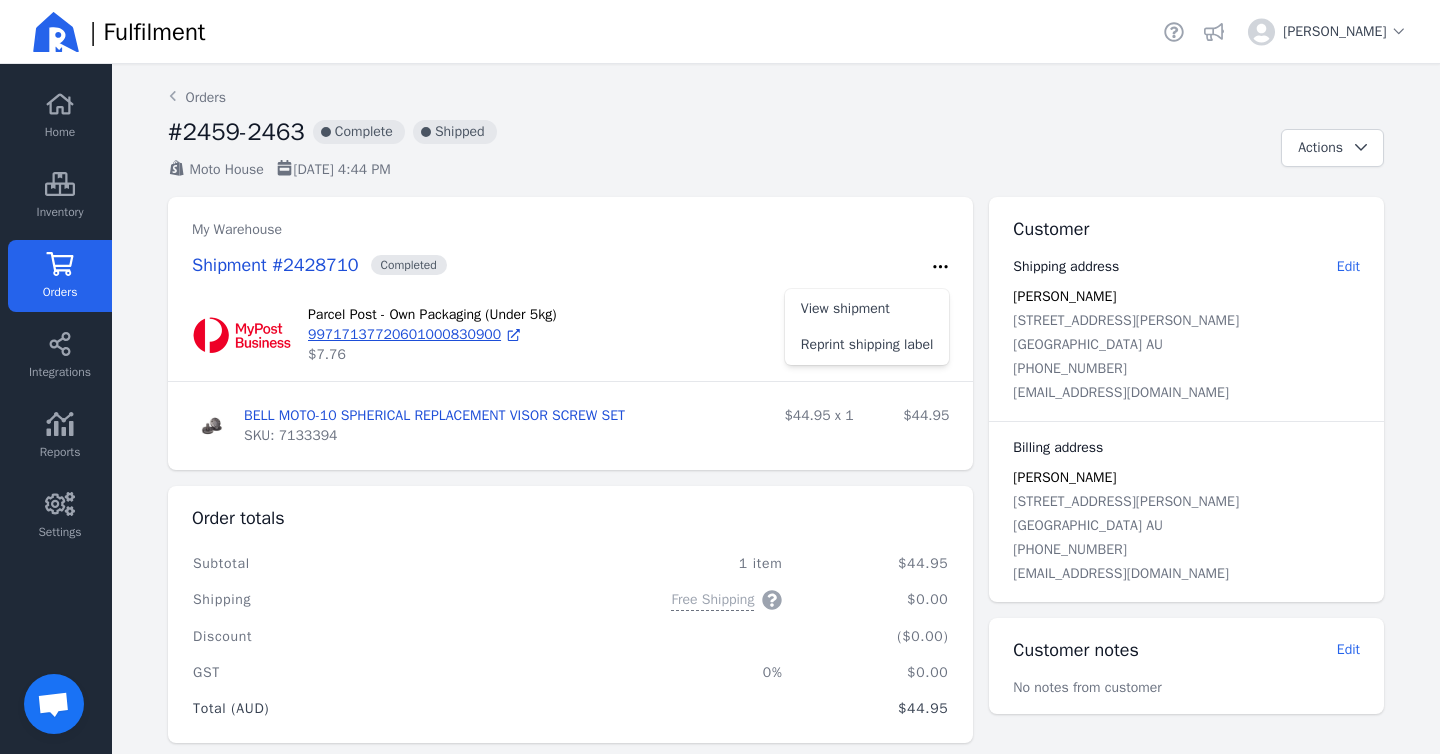 click on "My Warehouse Shipment #2428710 Completed View shipment Reprint shipping label" at bounding box center (570, 239) 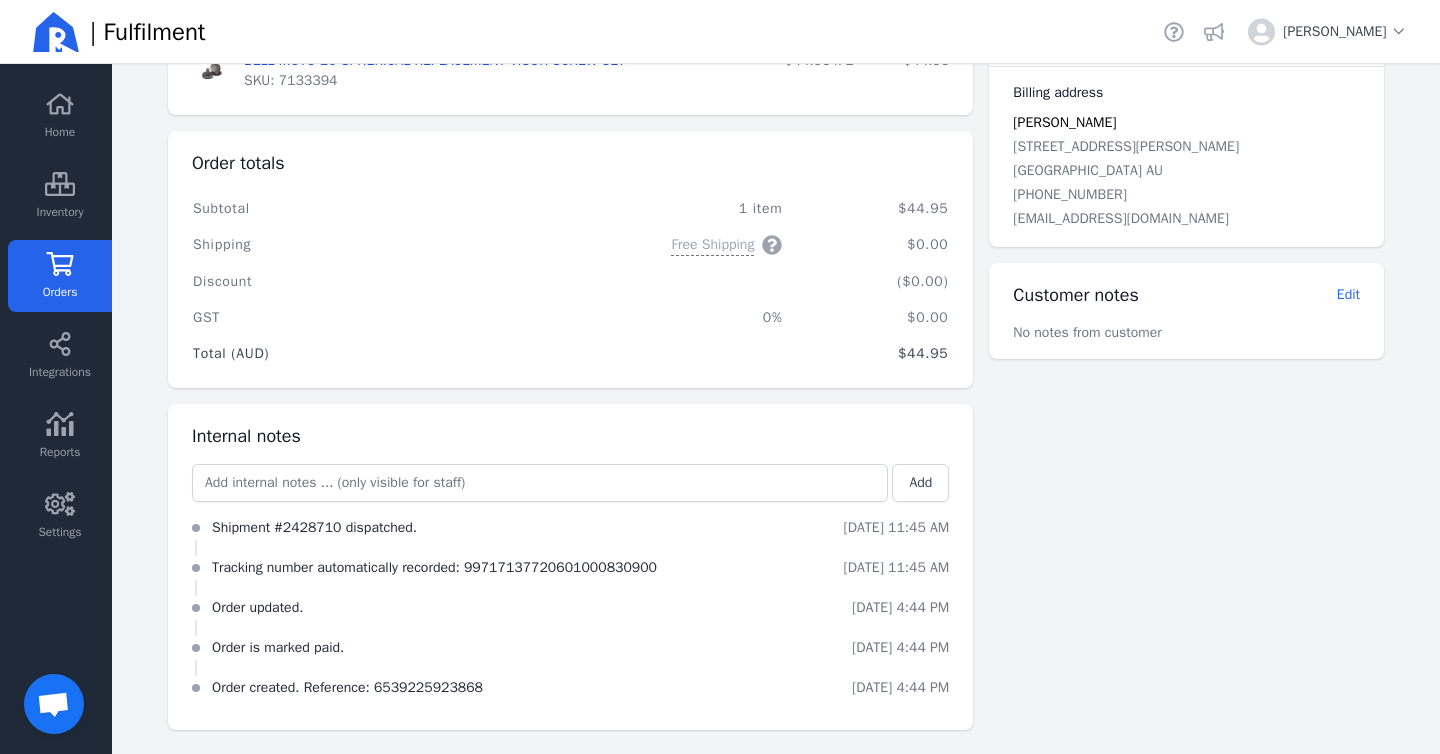 scroll, scrollTop: 0, scrollLeft: 0, axis: both 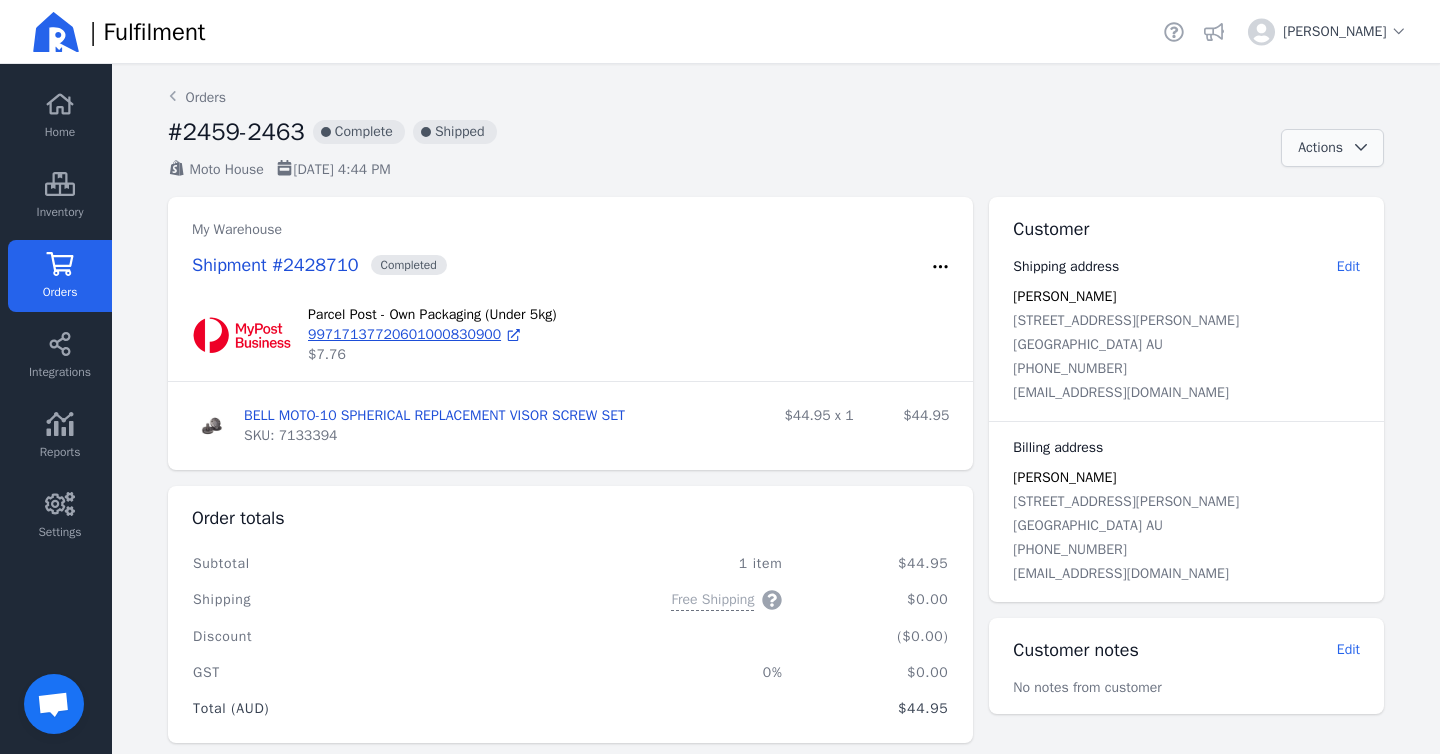 click at bounding box center (1355, 148) 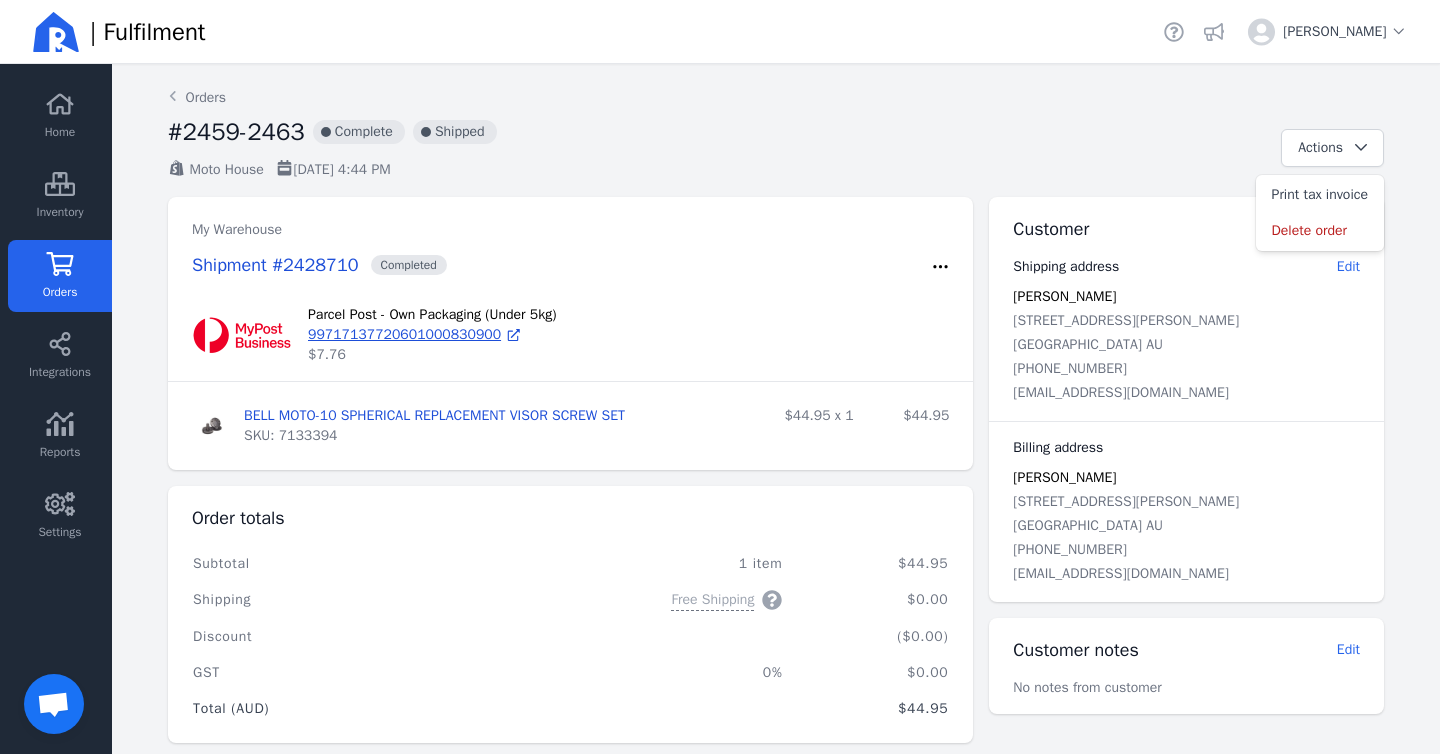 click on "Moto House  [DATE] 4:44 PM" 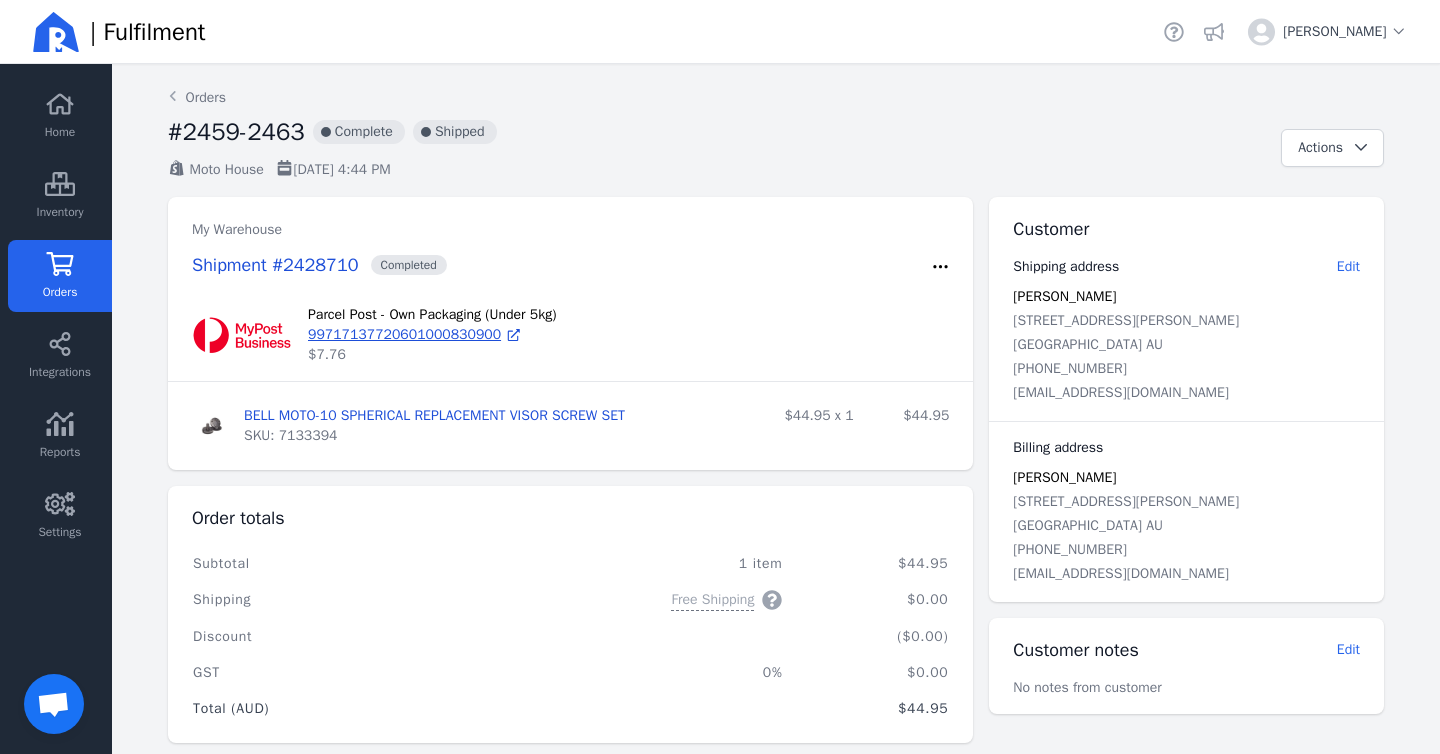 click on "Orders" 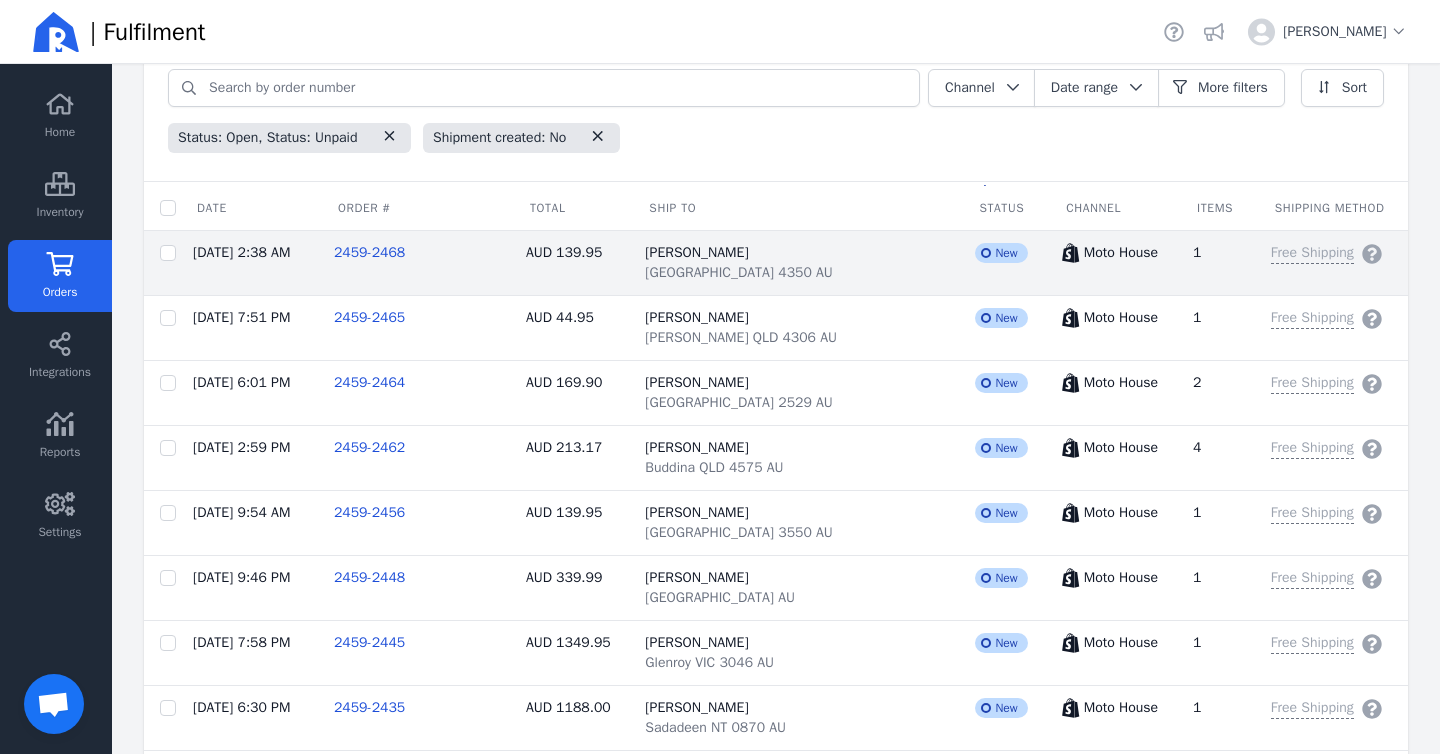scroll, scrollTop: 0, scrollLeft: 0, axis: both 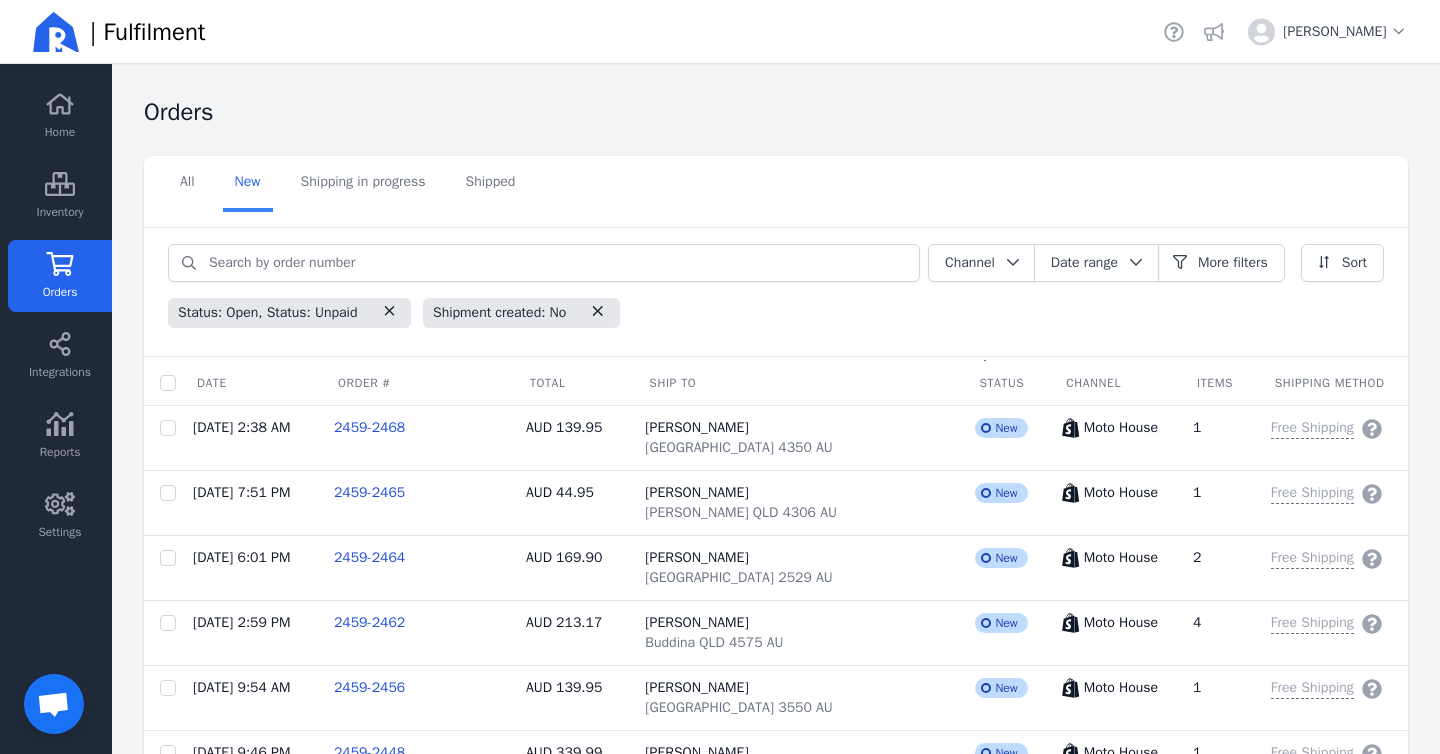 click on "All   New   Shipping in progress   Shipped" at bounding box center (776, 184) 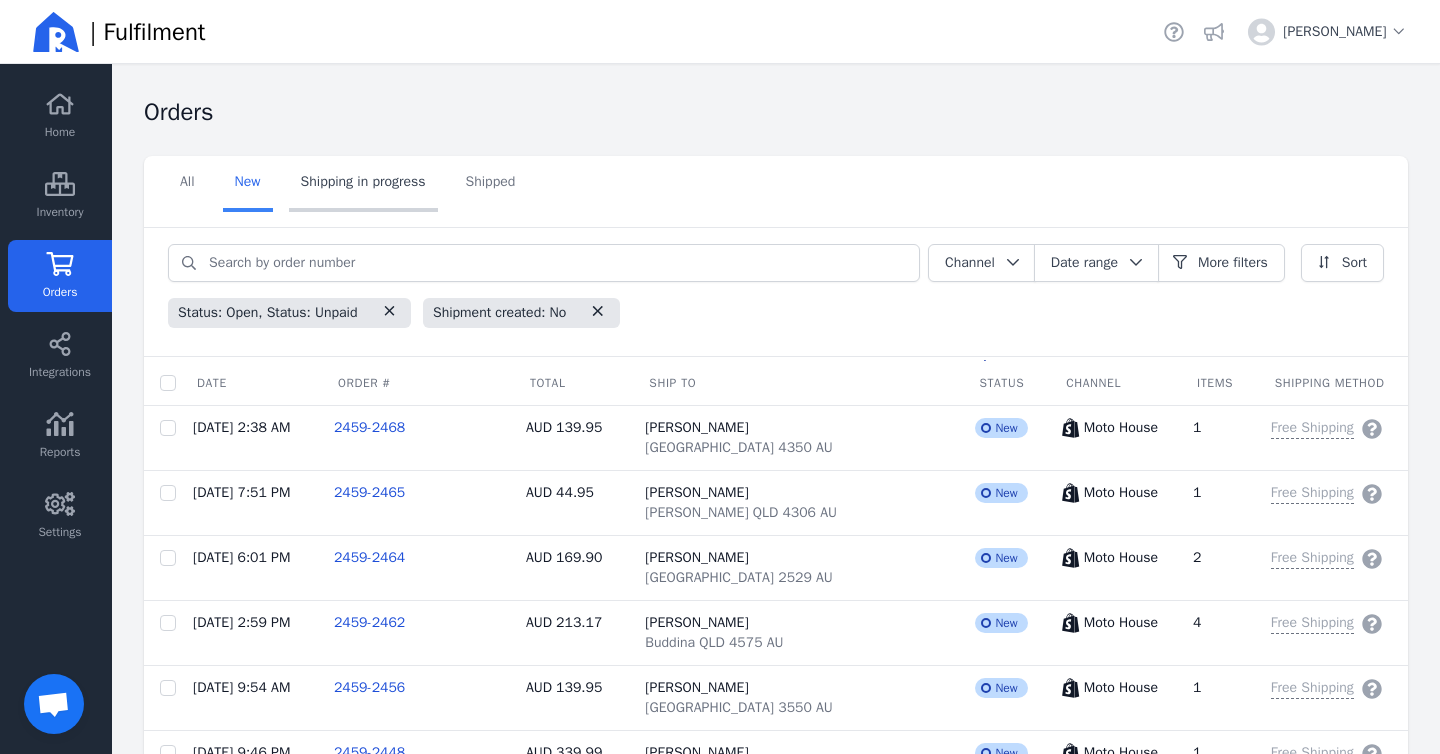 click on "Shipping in progress" 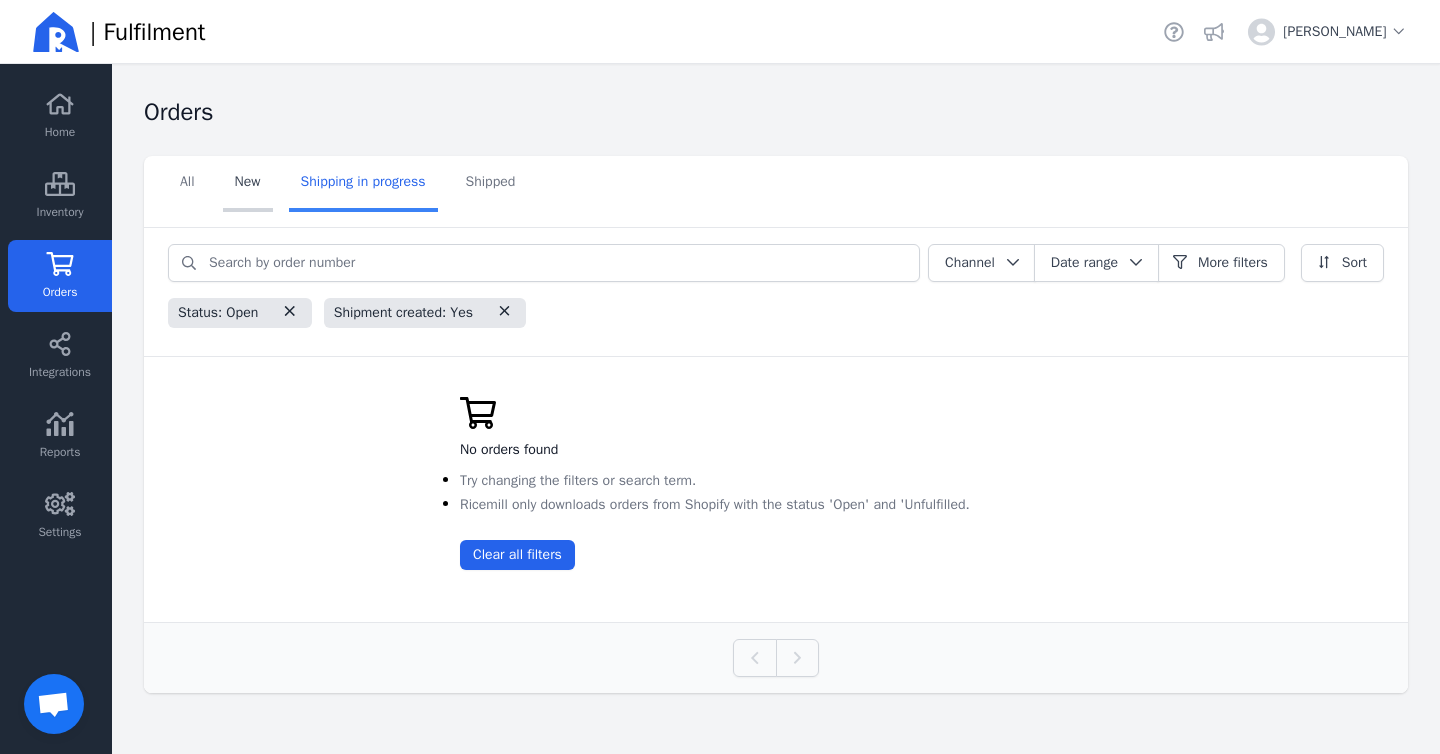 click on "New" 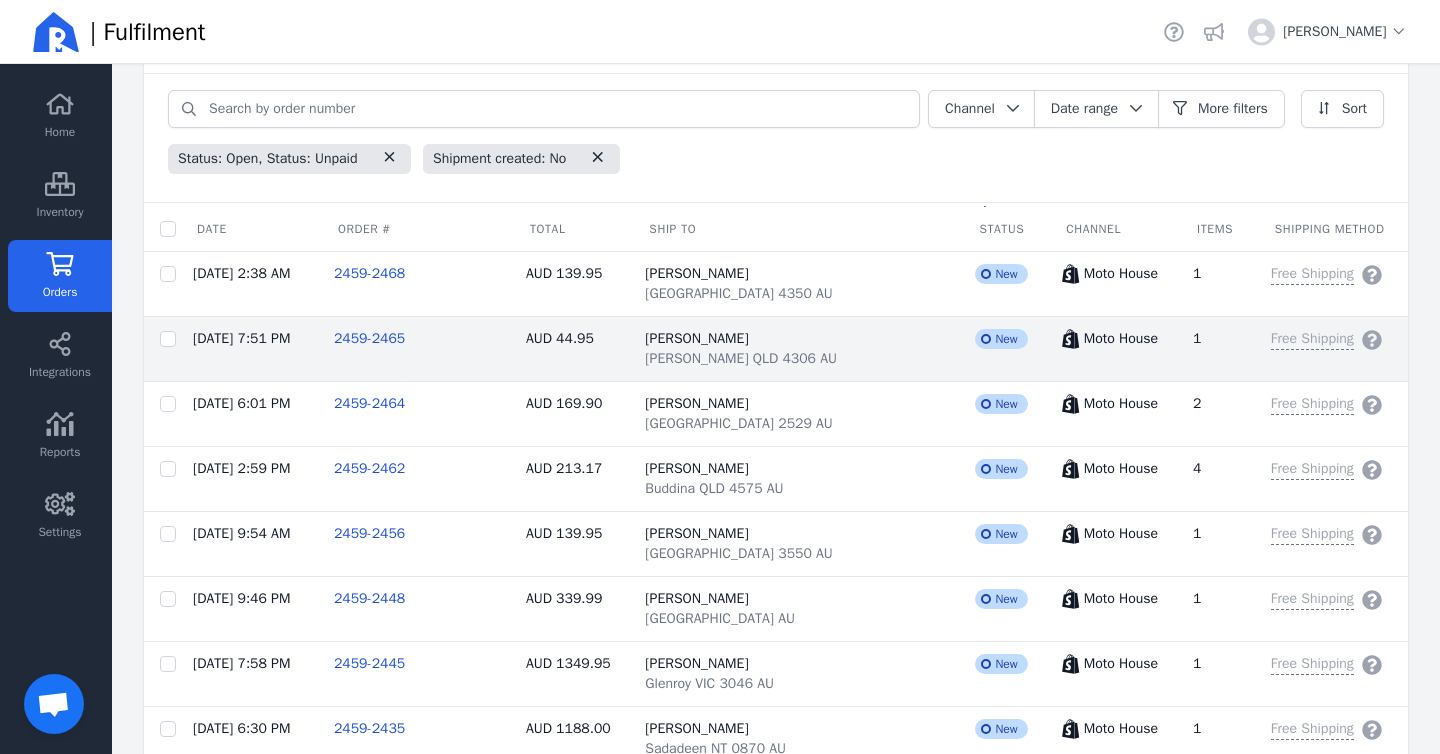 scroll, scrollTop: 0, scrollLeft: 0, axis: both 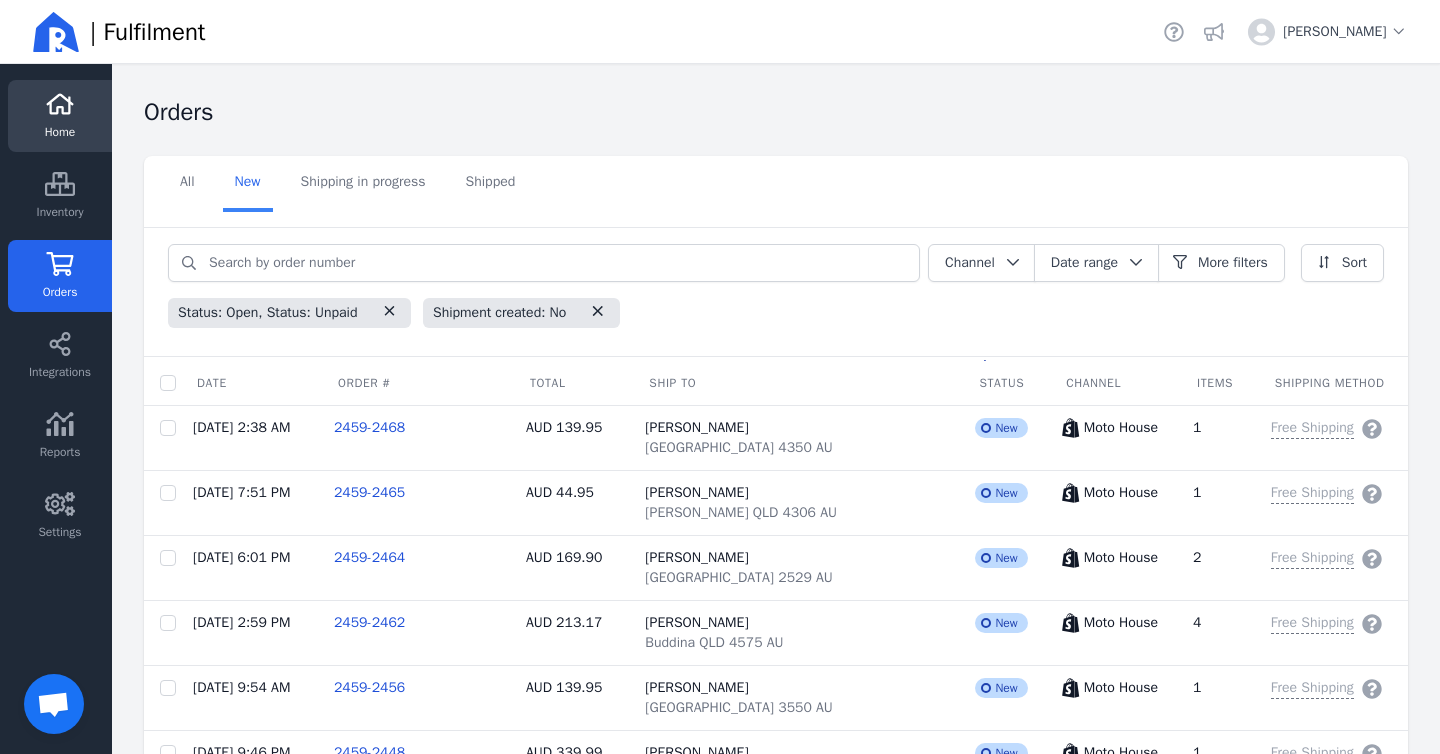 click on "Home" 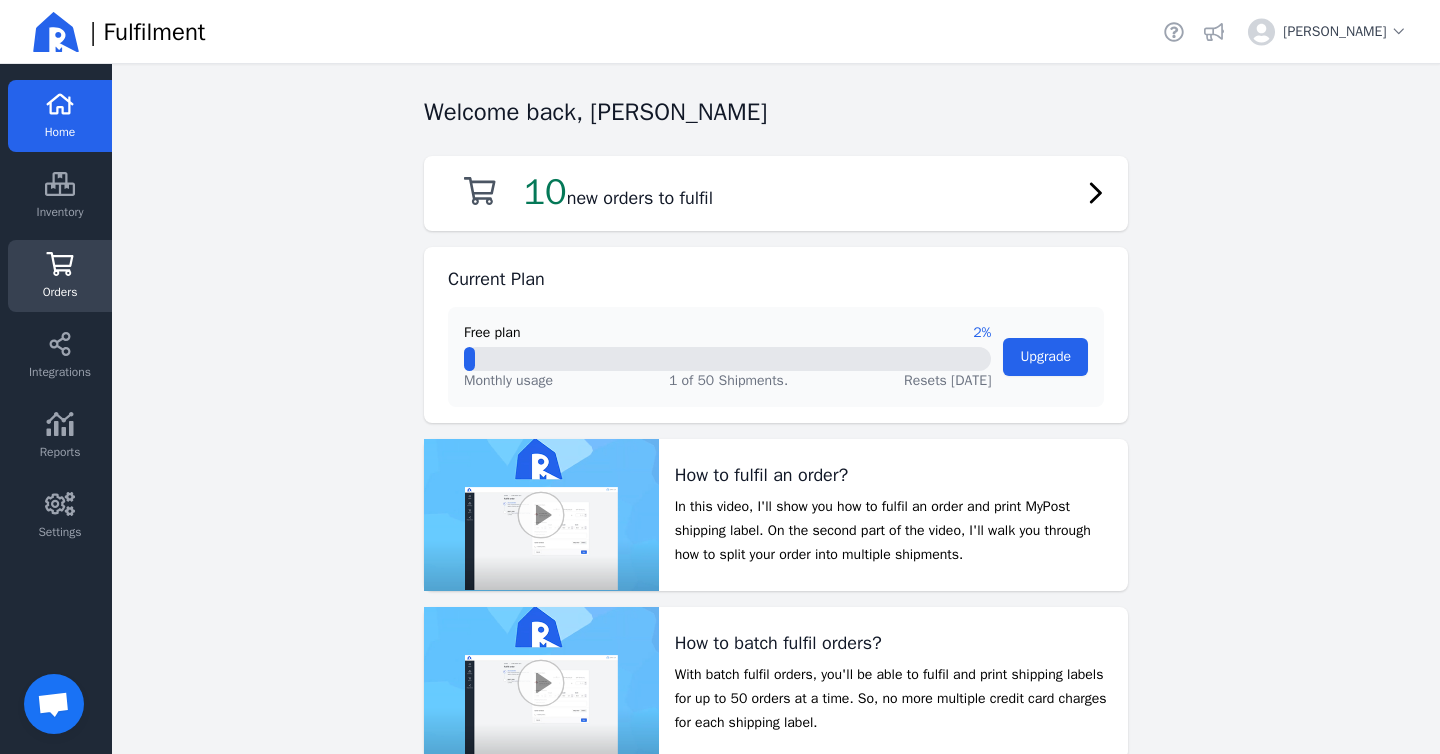 click 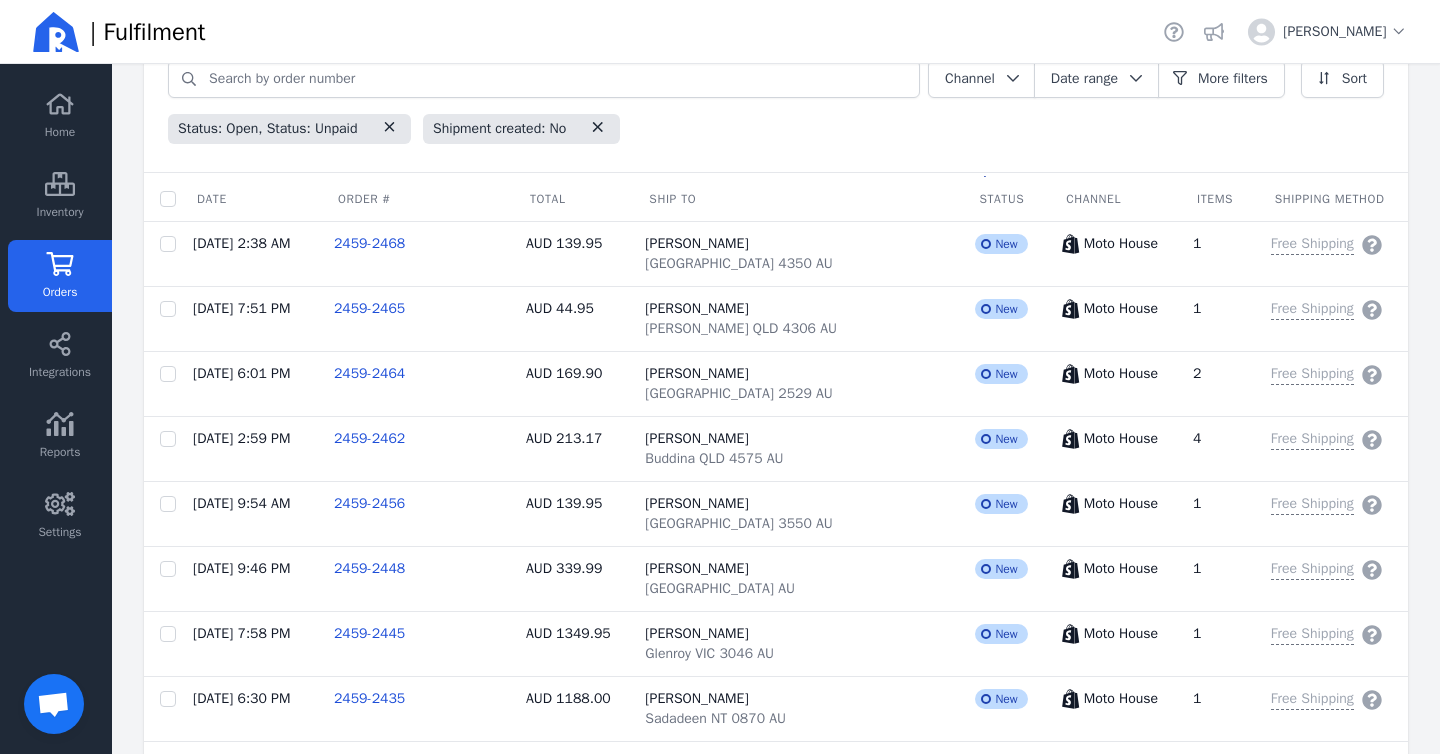 scroll, scrollTop: 0, scrollLeft: 0, axis: both 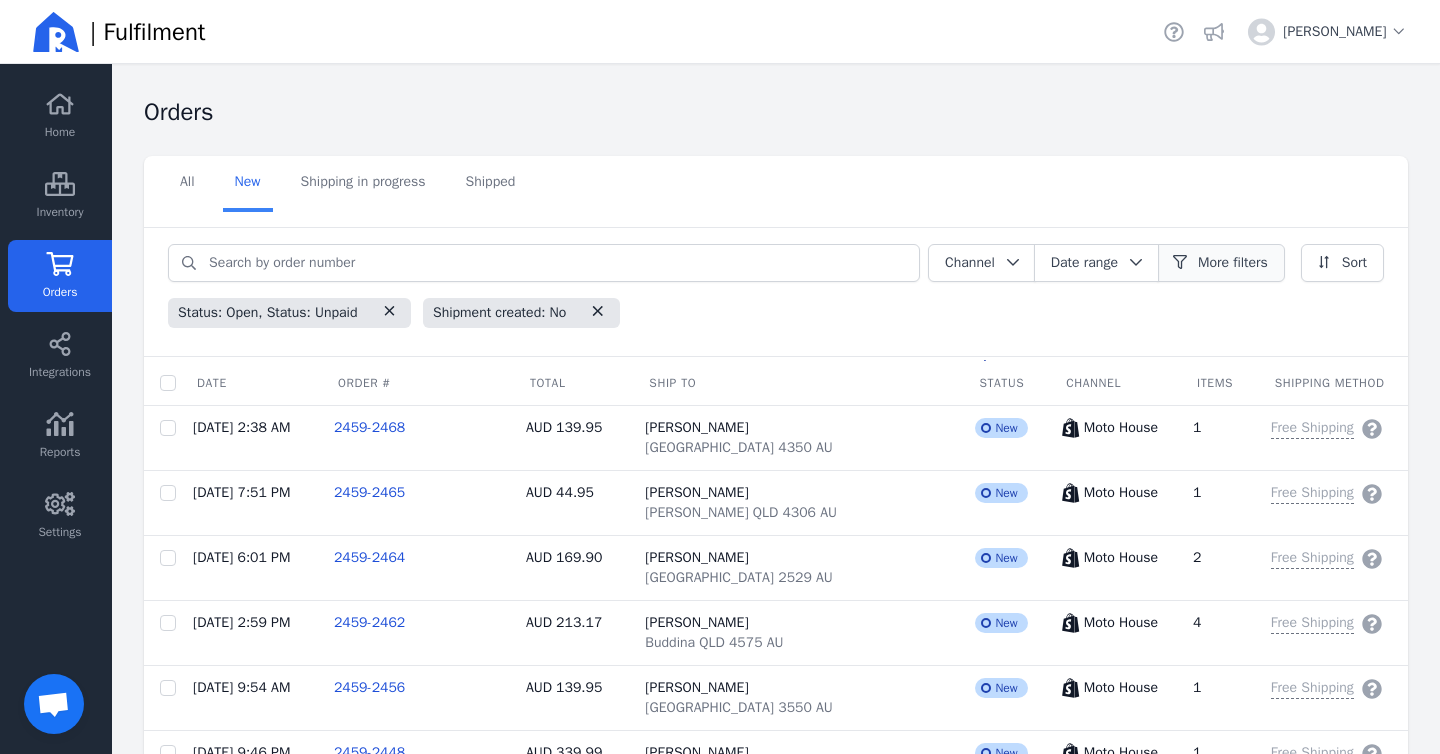 click on "More filters" at bounding box center [1233, 263] 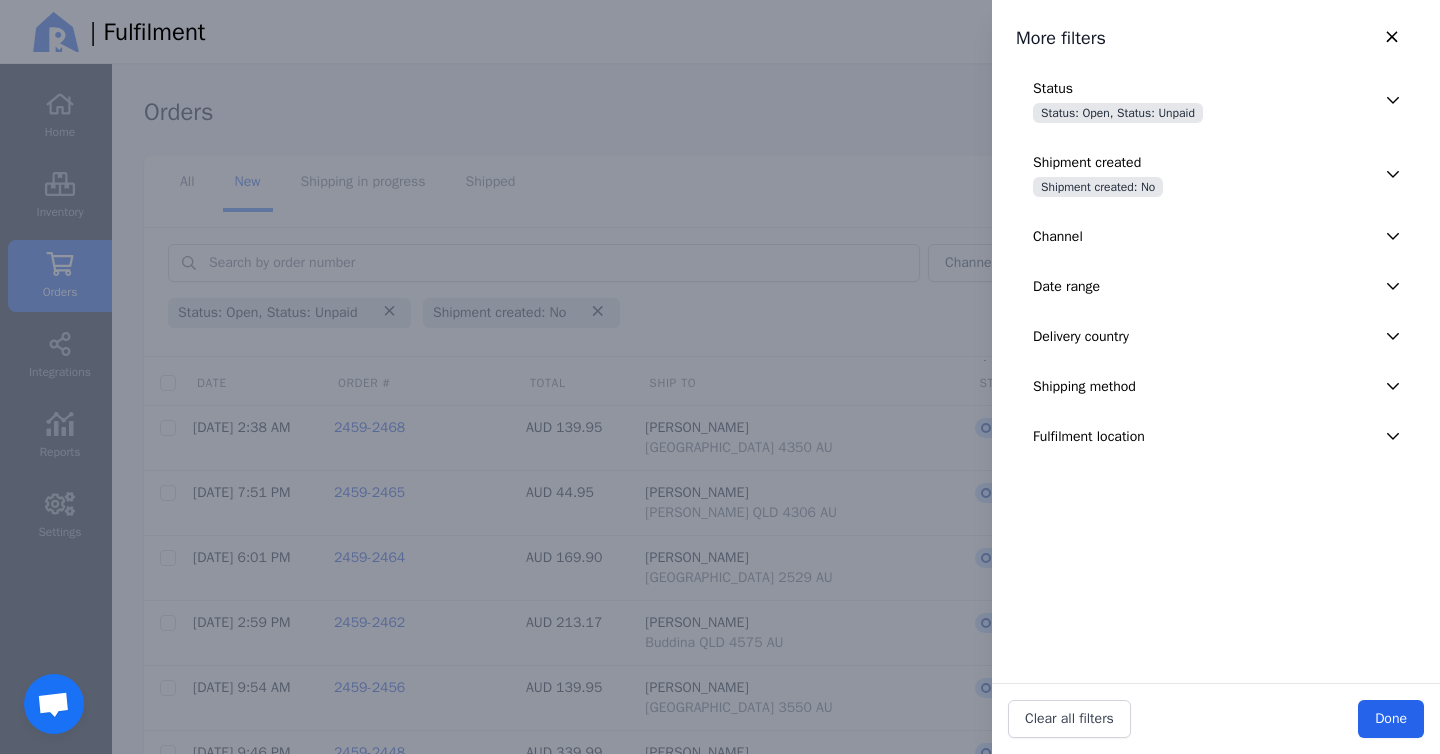 click at bounding box center (720, 377) 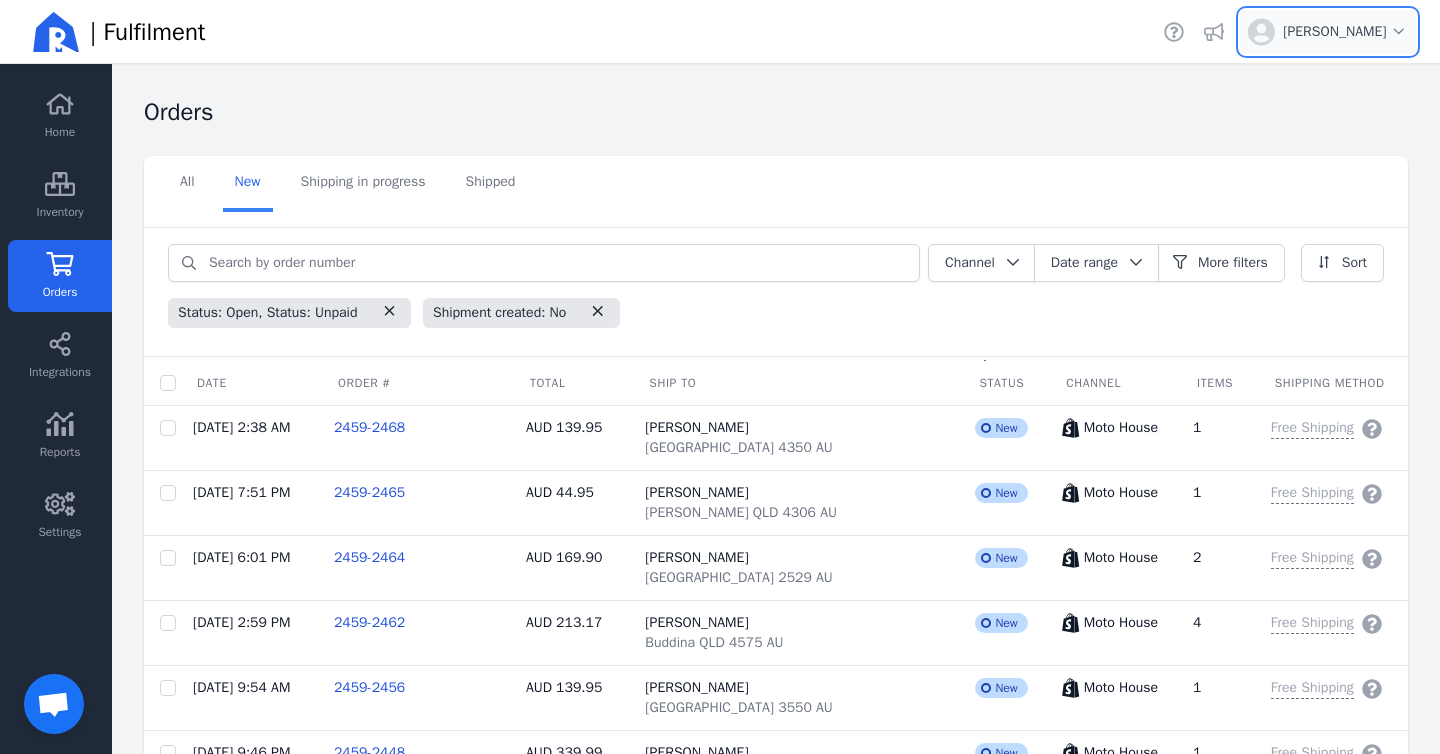 click on "Open user menu for  [PERSON_NAME]" at bounding box center (1345, 32) 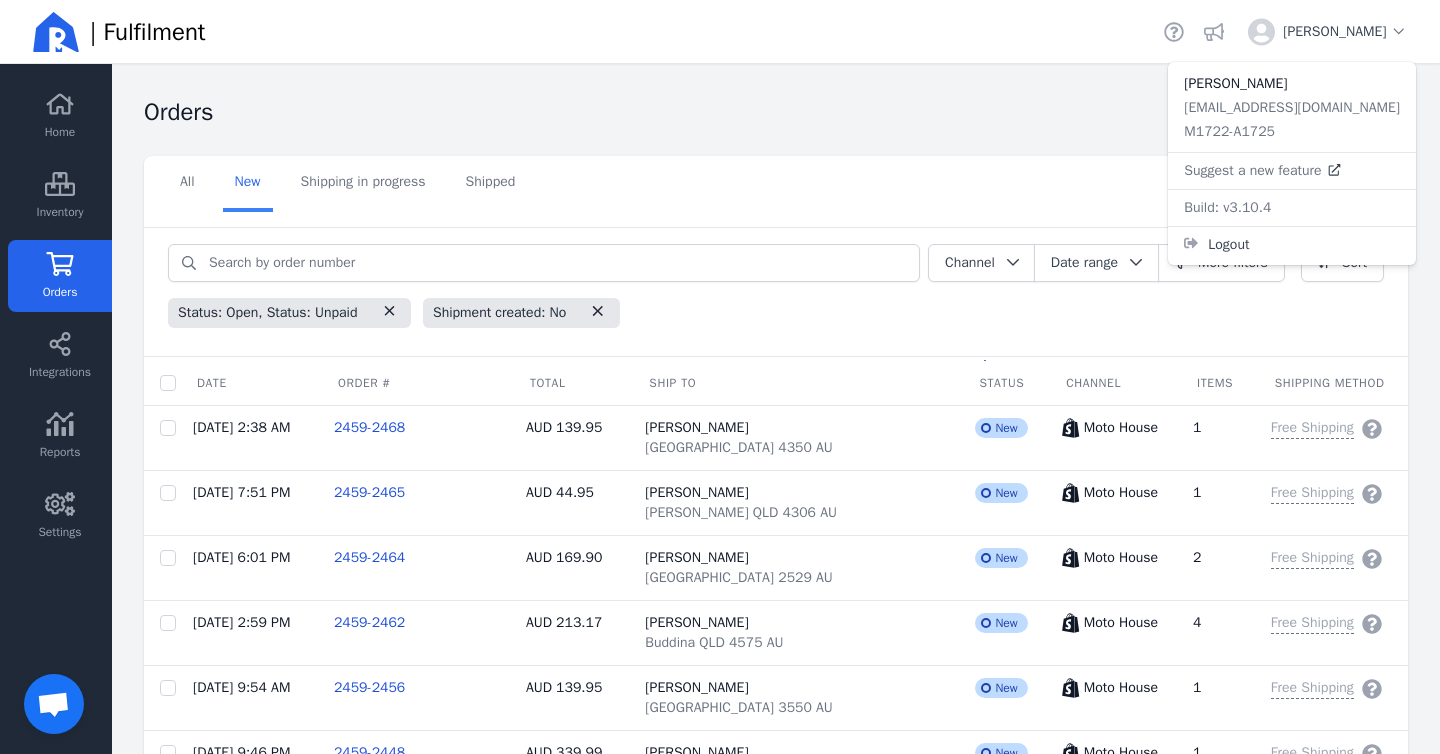 click on "Orders" at bounding box center (768, 118) 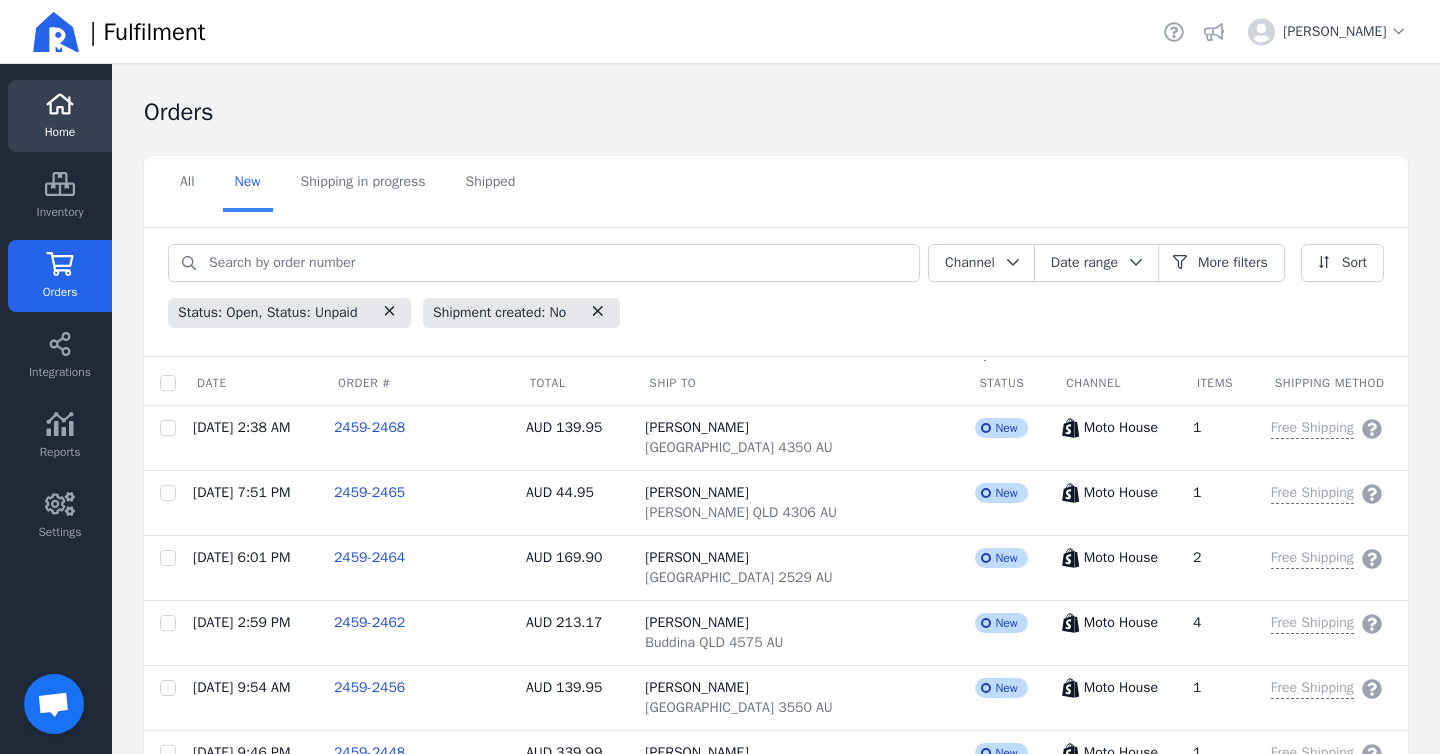 click on "Home" at bounding box center (60, 132) 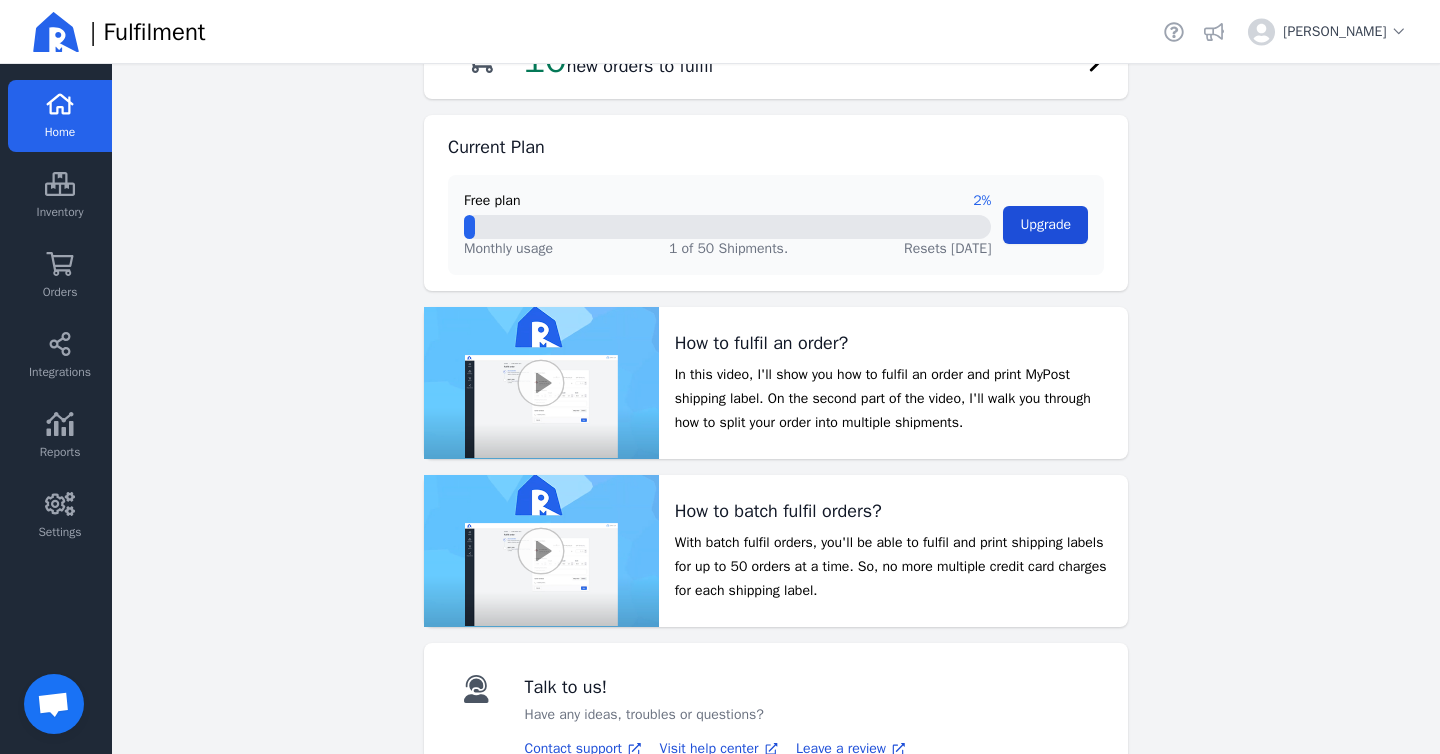 scroll, scrollTop: 134, scrollLeft: 0, axis: vertical 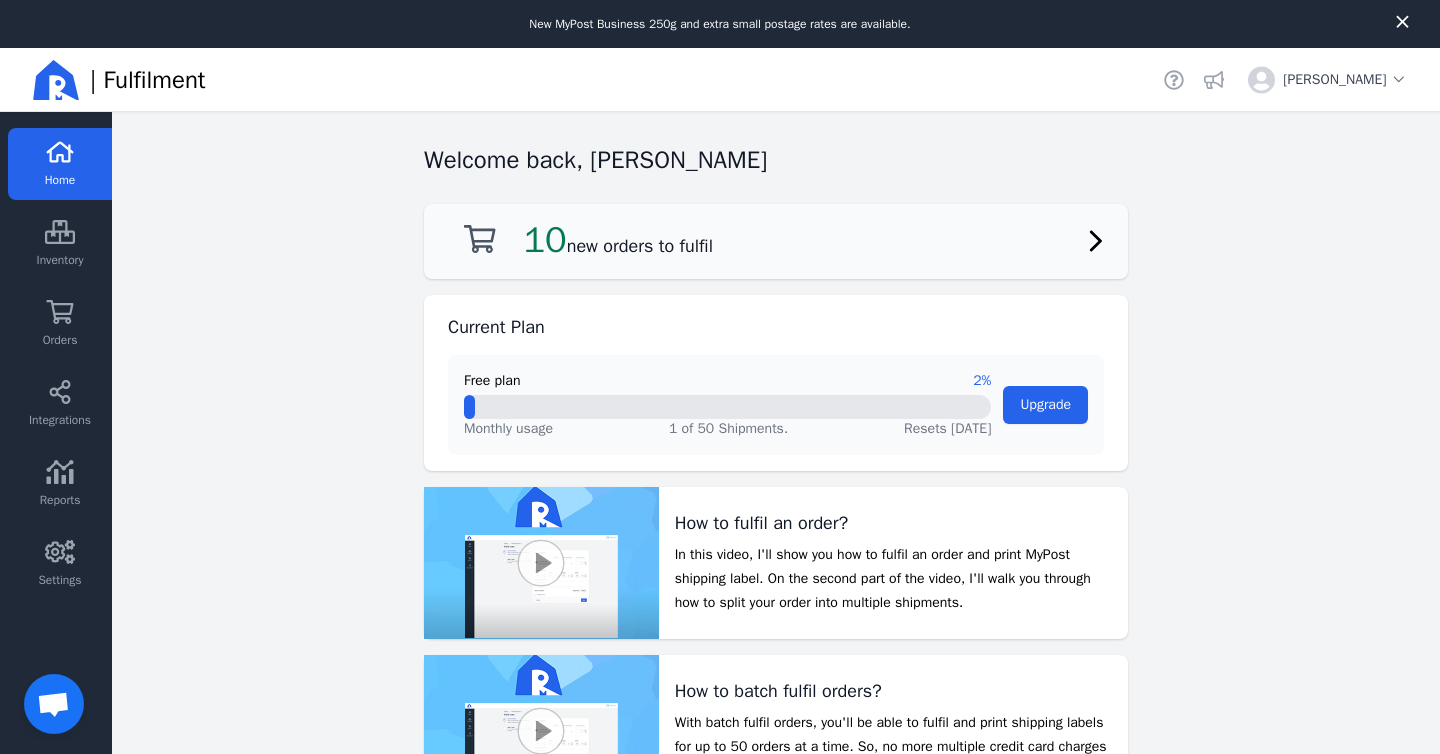 click on "10  new orders to fulfil" 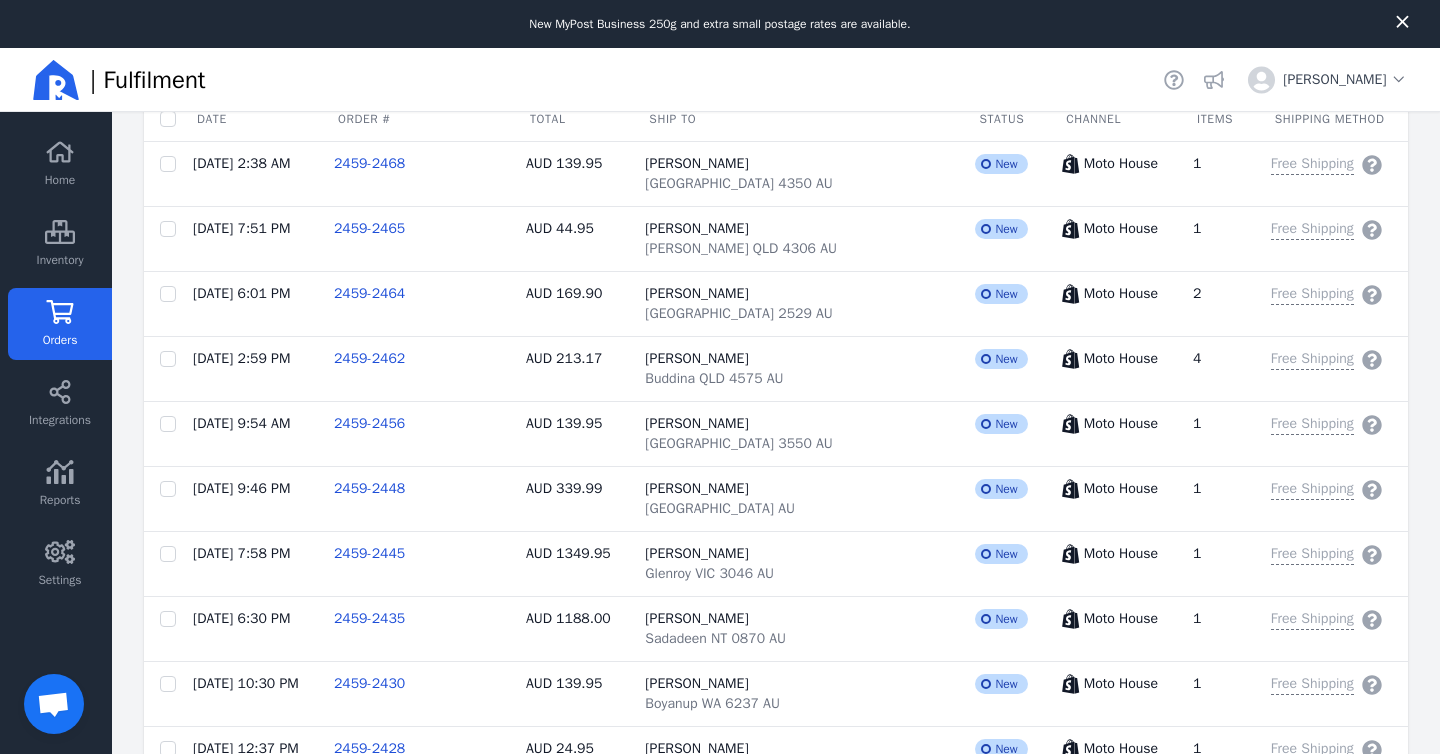 scroll, scrollTop: 424, scrollLeft: 0, axis: vertical 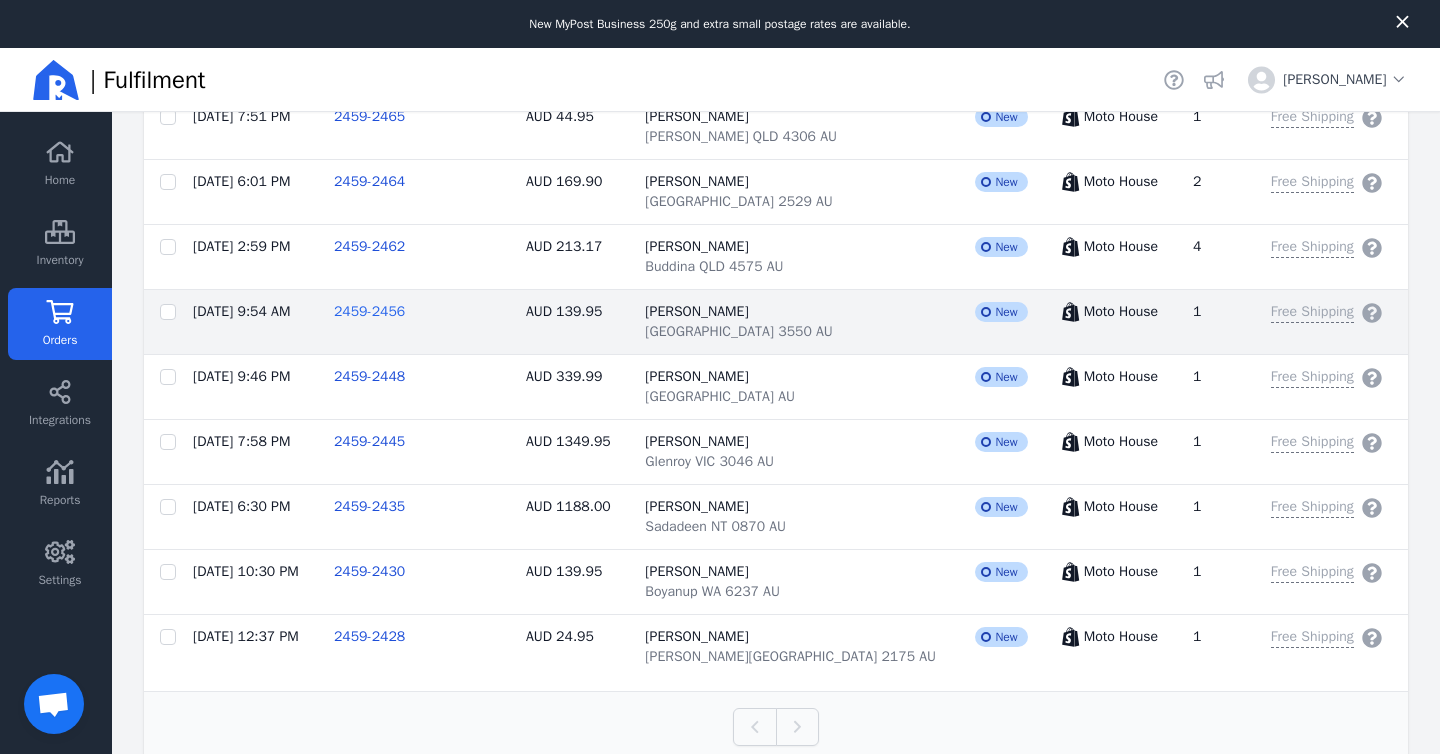click on "2459-2456" 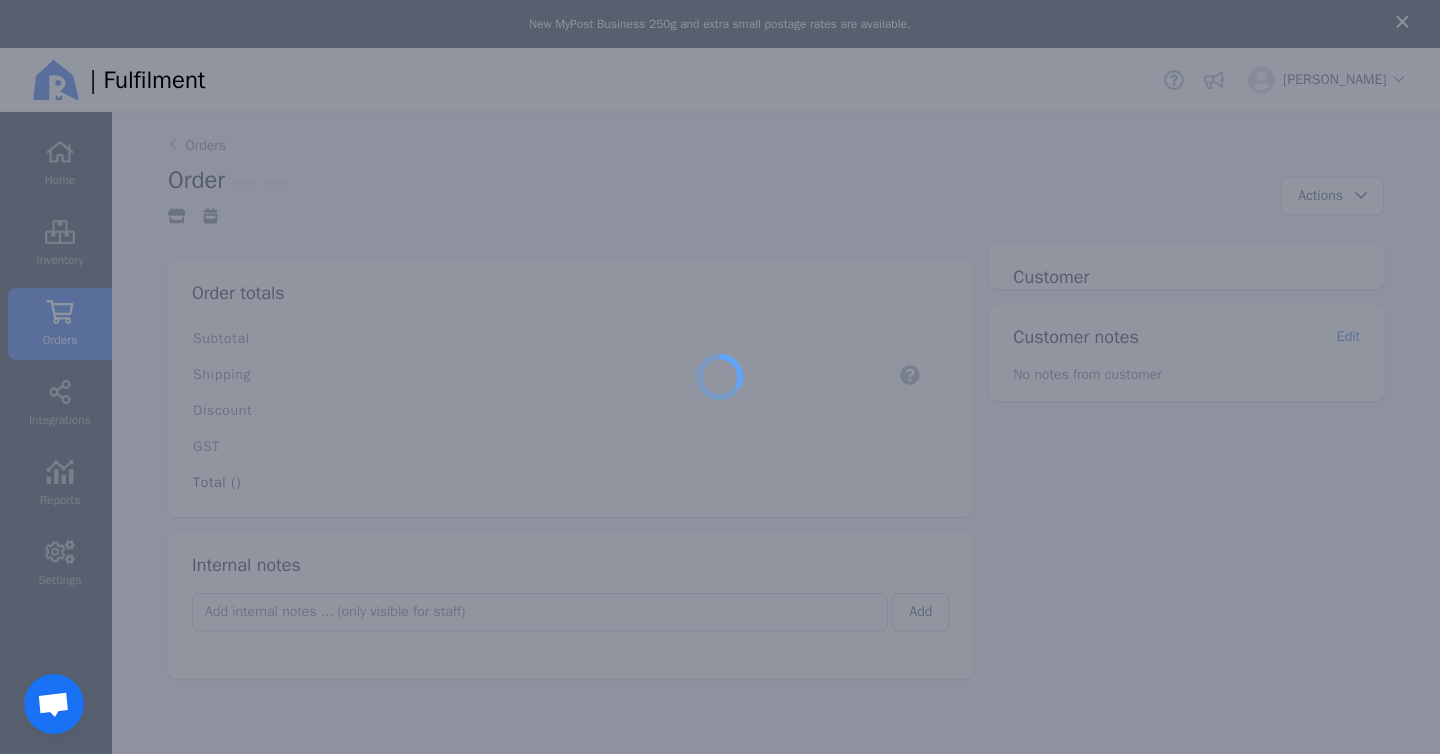 scroll, scrollTop: 0, scrollLeft: 0, axis: both 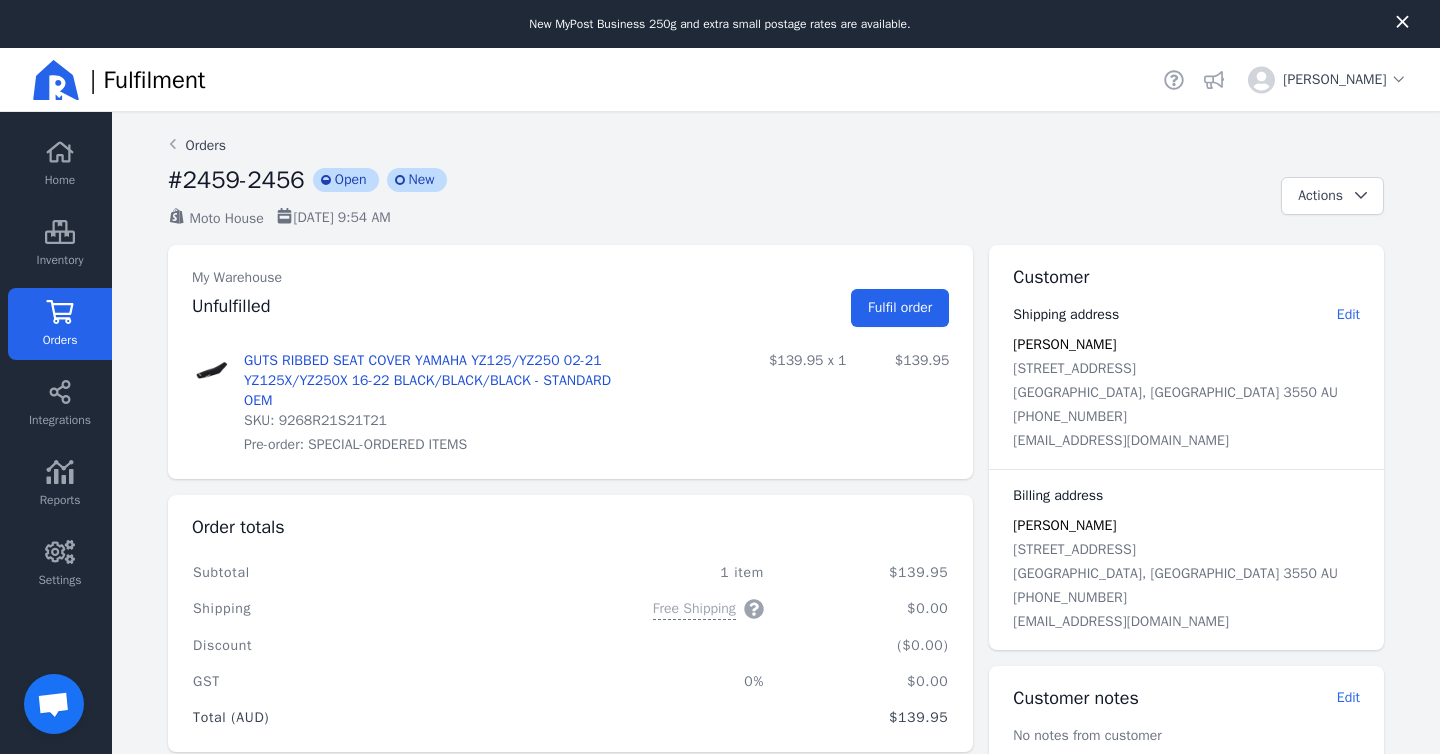 click on "Orders" at bounding box center (197, 146) 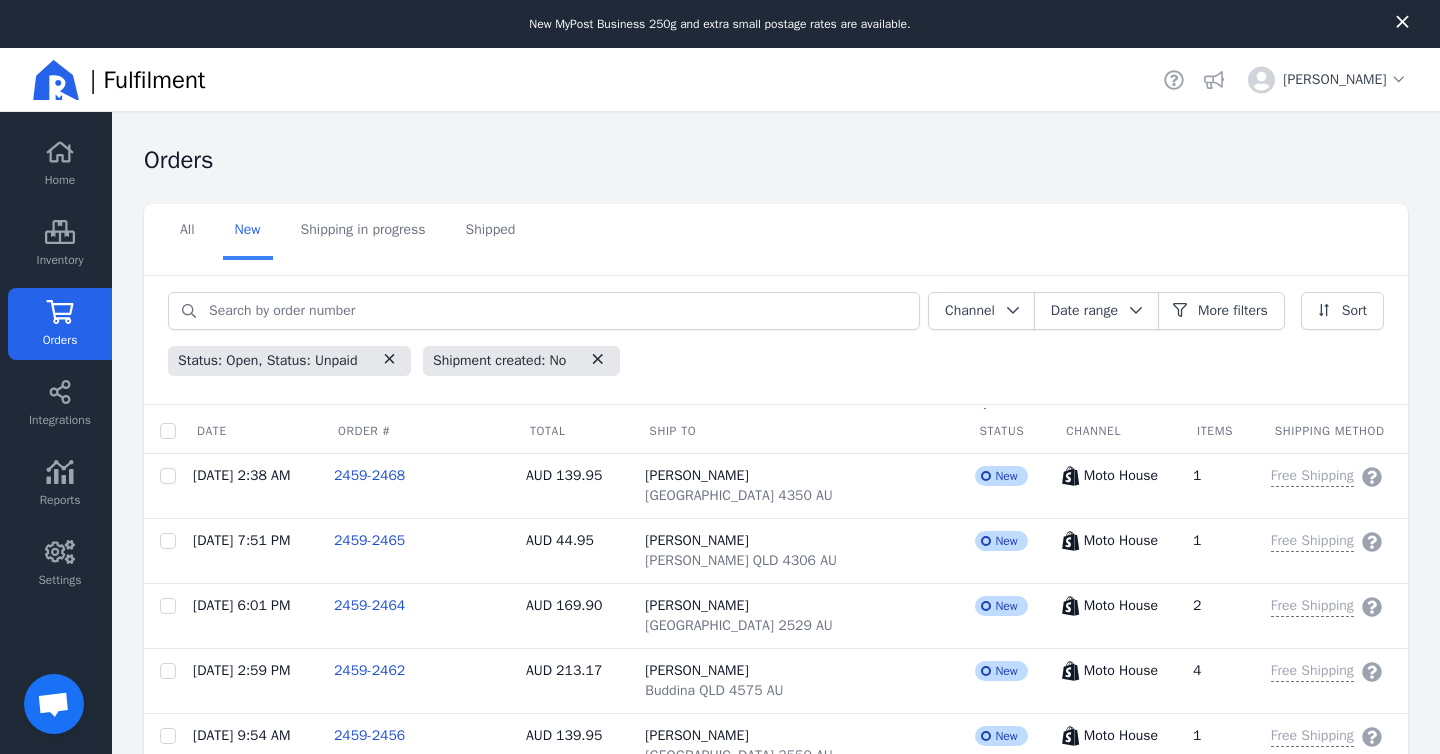 scroll, scrollTop: 87, scrollLeft: 0, axis: vertical 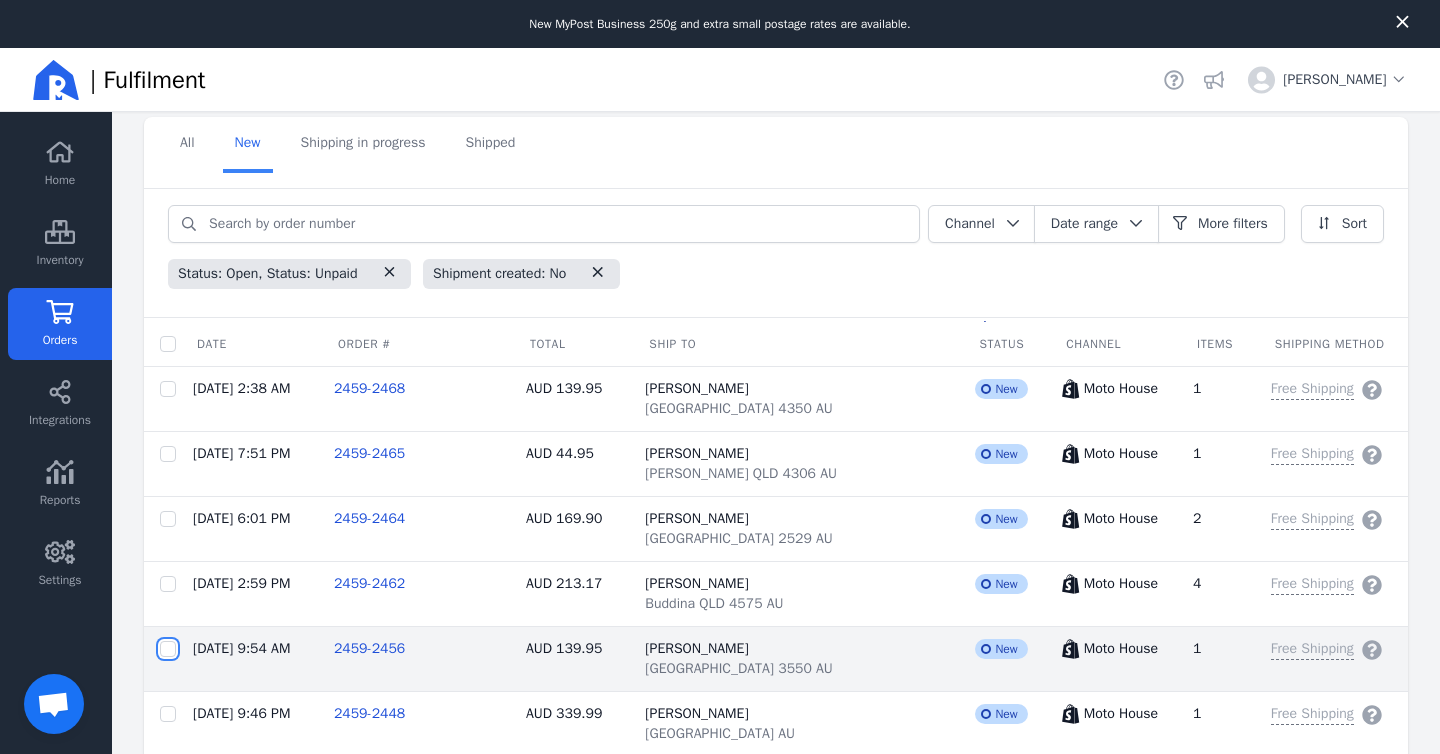 click at bounding box center [168, 649] 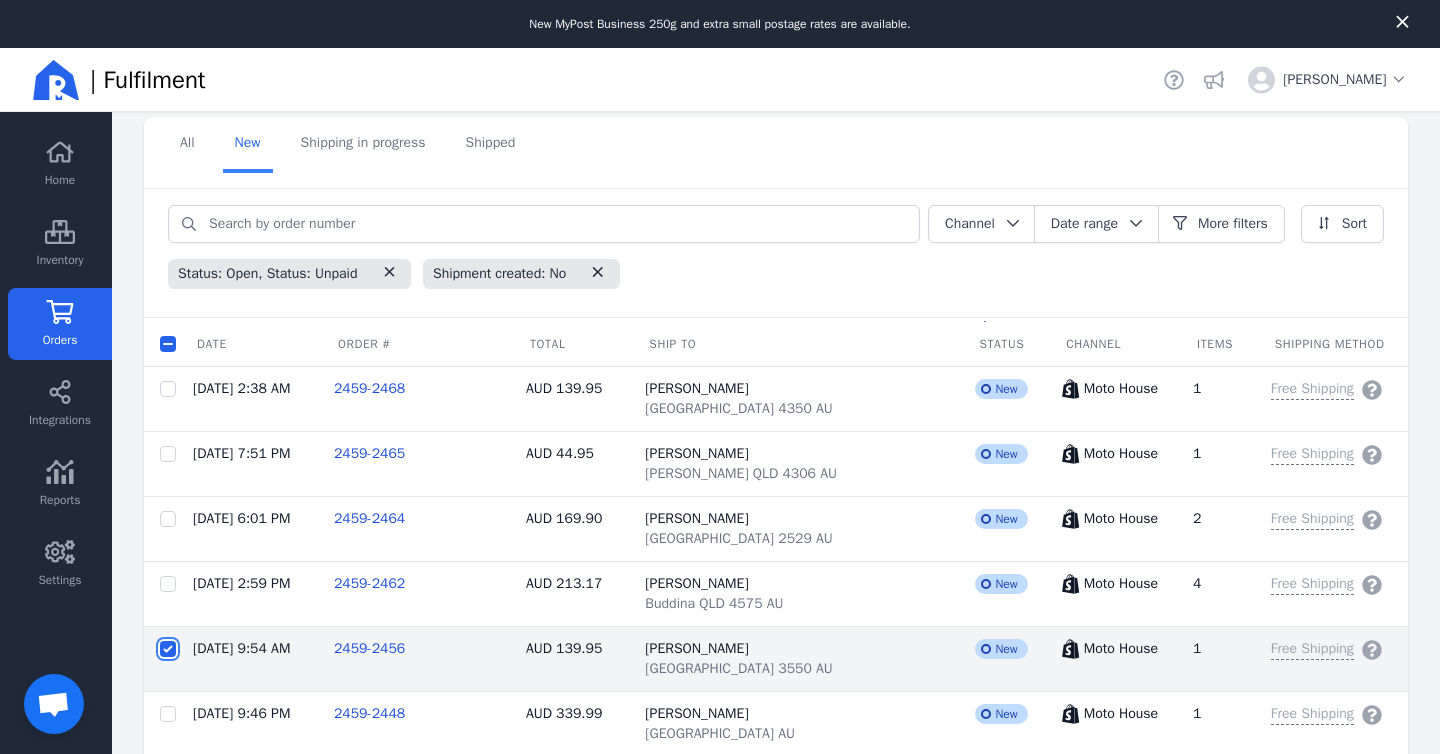 checkbox on "false" 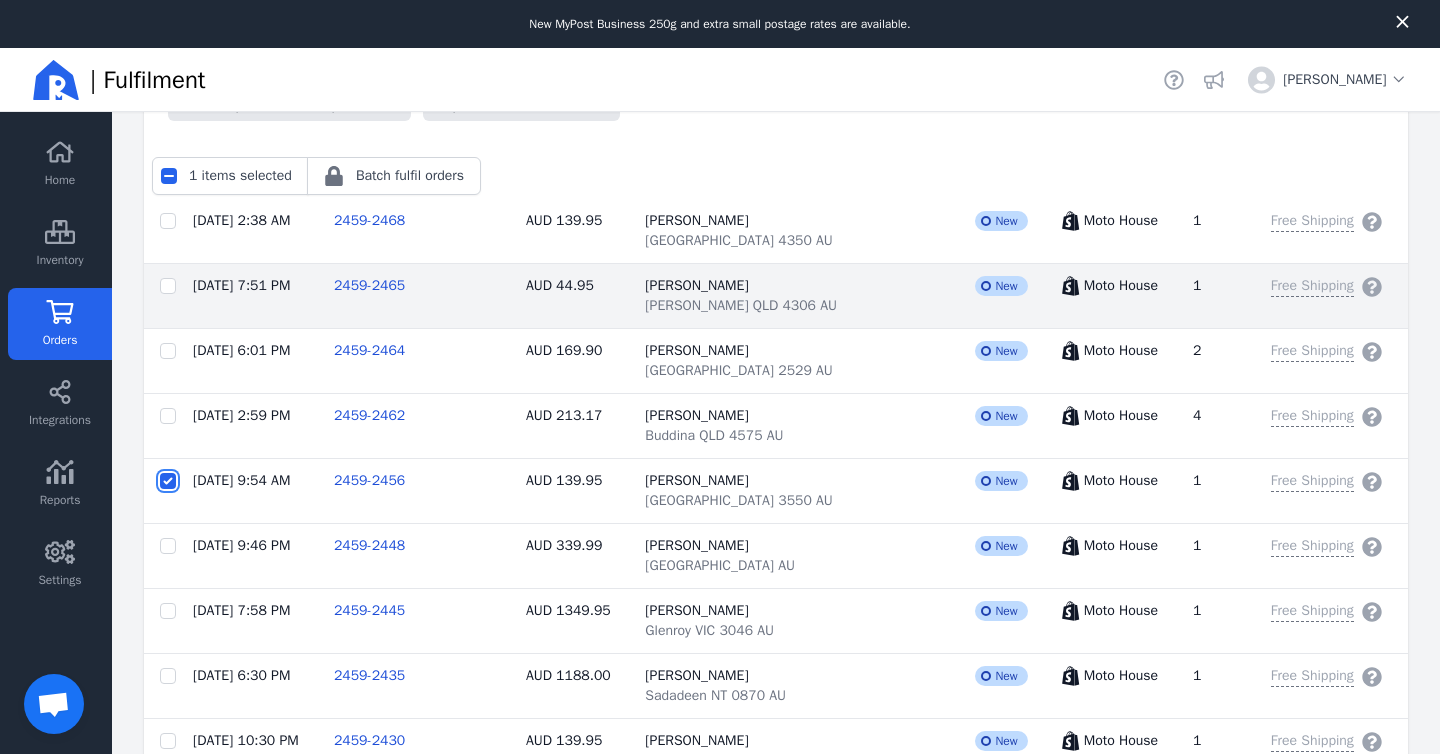 scroll, scrollTop: 424, scrollLeft: 0, axis: vertical 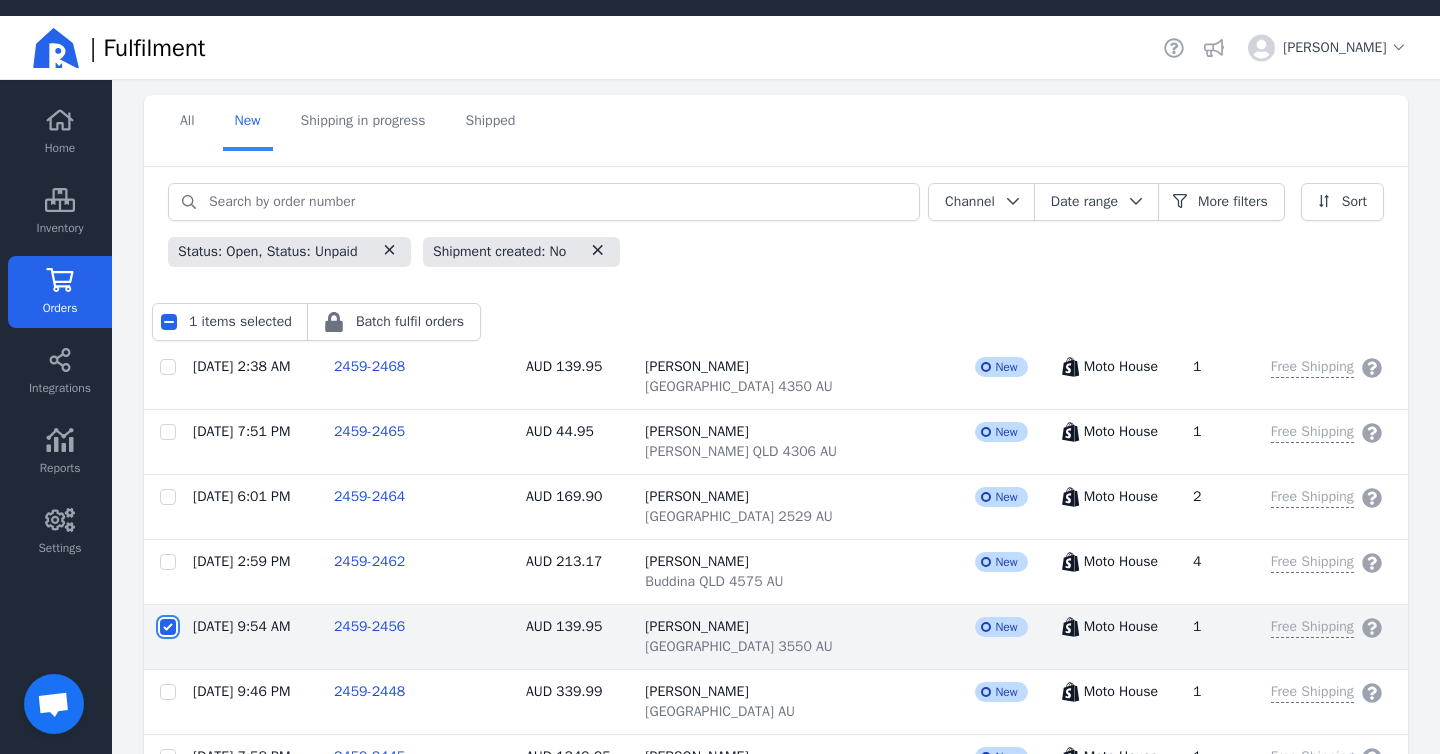 click at bounding box center (168, 627) 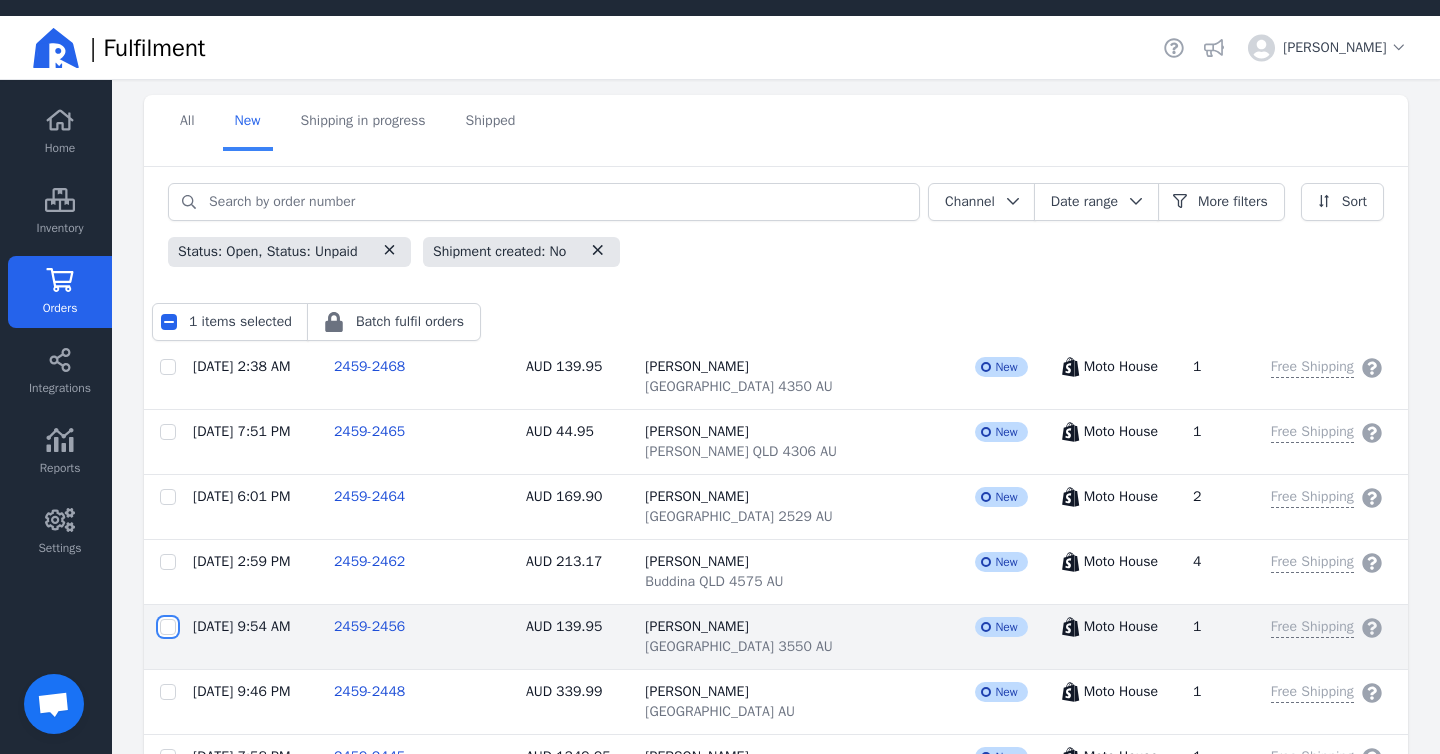 checkbox on "false" 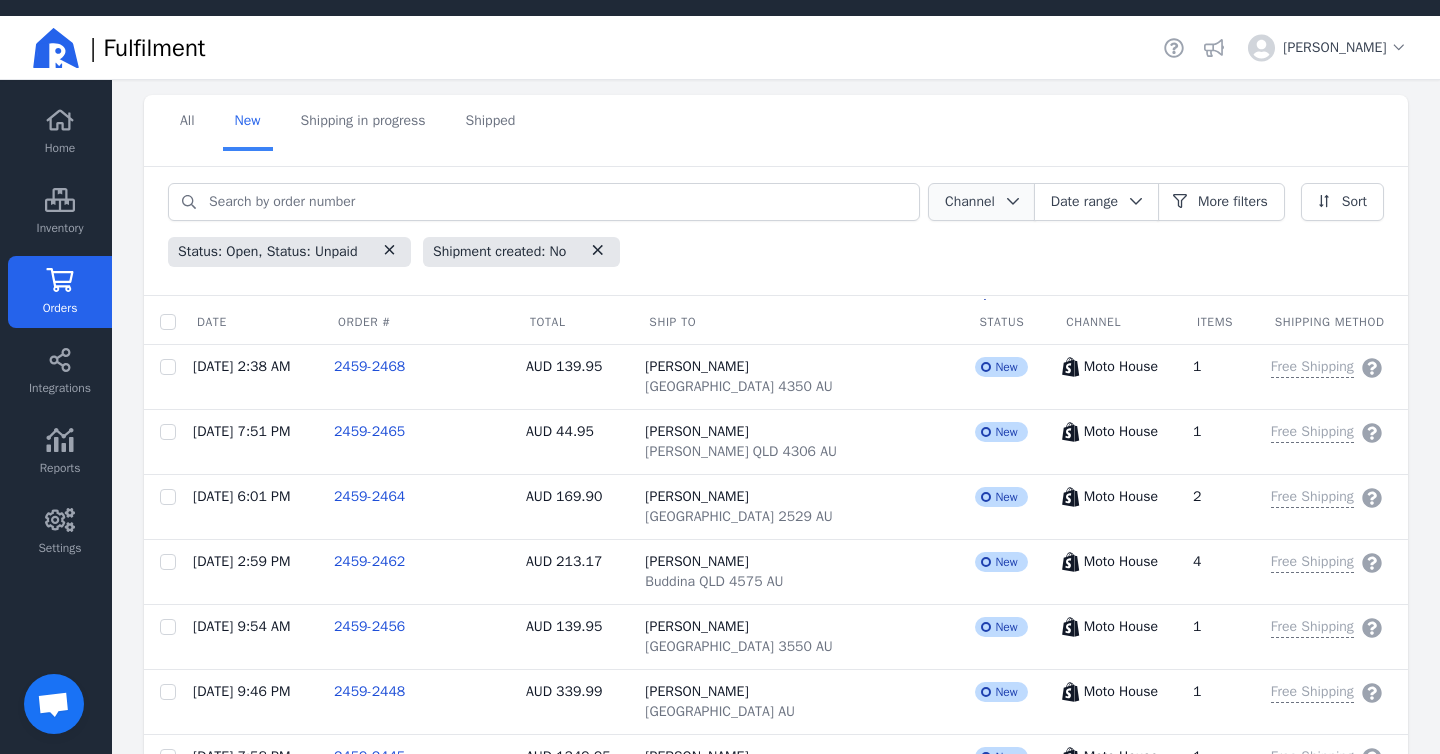 click 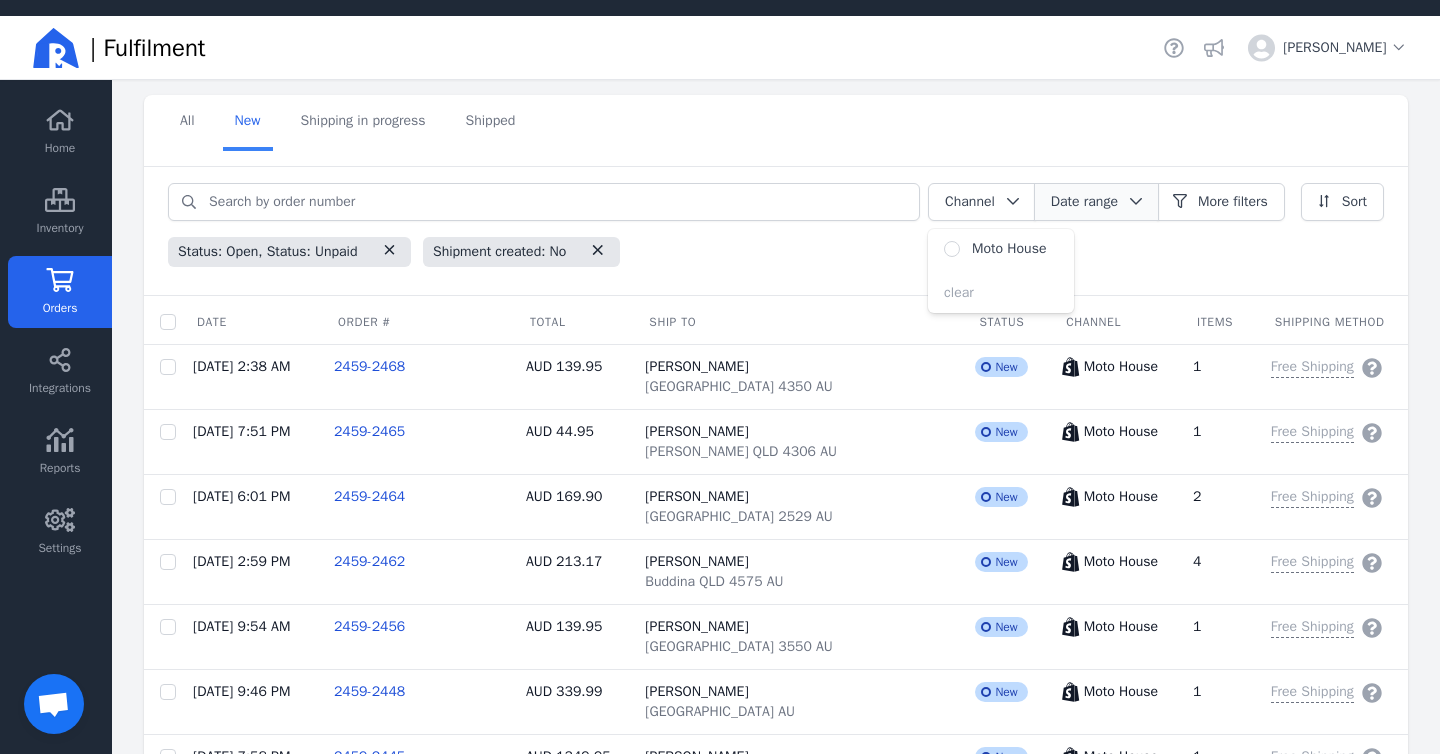 click on "Date range" at bounding box center [1084, 201] 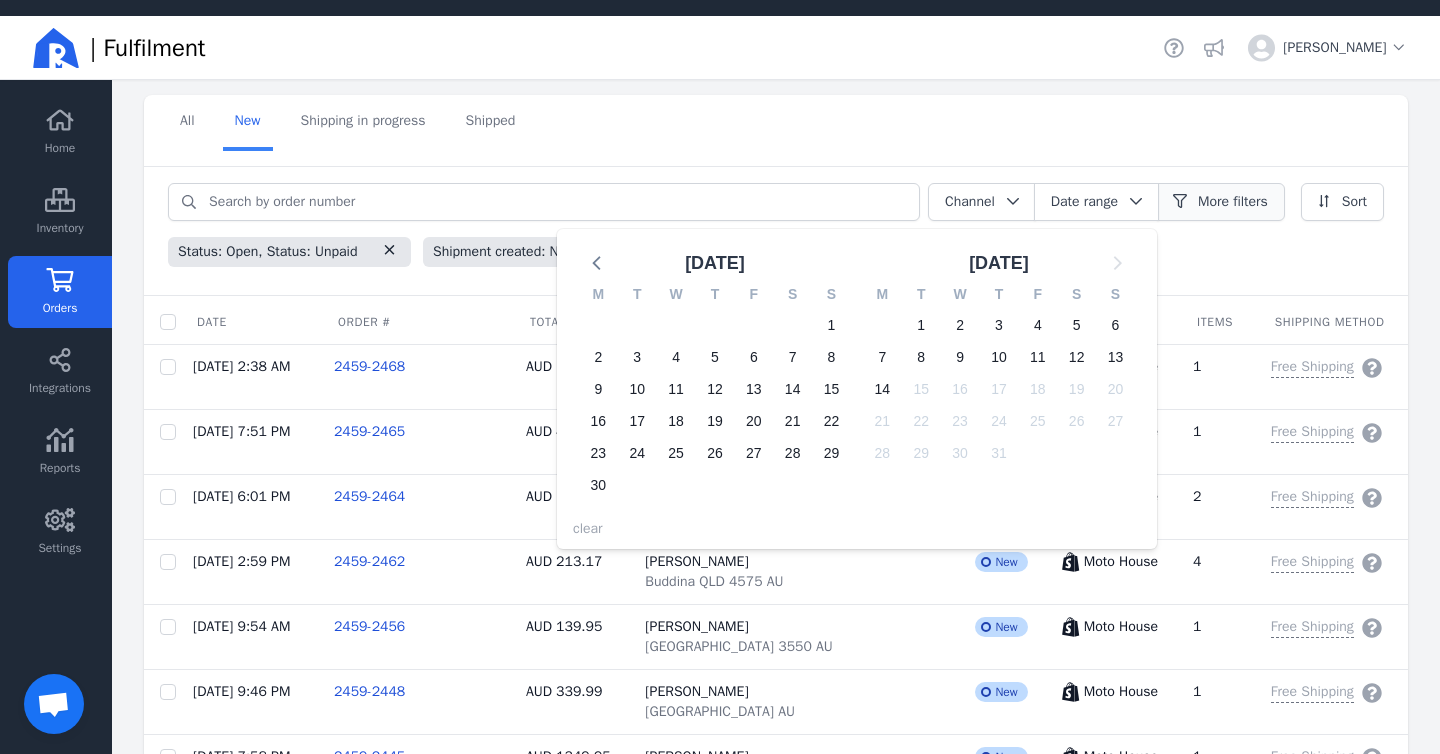 click on "More filters" at bounding box center [1221, 202] 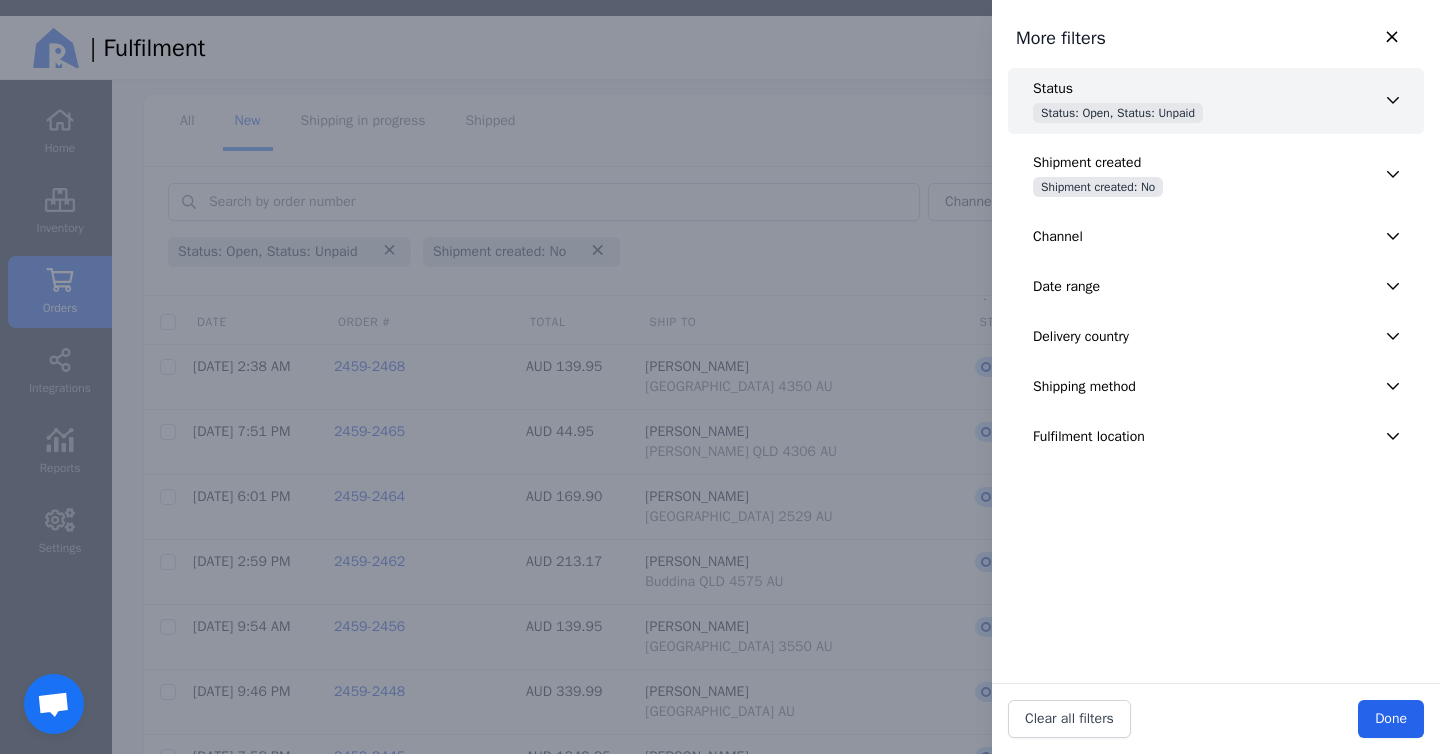 click on "Status Status: Open, Status: Unpaid" 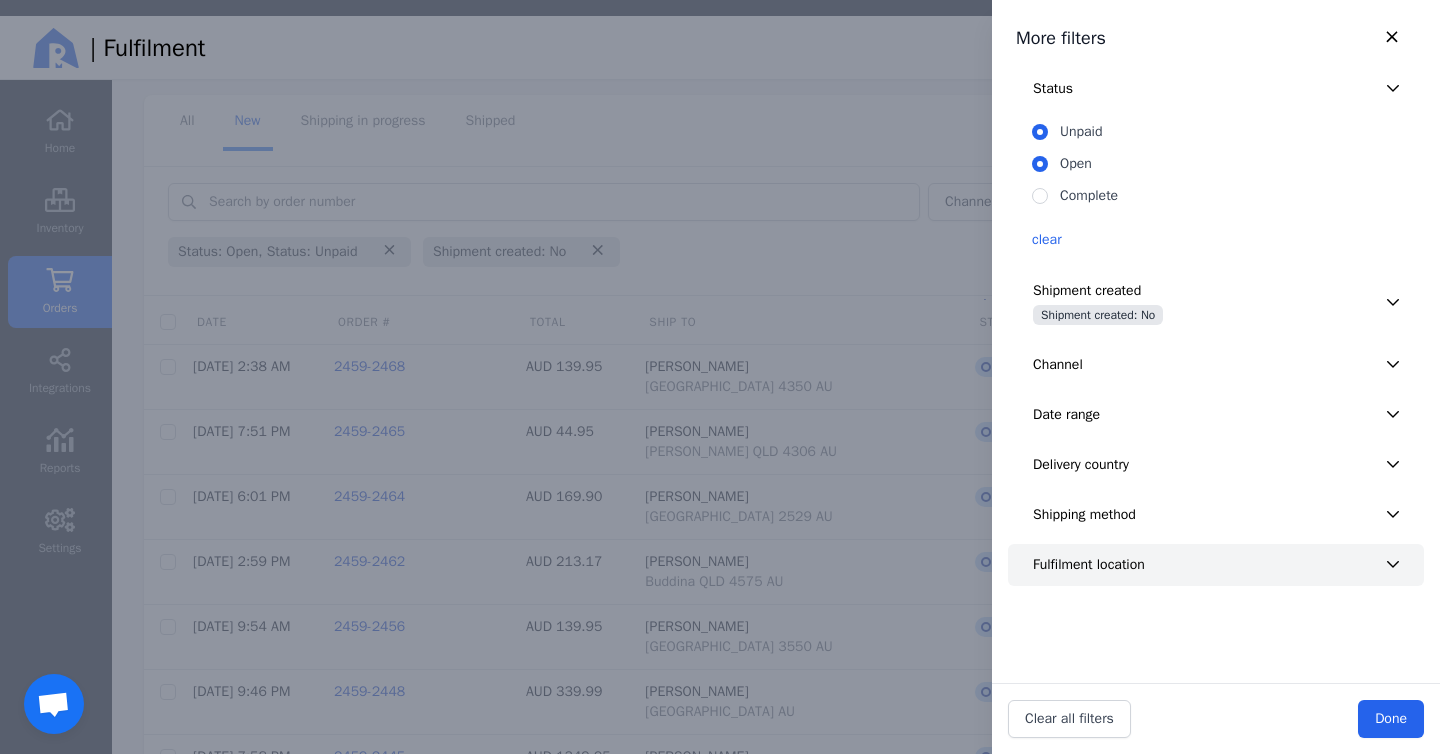 click on "Fulfilment location" at bounding box center [1216, 565] 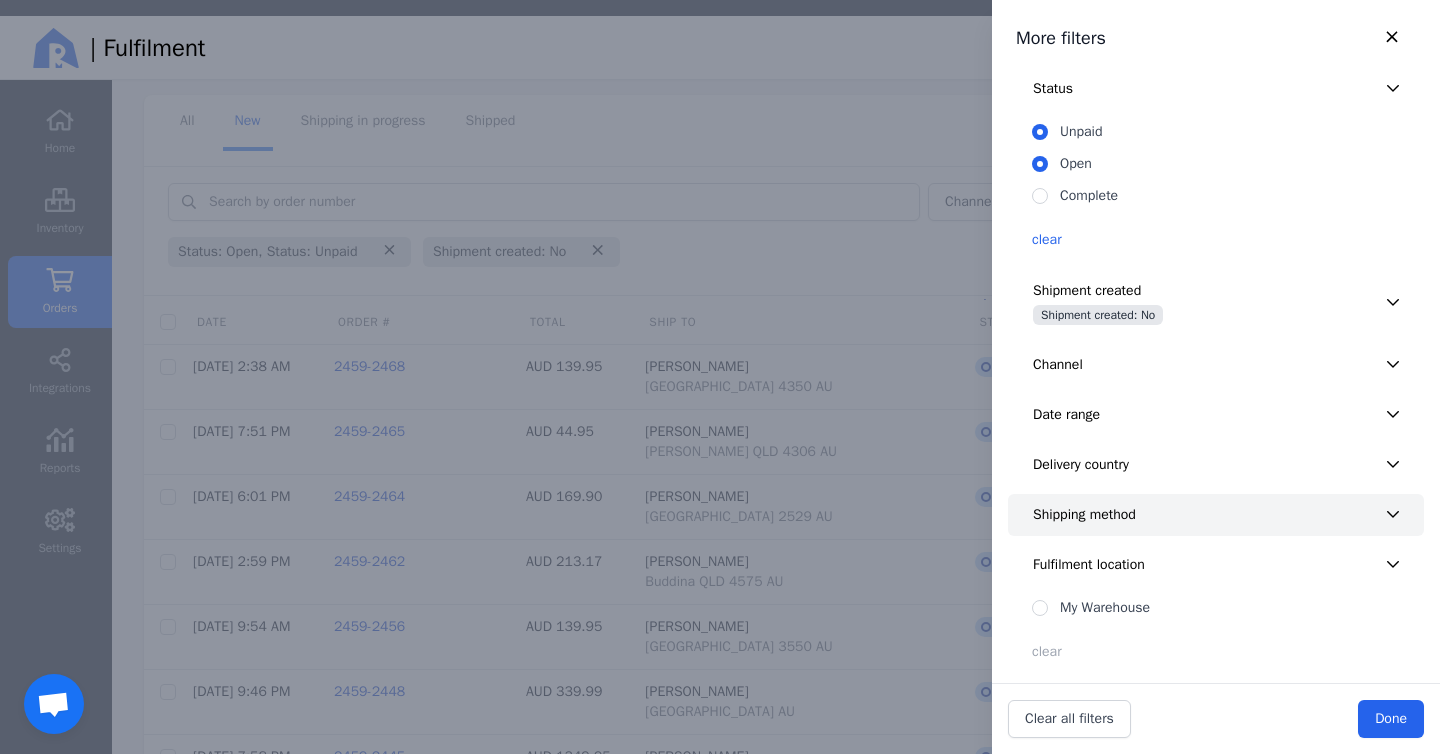 click on "Shipping method" 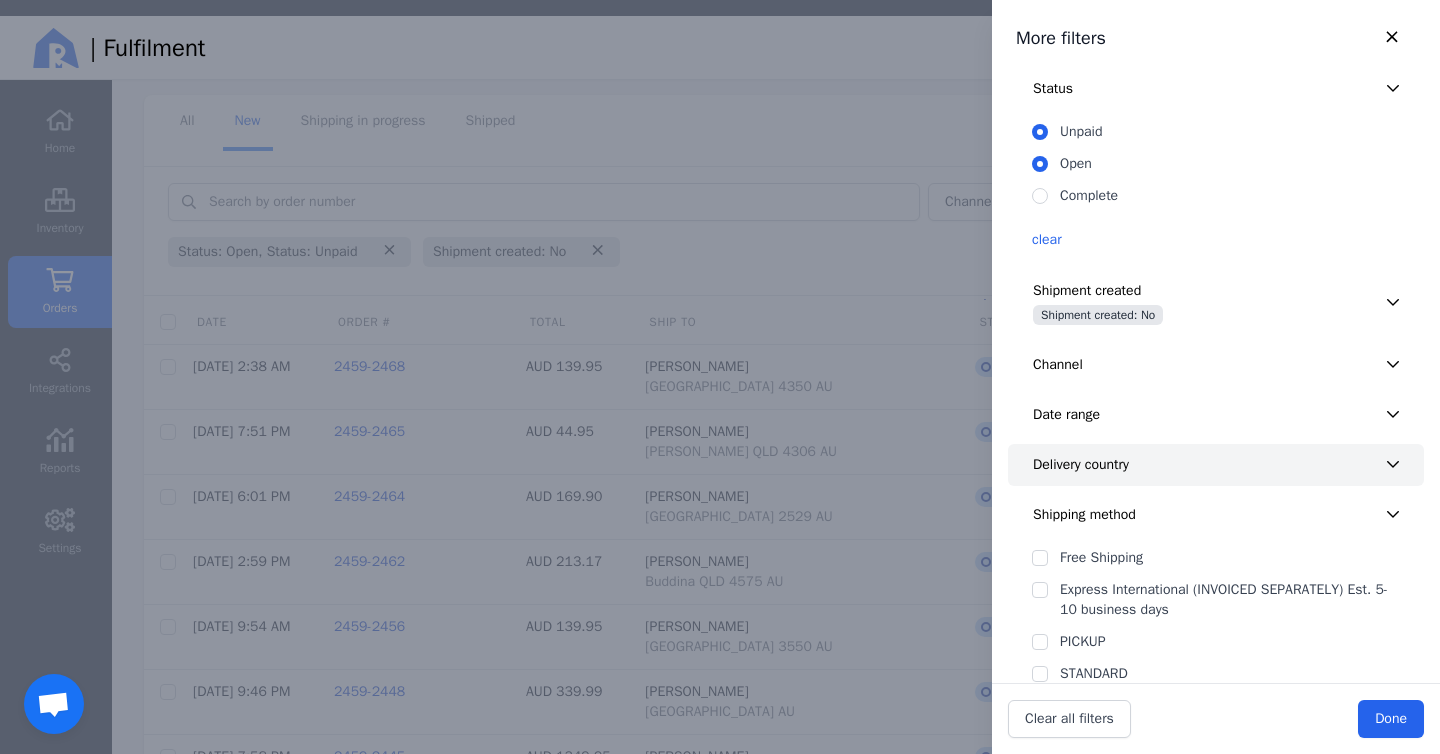 click on "Delivery country" at bounding box center (1216, 465) 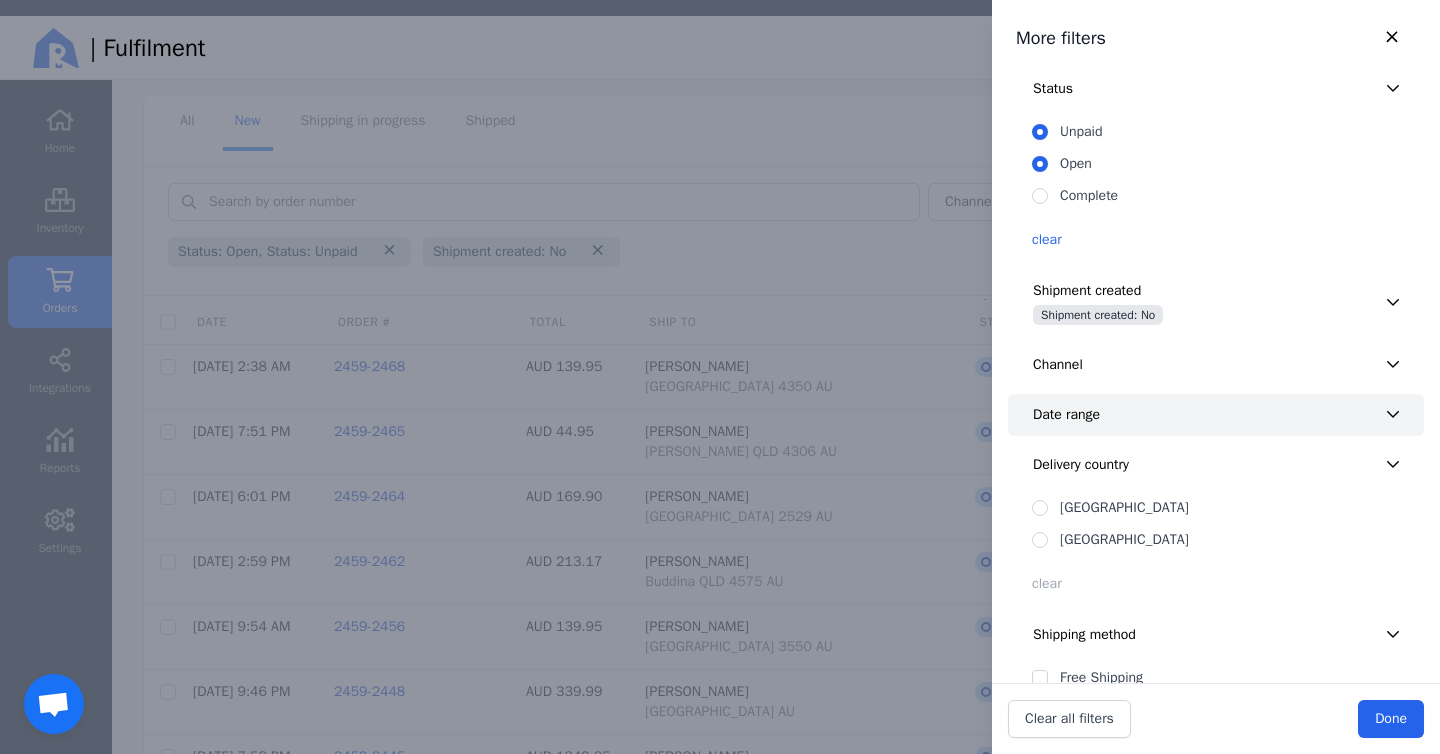 click on "Date range" at bounding box center (1216, 415) 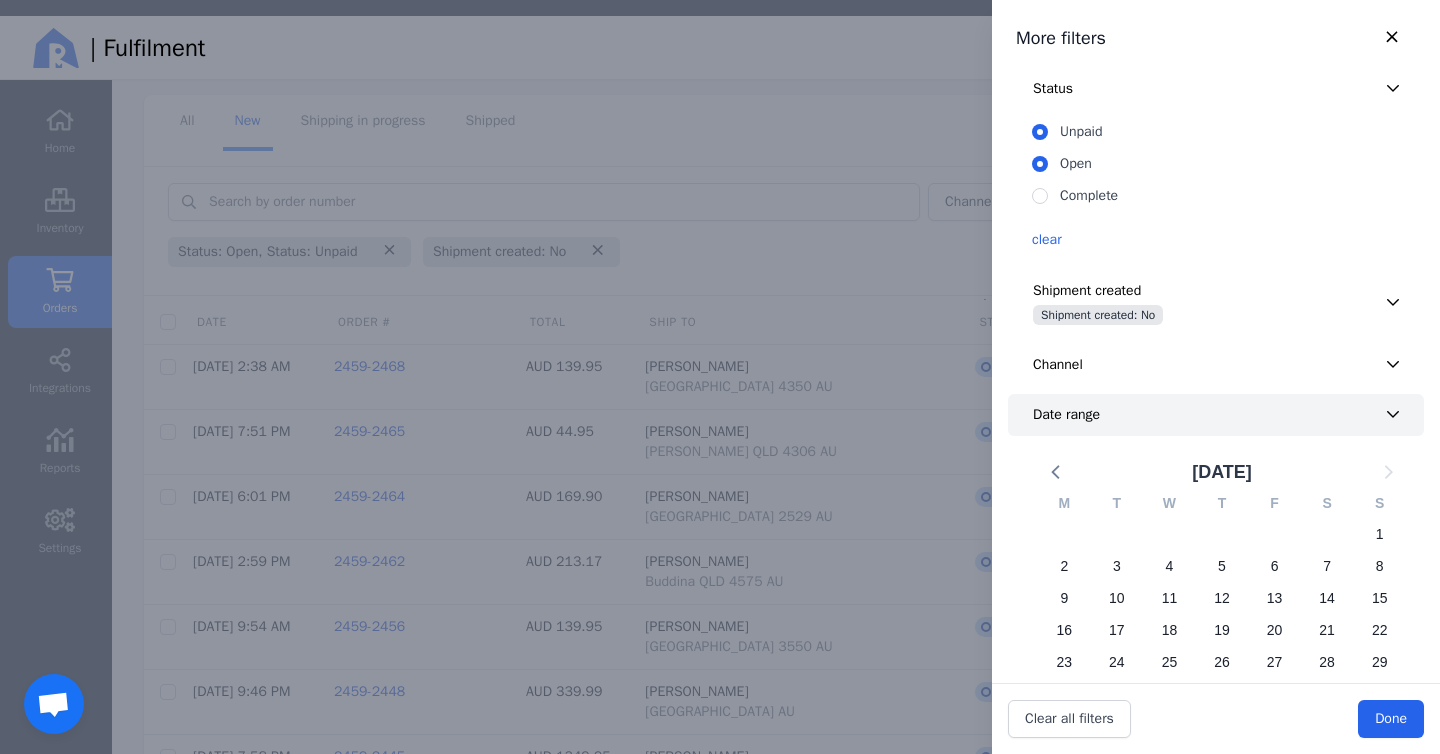 click on "Date range" at bounding box center (1216, 415) 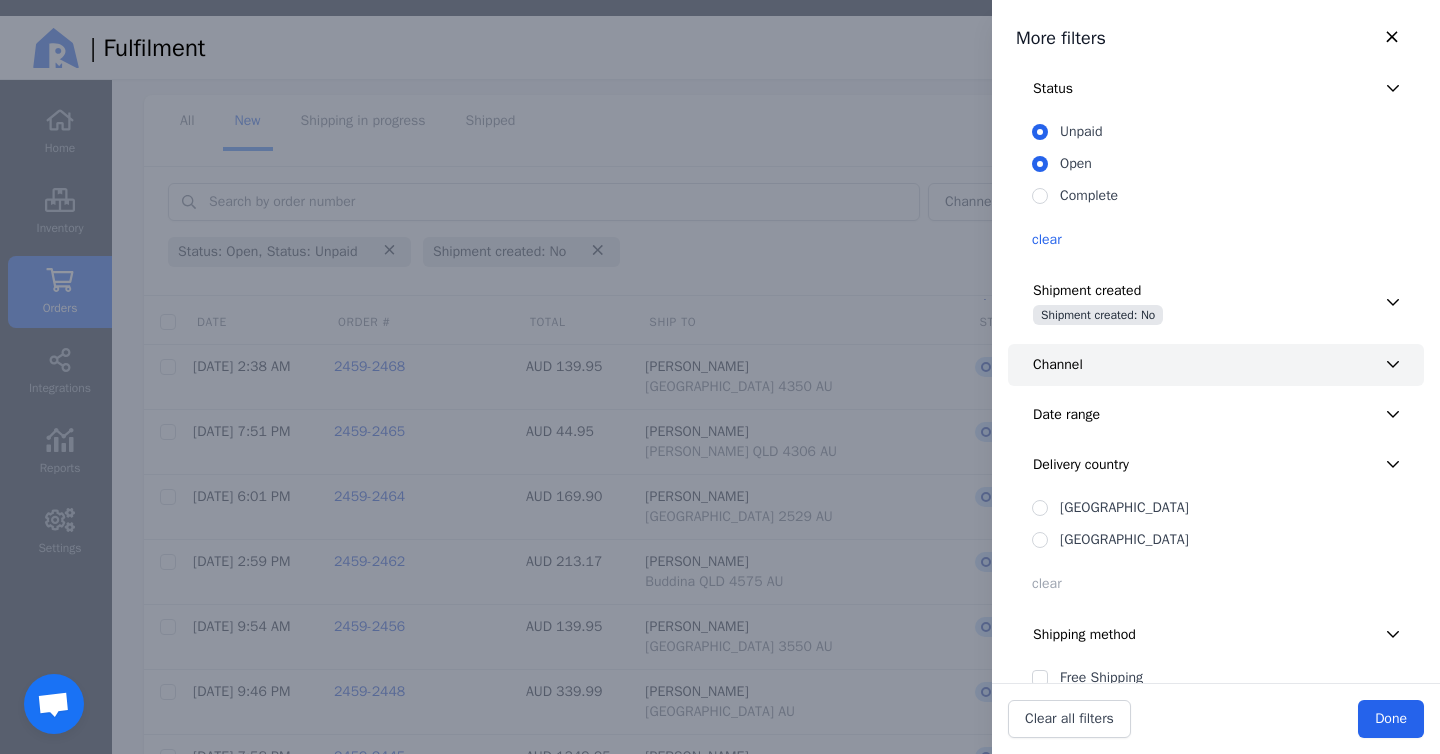 click on "Channel" at bounding box center [1216, 365] 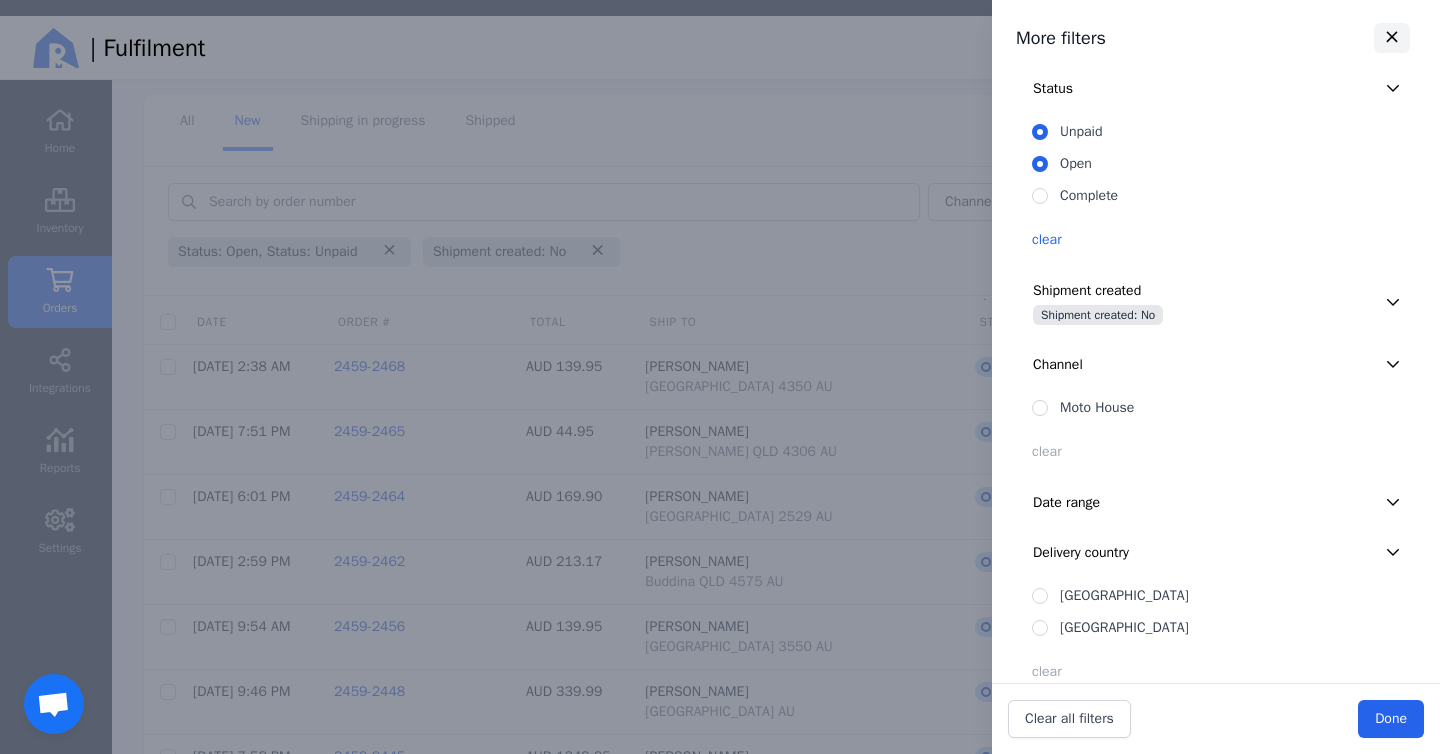 click 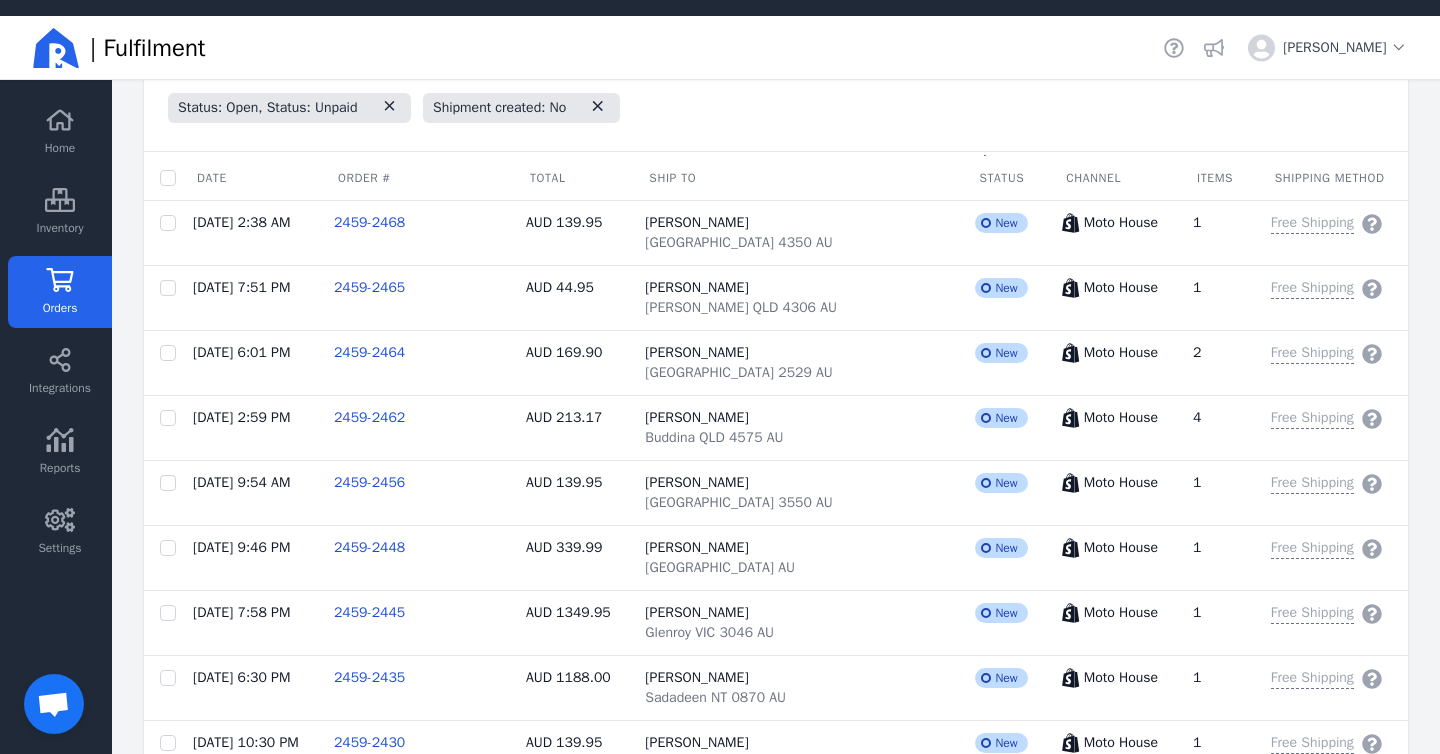 scroll, scrollTop: 424, scrollLeft: 0, axis: vertical 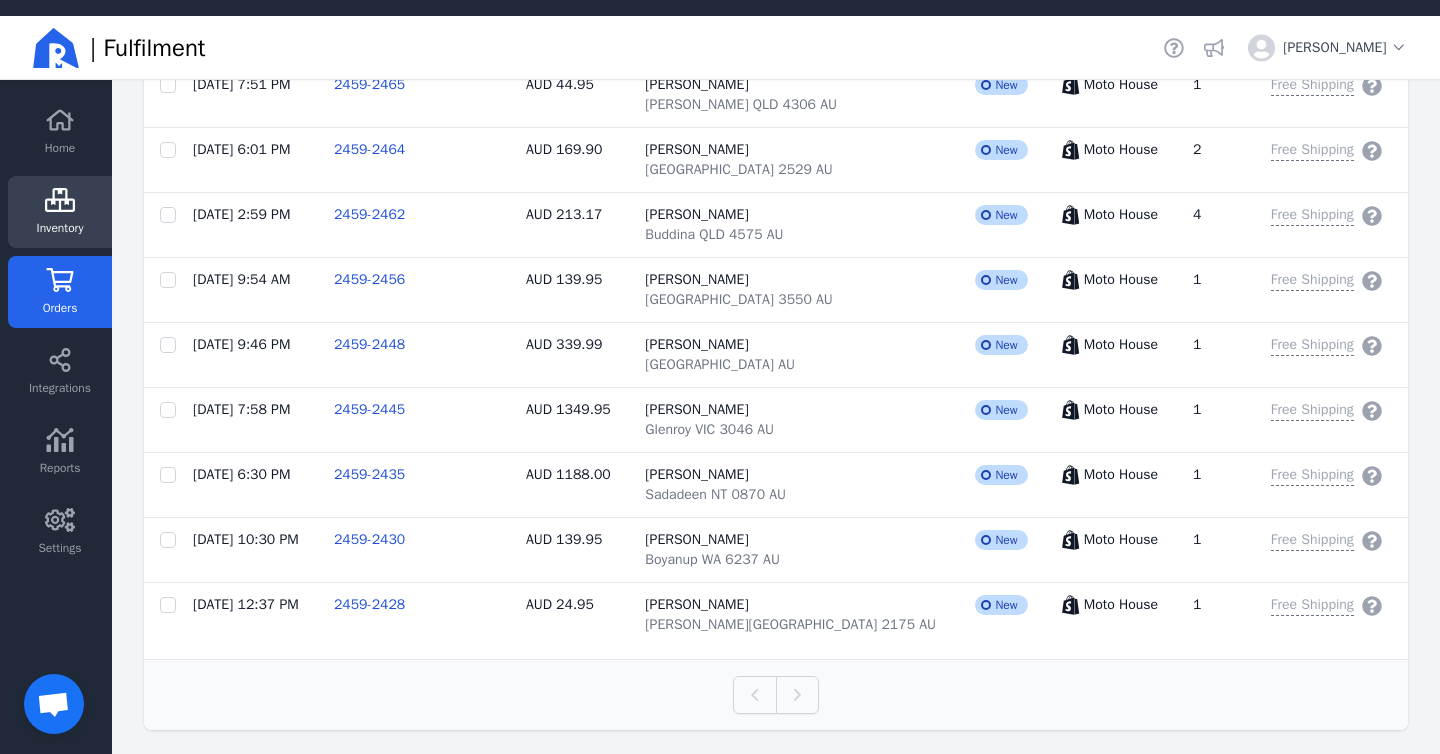 click on "Inventory" at bounding box center (60, 228) 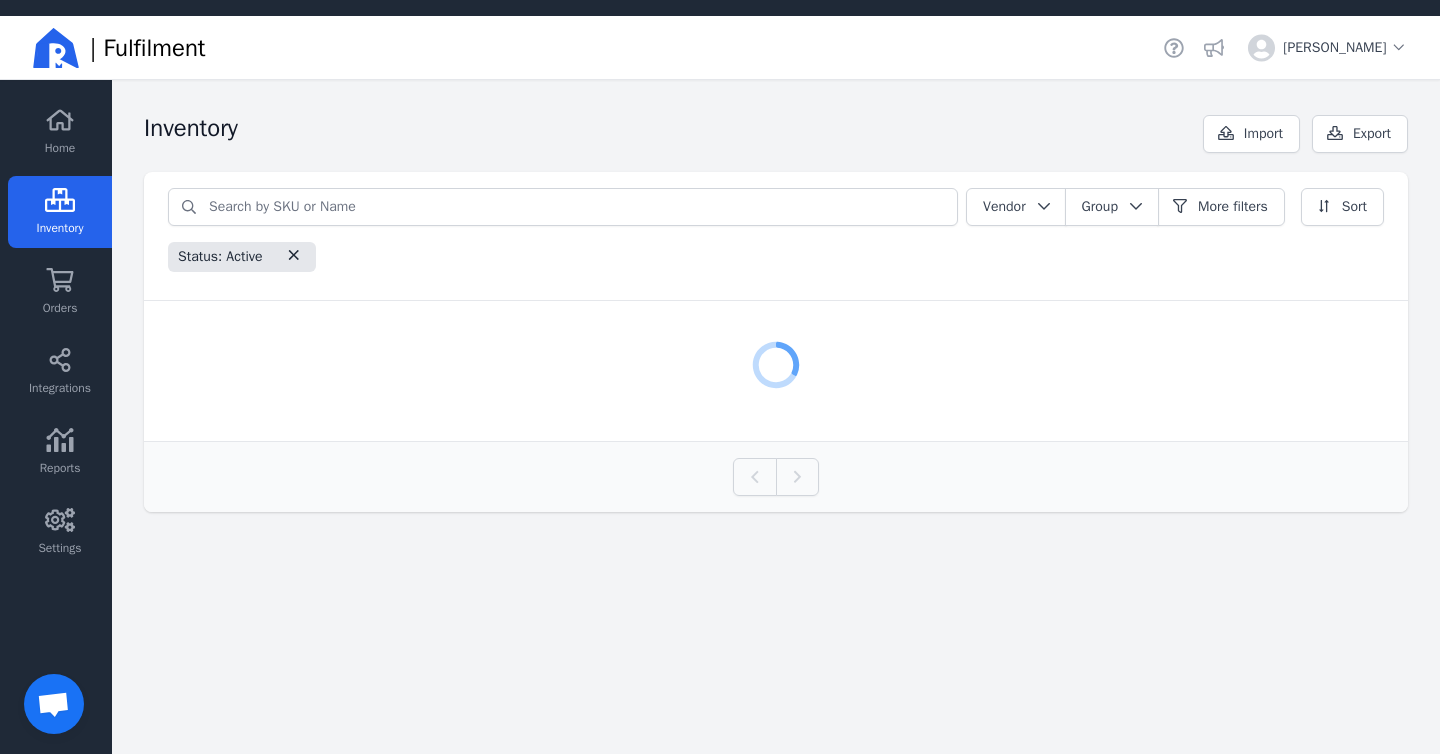 scroll, scrollTop: 0, scrollLeft: 0, axis: both 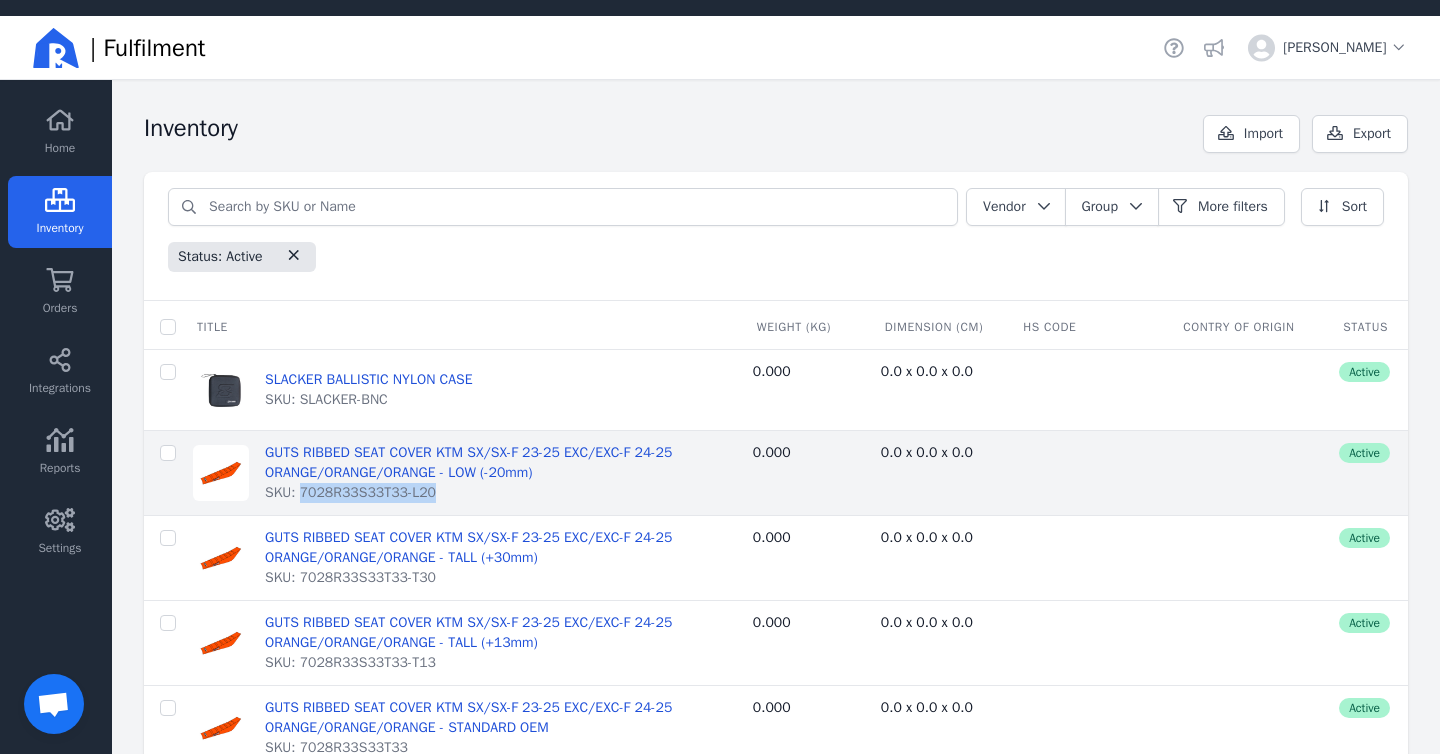 drag, startPoint x: 449, startPoint y: 502, endPoint x: 299, endPoint y: 497, distance: 150.08331 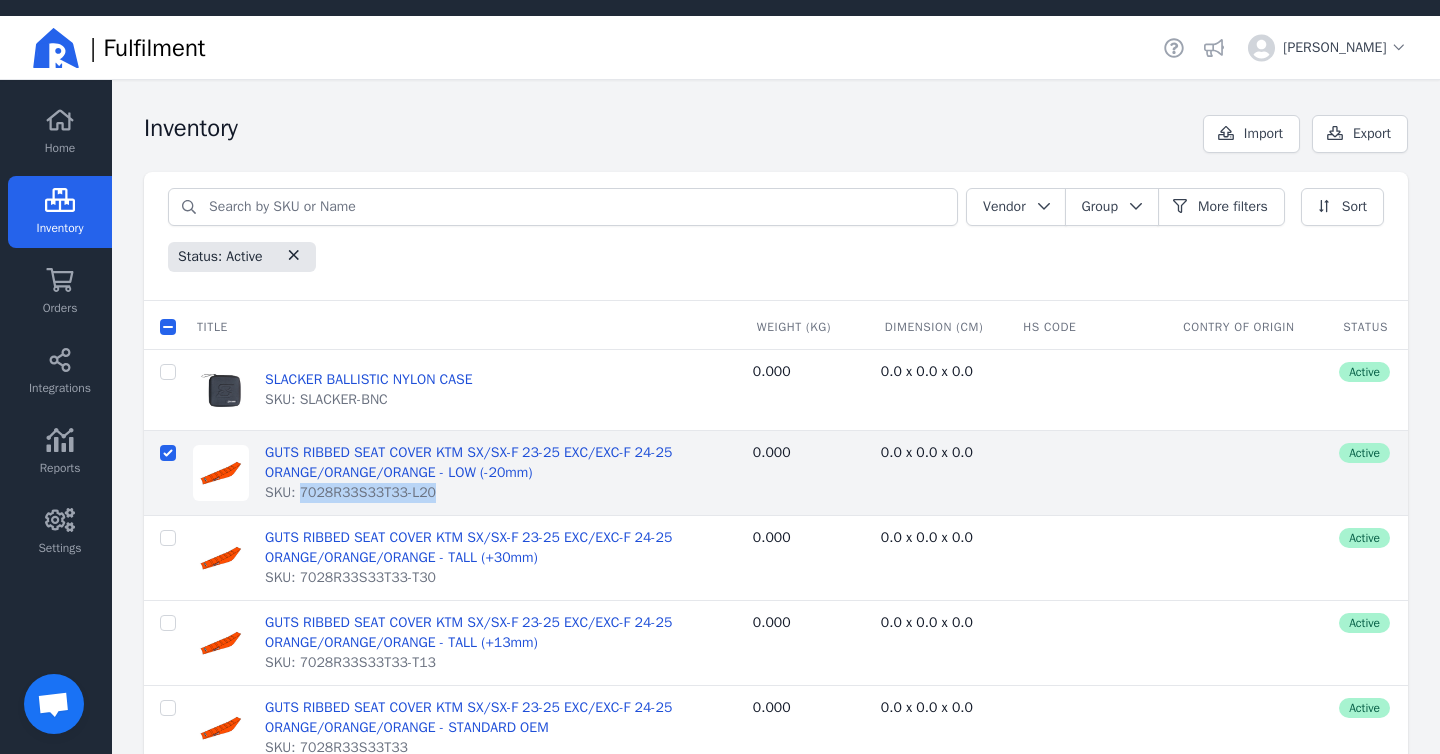 checkbox on "false" 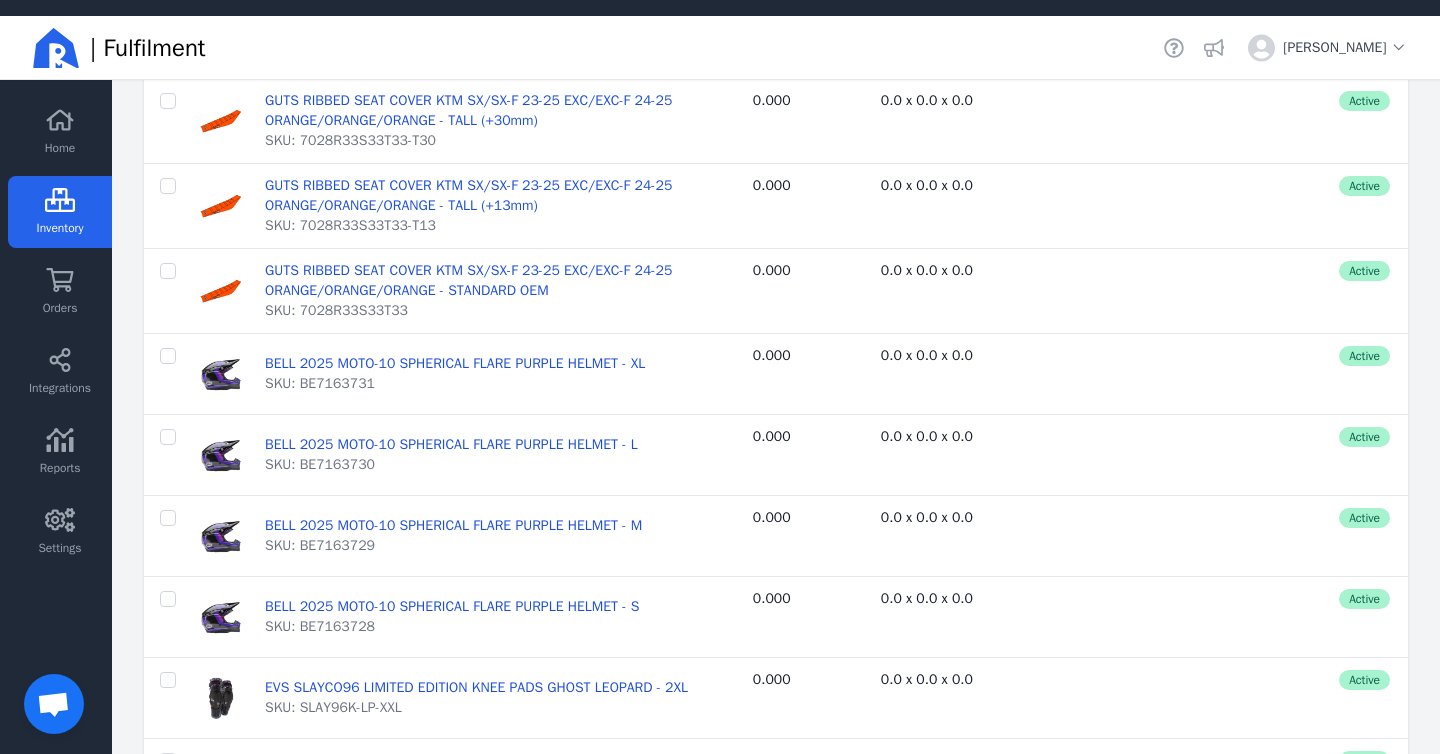 scroll, scrollTop: 513, scrollLeft: 0, axis: vertical 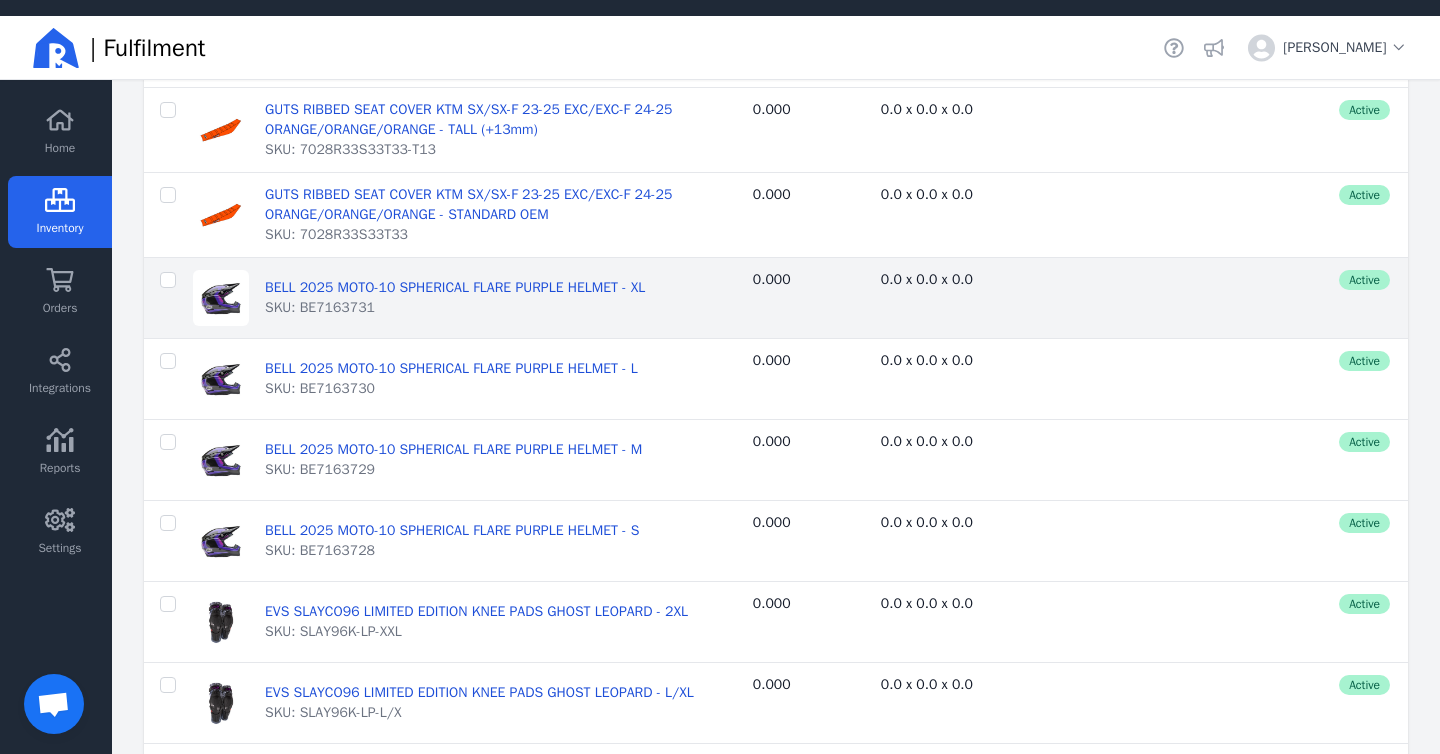 click on "SKU: BE7163731" 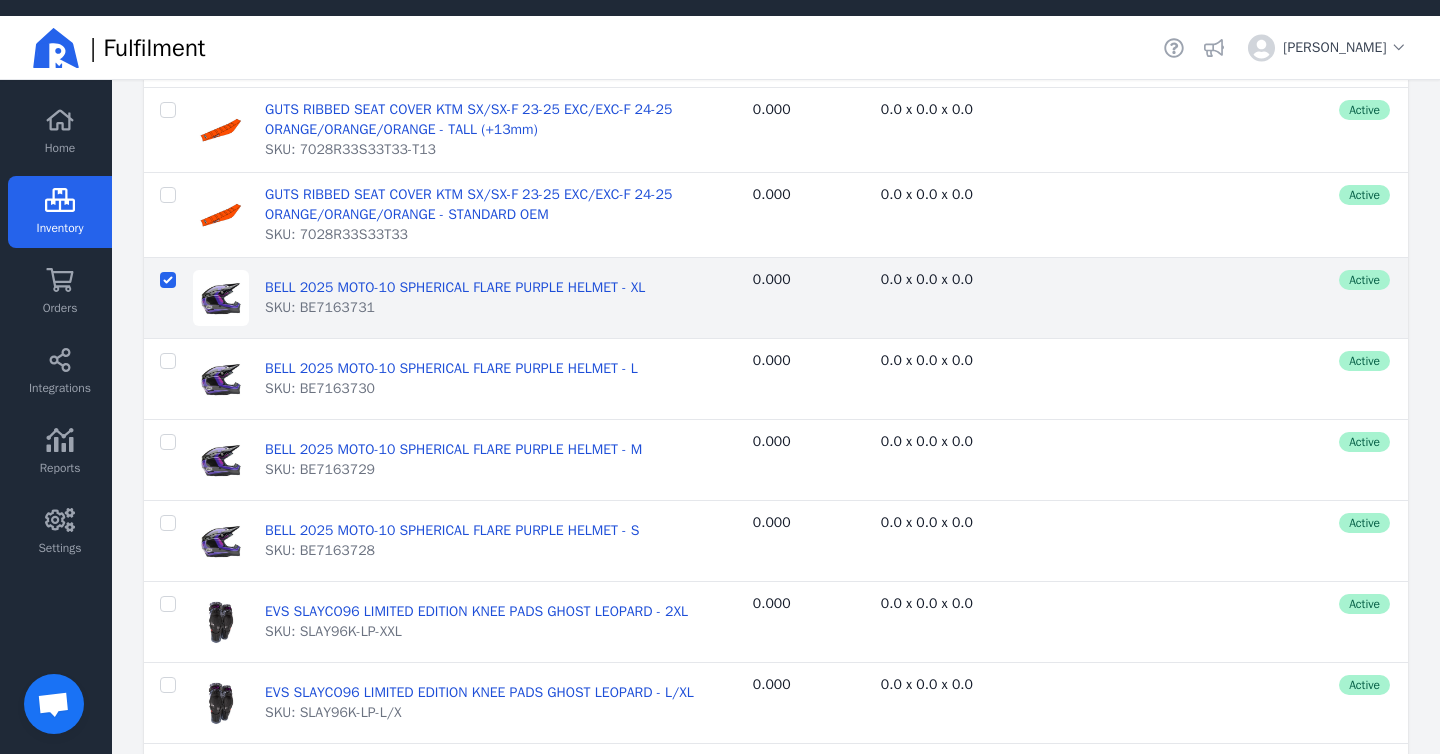 checkbox on "true" 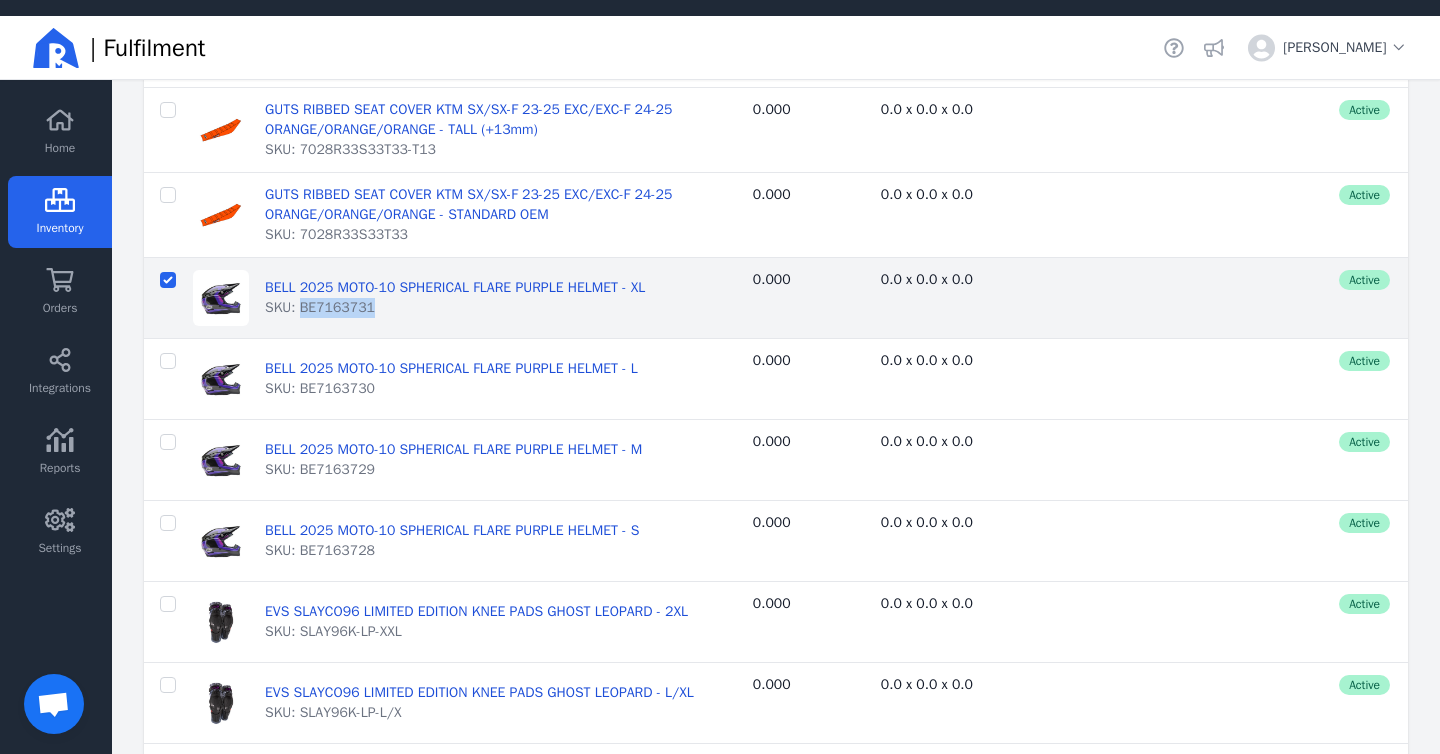 click on "SKU: BE7163731" 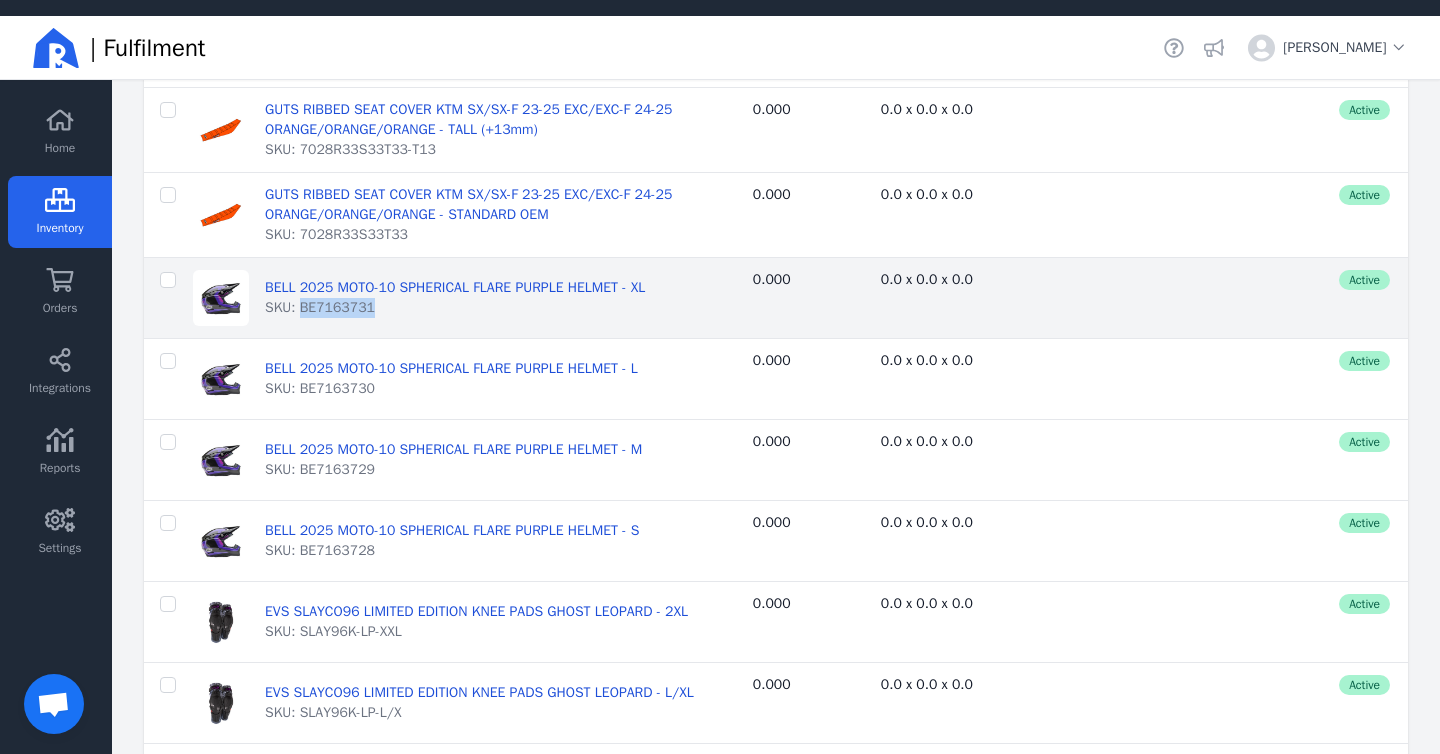 checkbox on "false" 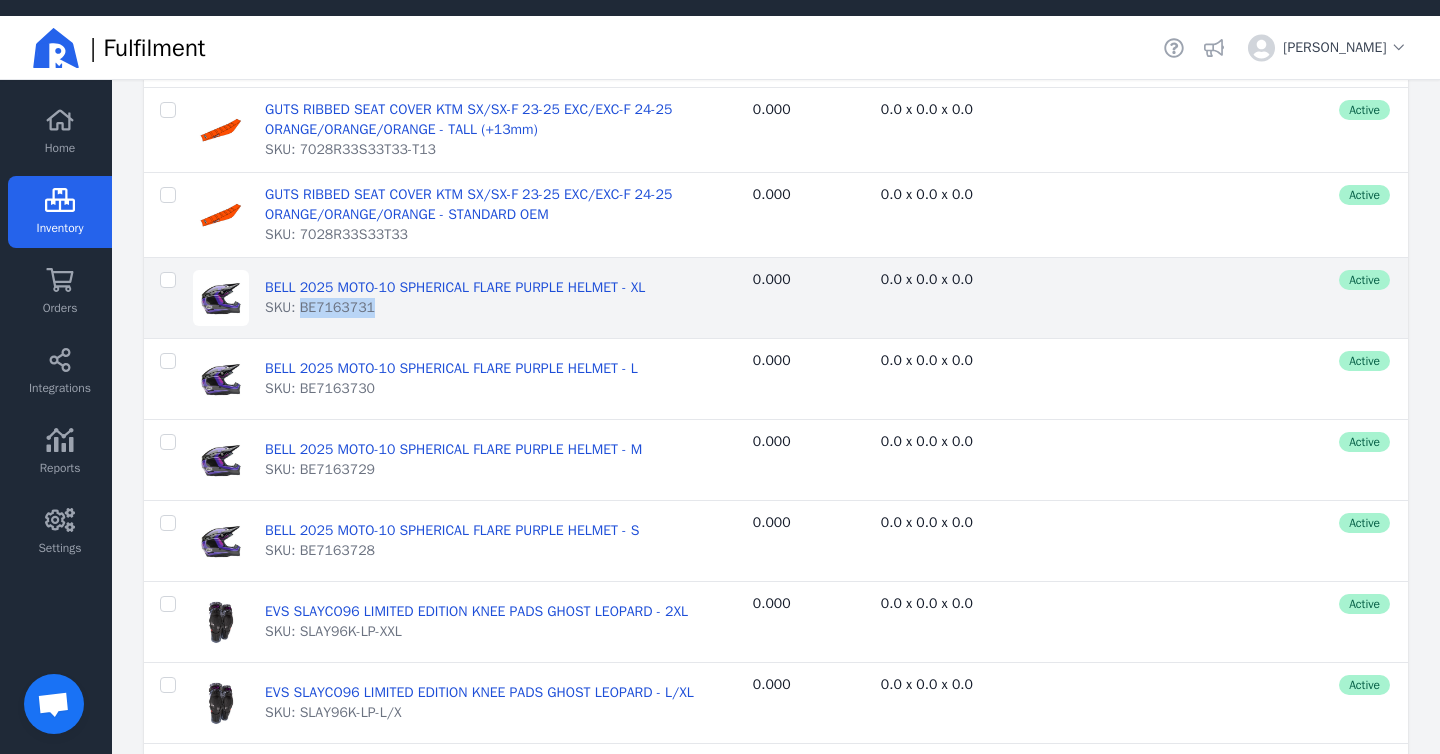 copy on "BE7163731" 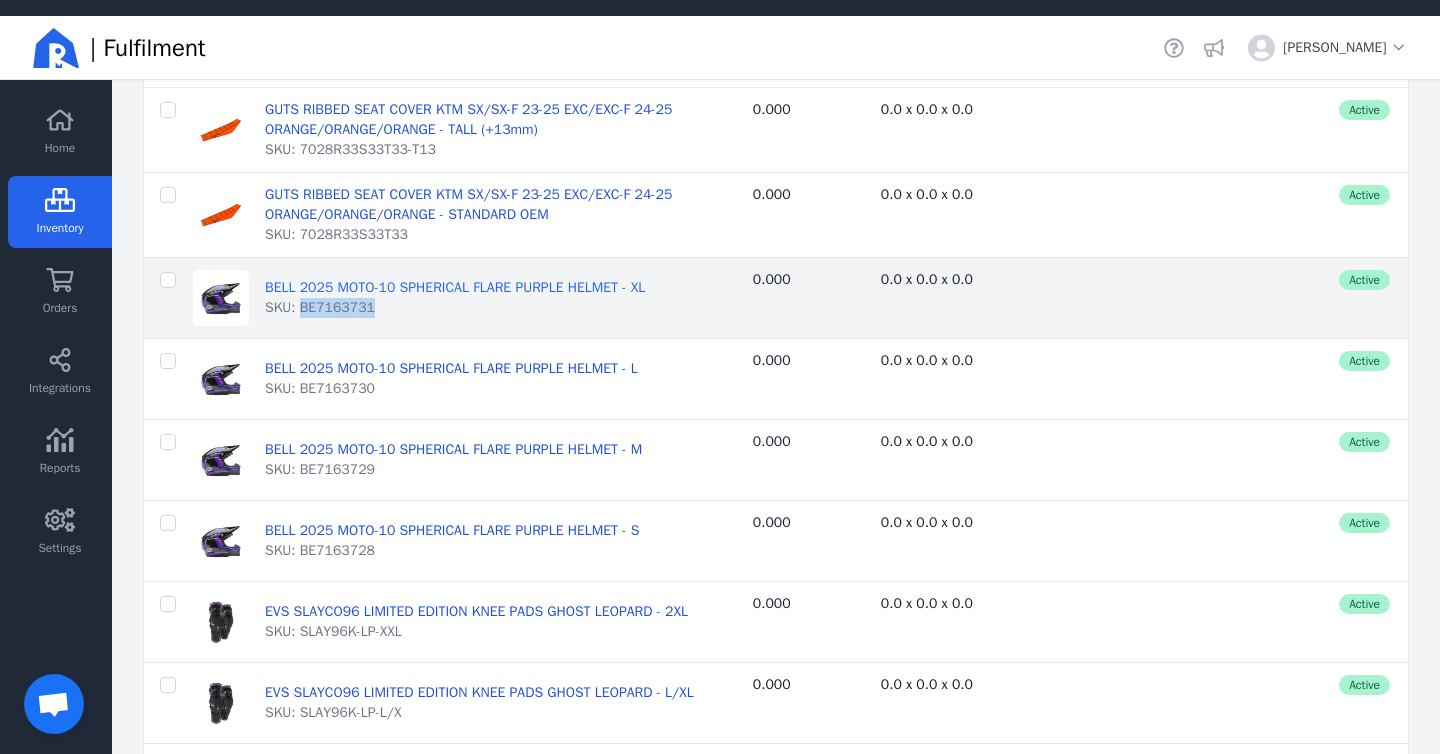 click on "BELL 2025 MOTO-10 SPHERICAL FLARE PURPLE HELMET - XL" 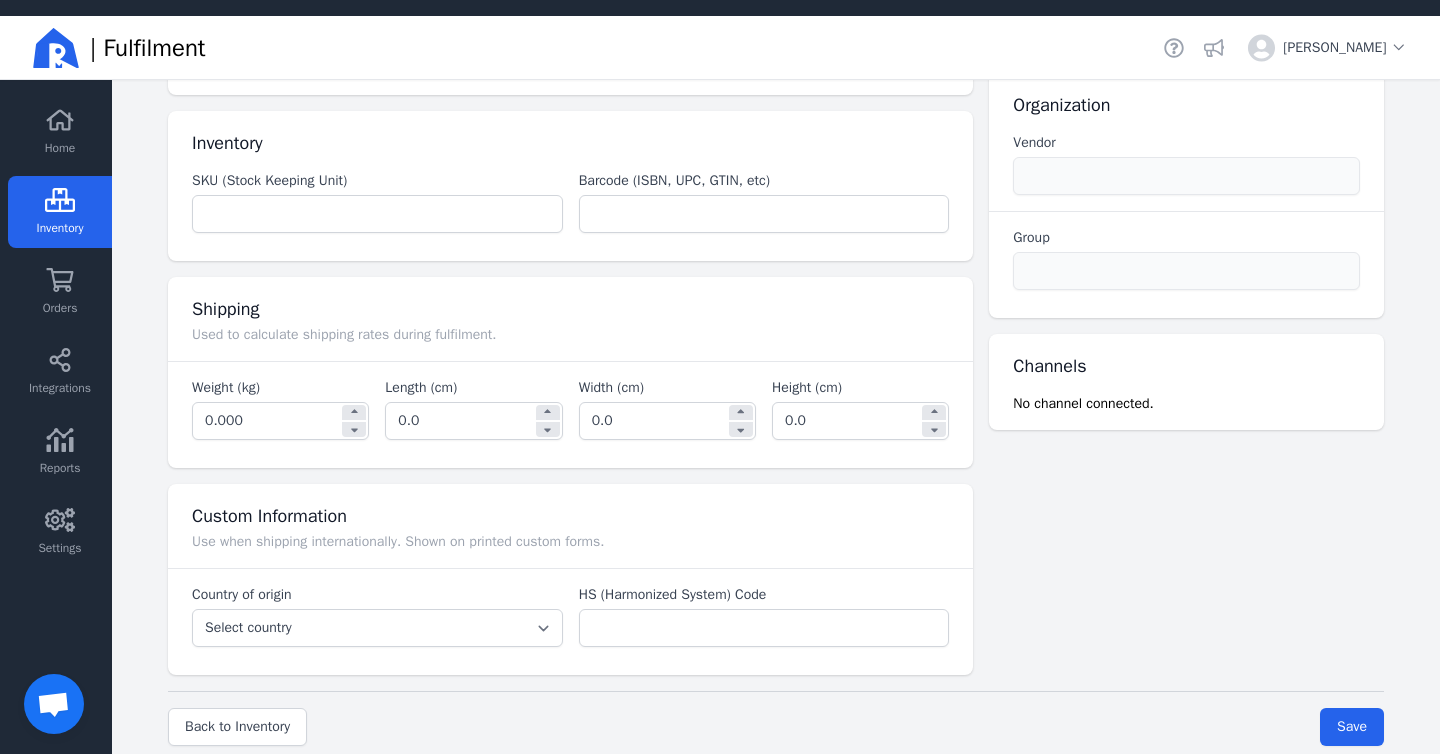 type on "BELL 2025 MOTO-10 SPHERICAL FLARE PURPLE HELMET - XL" 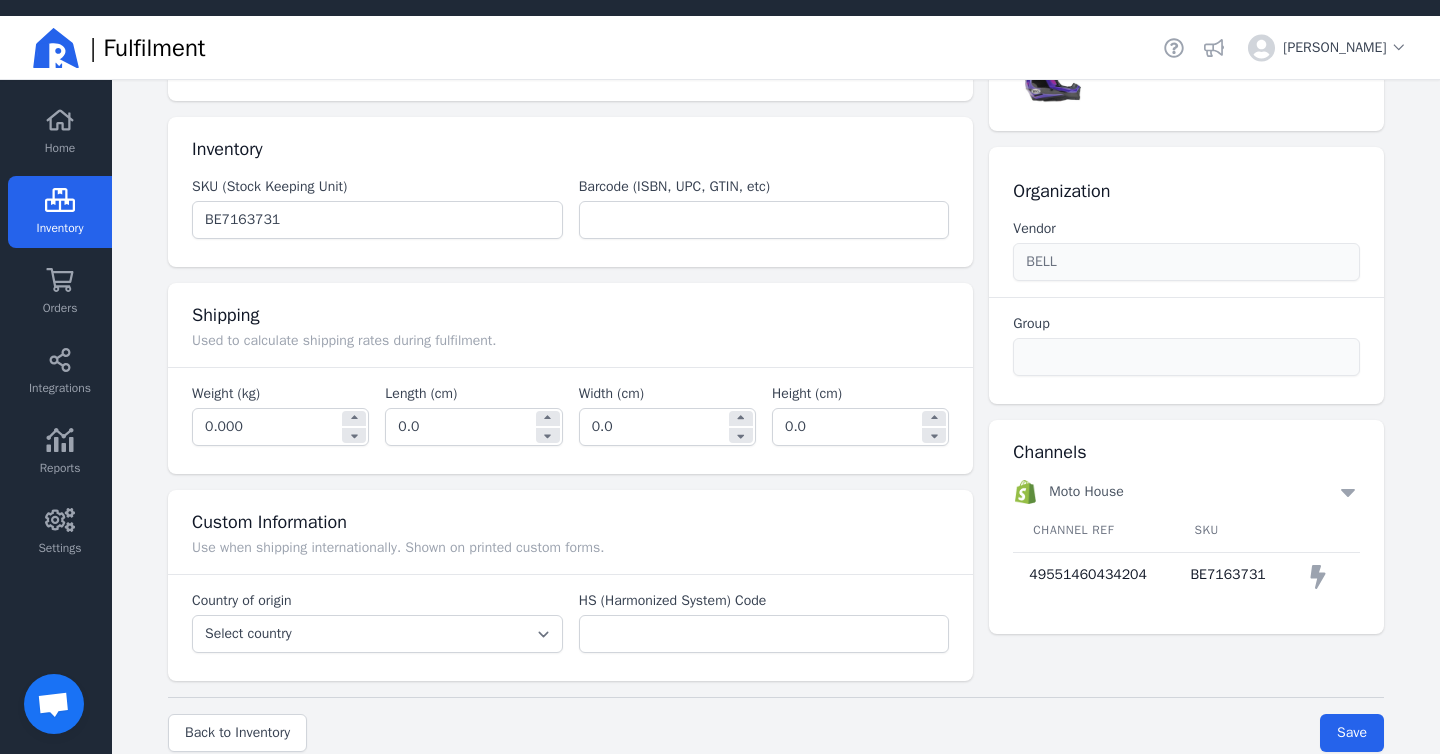 scroll, scrollTop: 215, scrollLeft: 0, axis: vertical 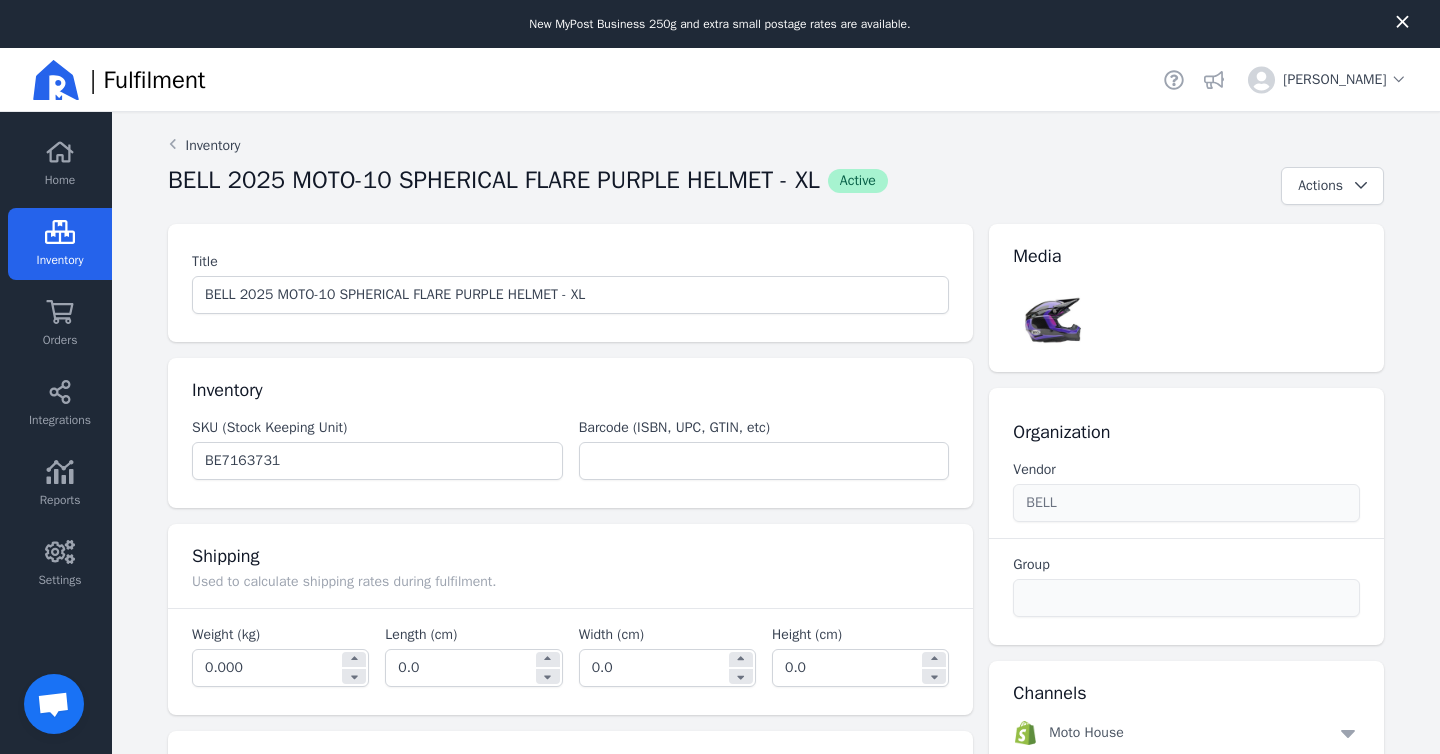 click on "Inventory" at bounding box center (204, 146) 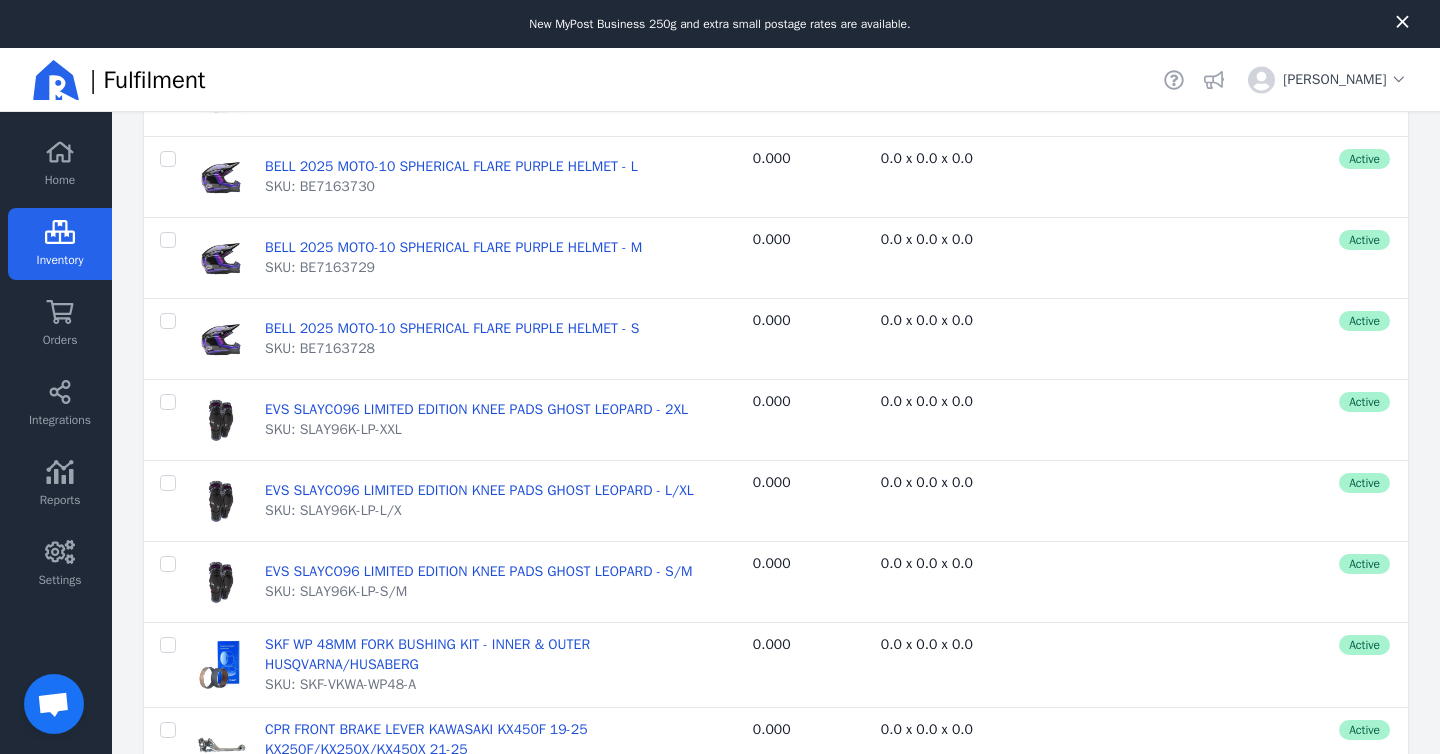 scroll, scrollTop: 761, scrollLeft: 0, axis: vertical 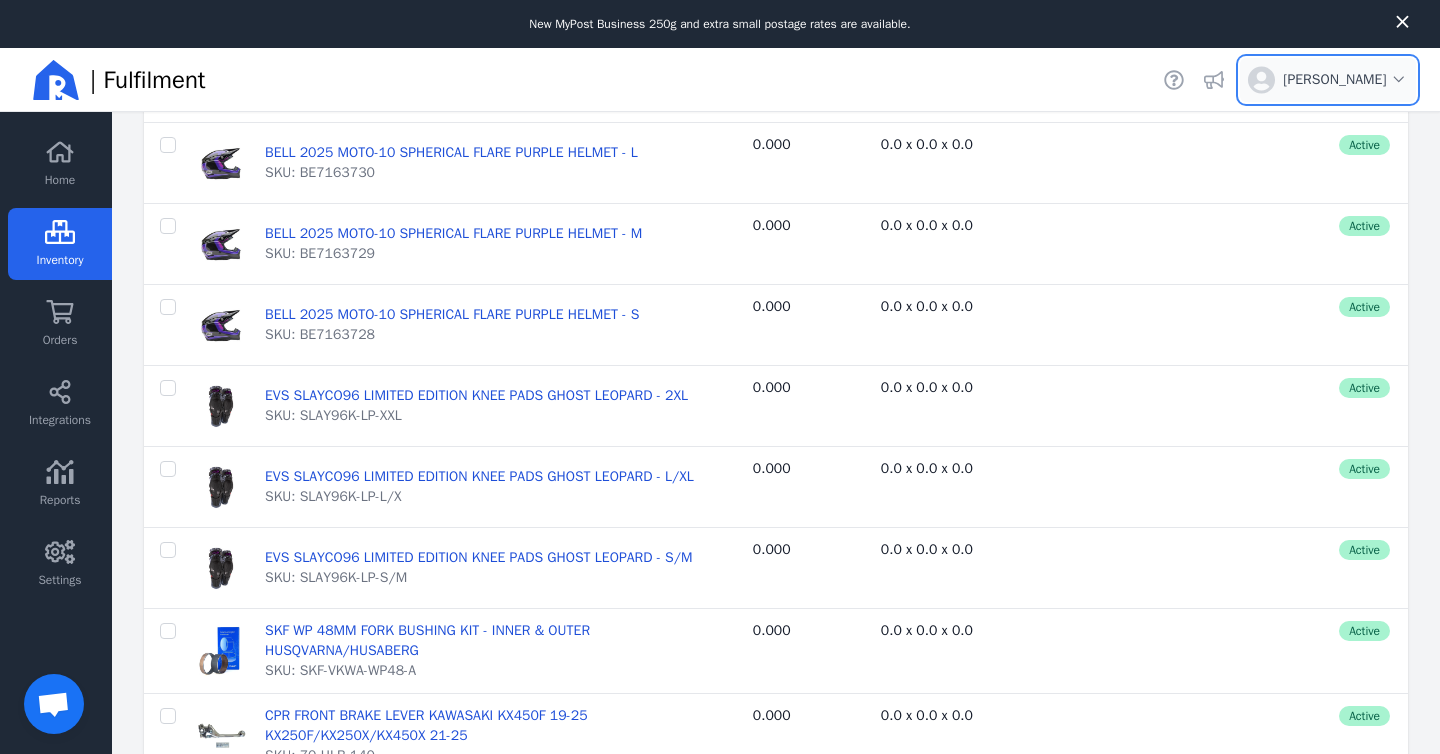 click on "Open user menu for  [PERSON_NAME]" at bounding box center (1345, 80) 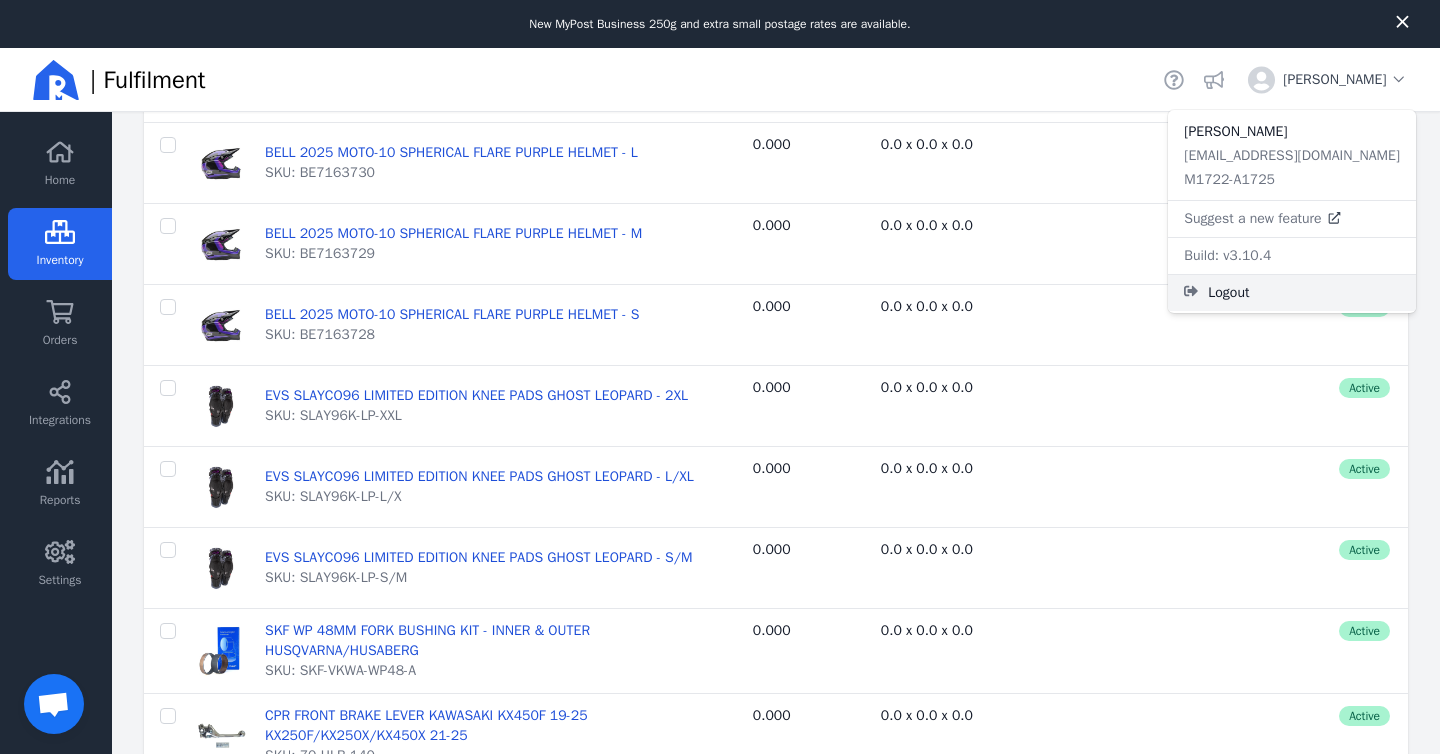 click on "Logout" at bounding box center (1304, 293) 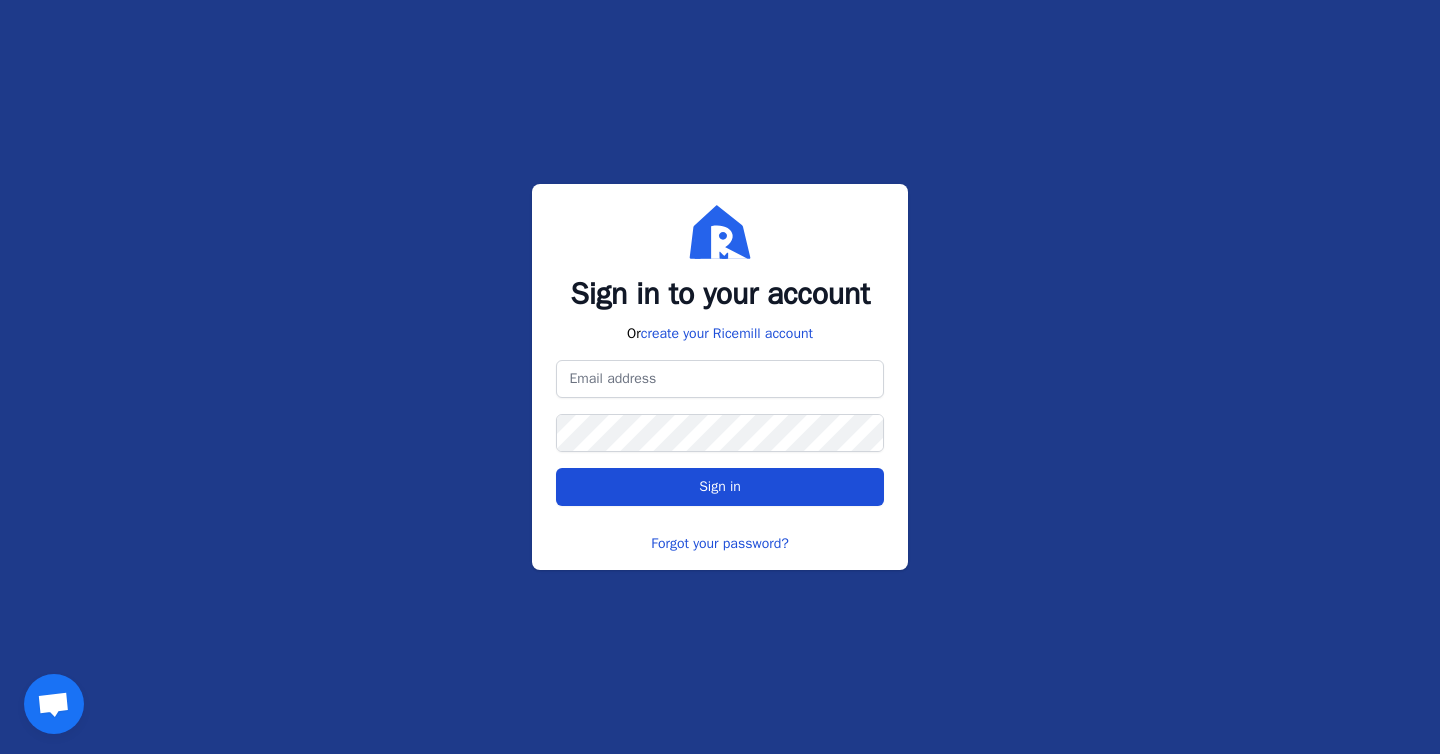 type on "[EMAIL_ADDRESS][DOMAIN_NAME]" 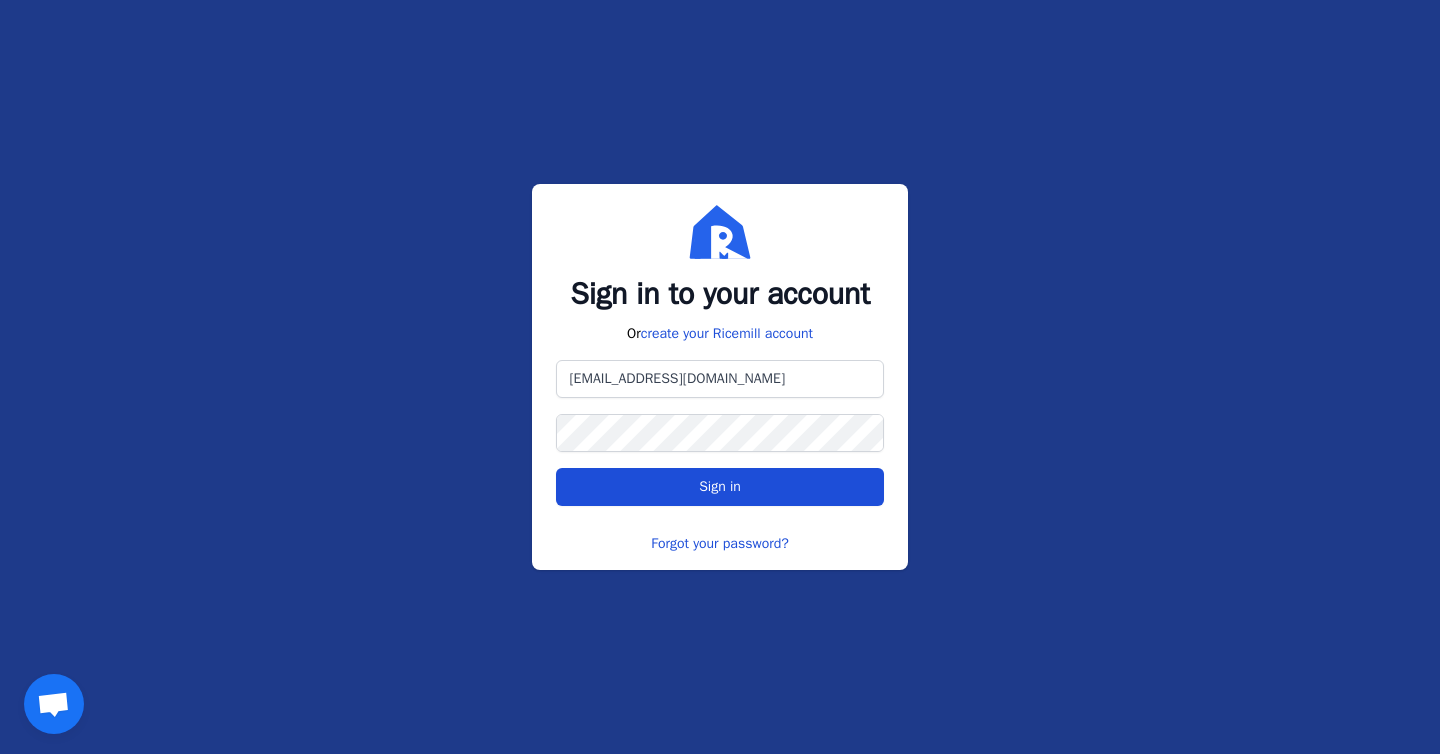 click on "Sign in" at bounding box center (719, 487) 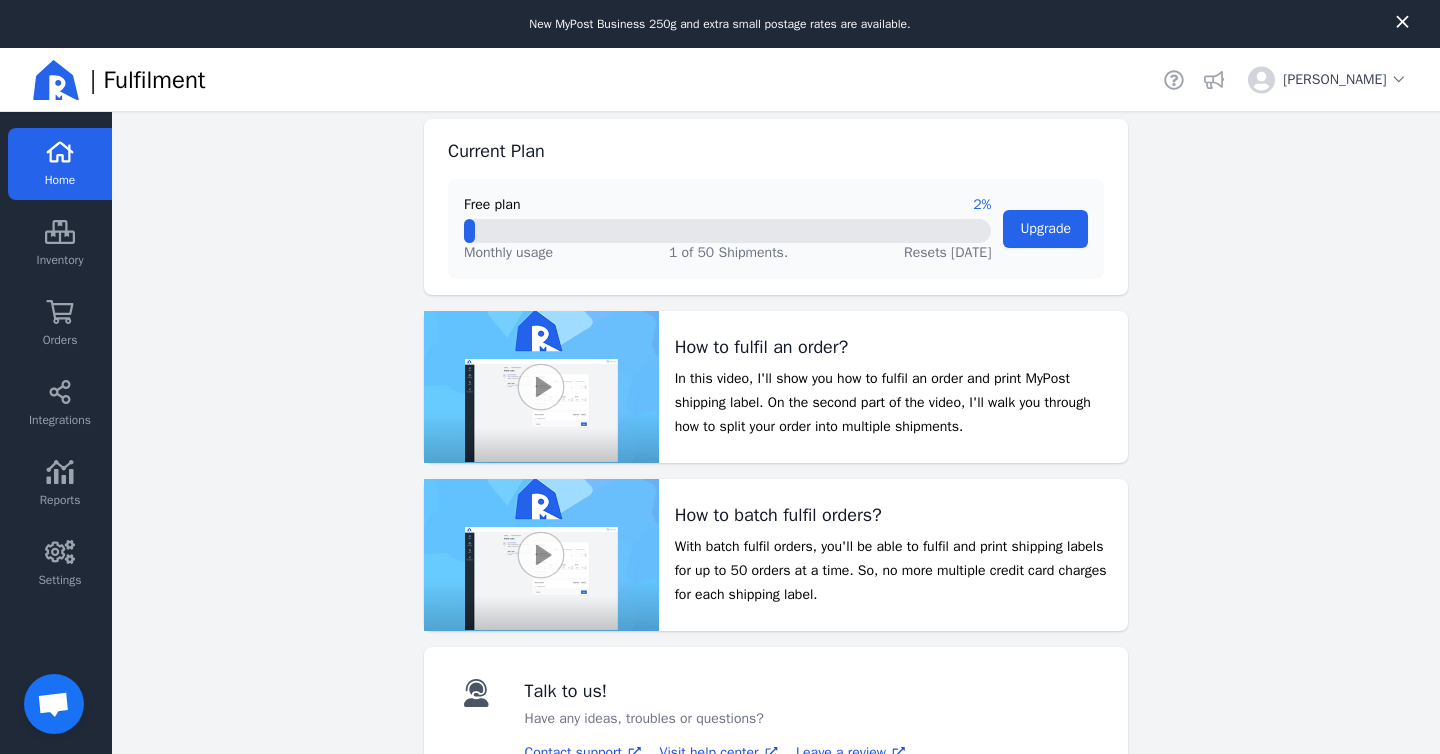 scroll, scrollTop: 192, scrollLeft: 0, axis: vertical 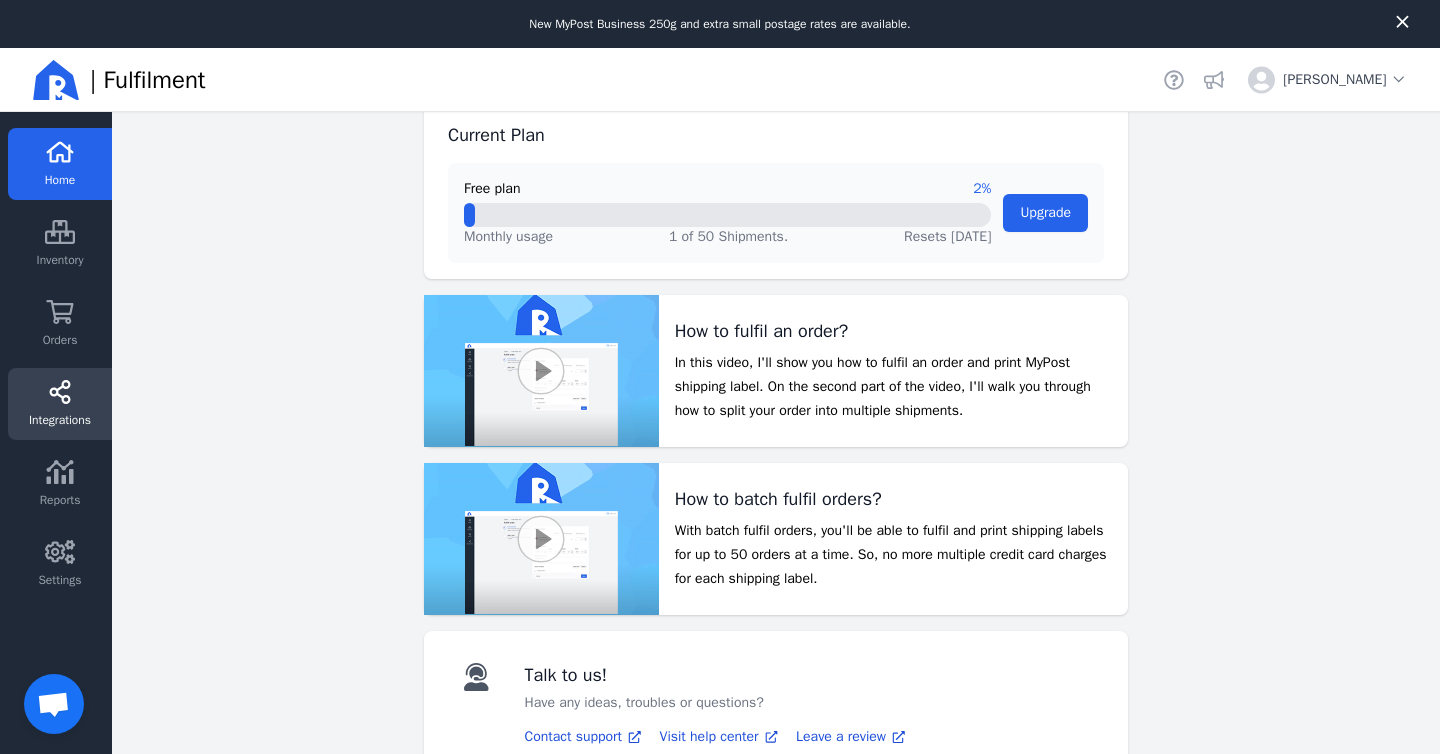 click on "Integrations" 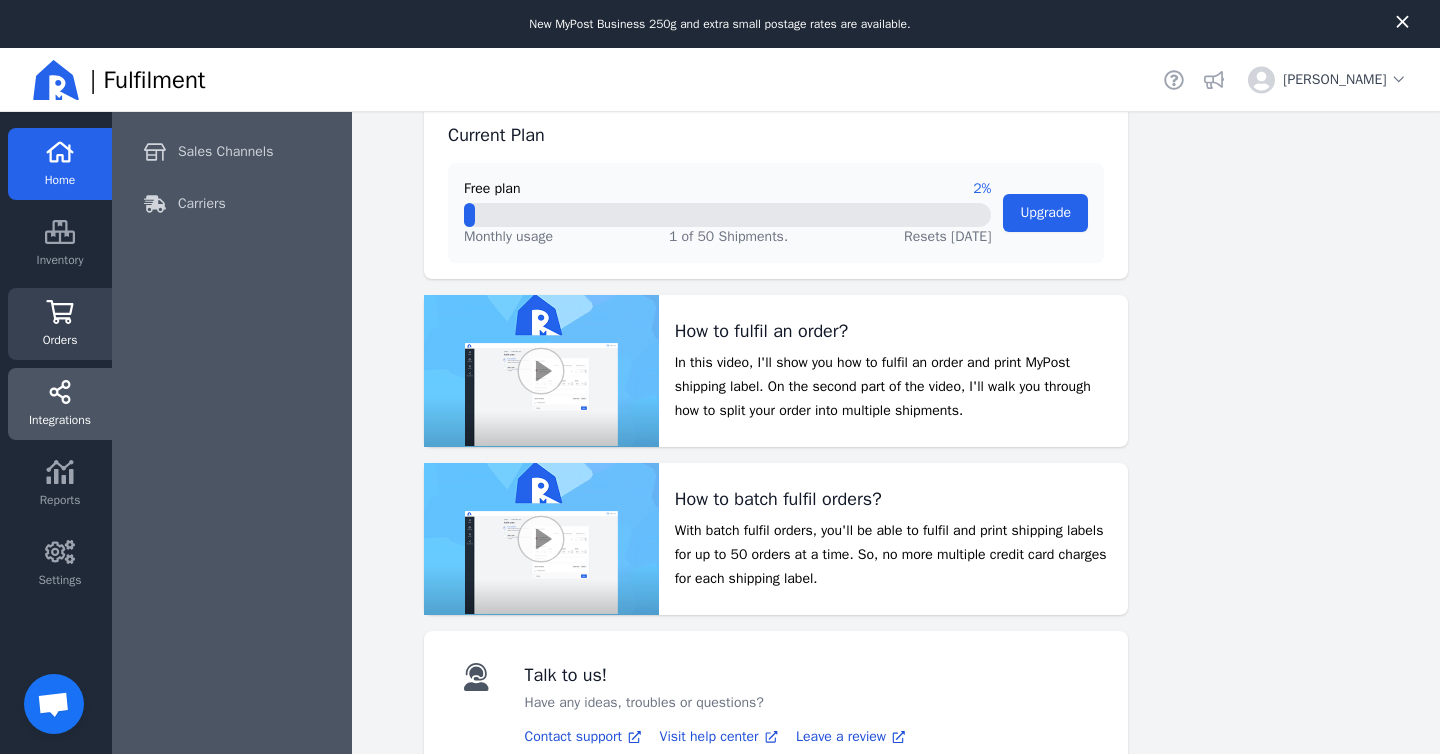 click on "Orders" 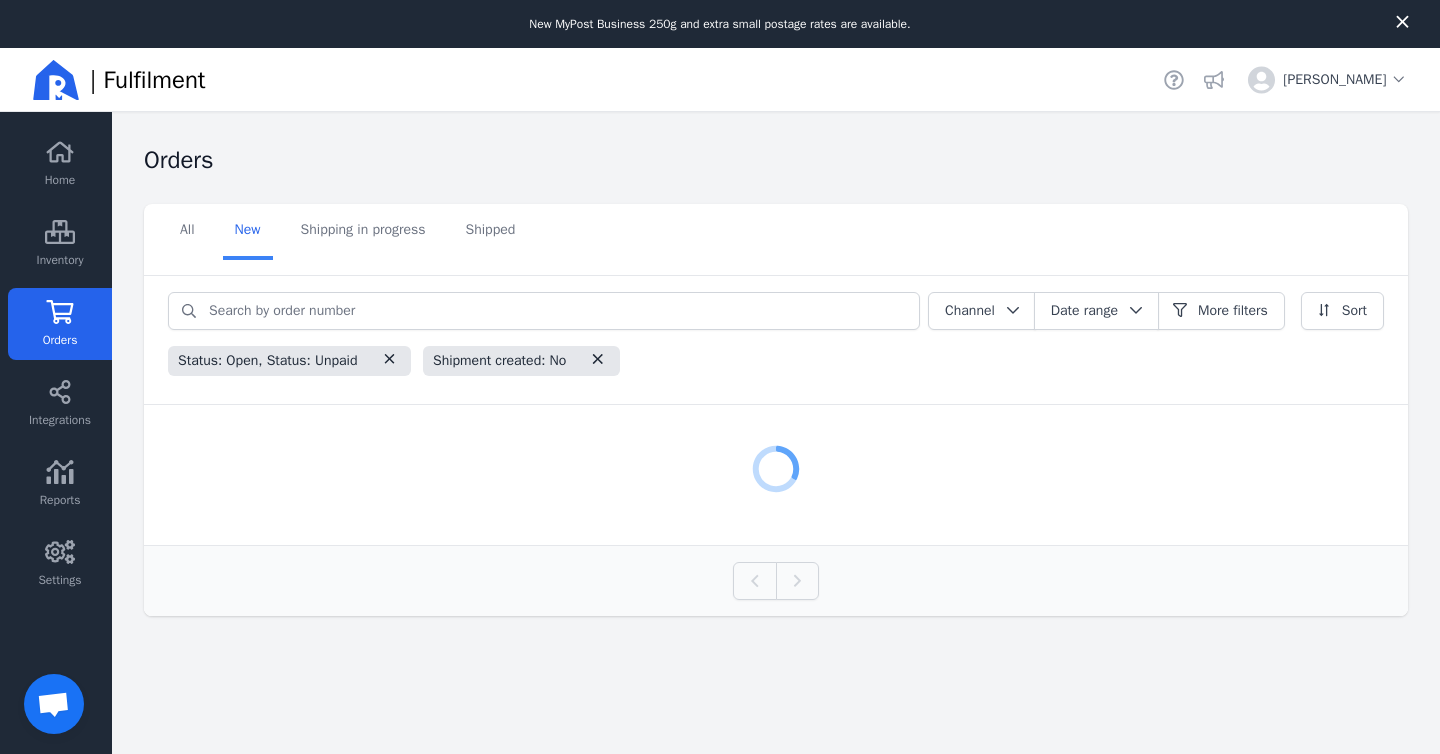 scroll, scrollTop: 0, scrollLeft: 0, axis: both 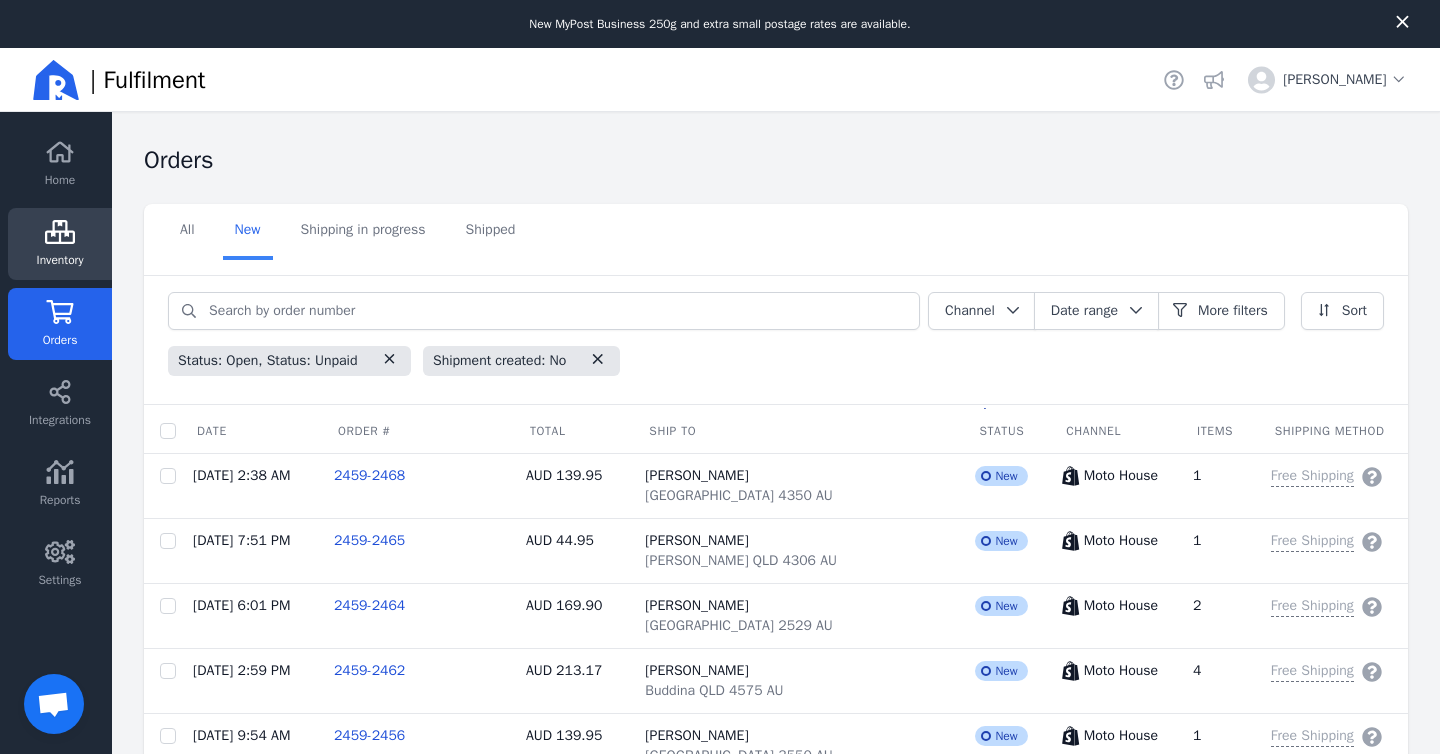 click on "Inventory" 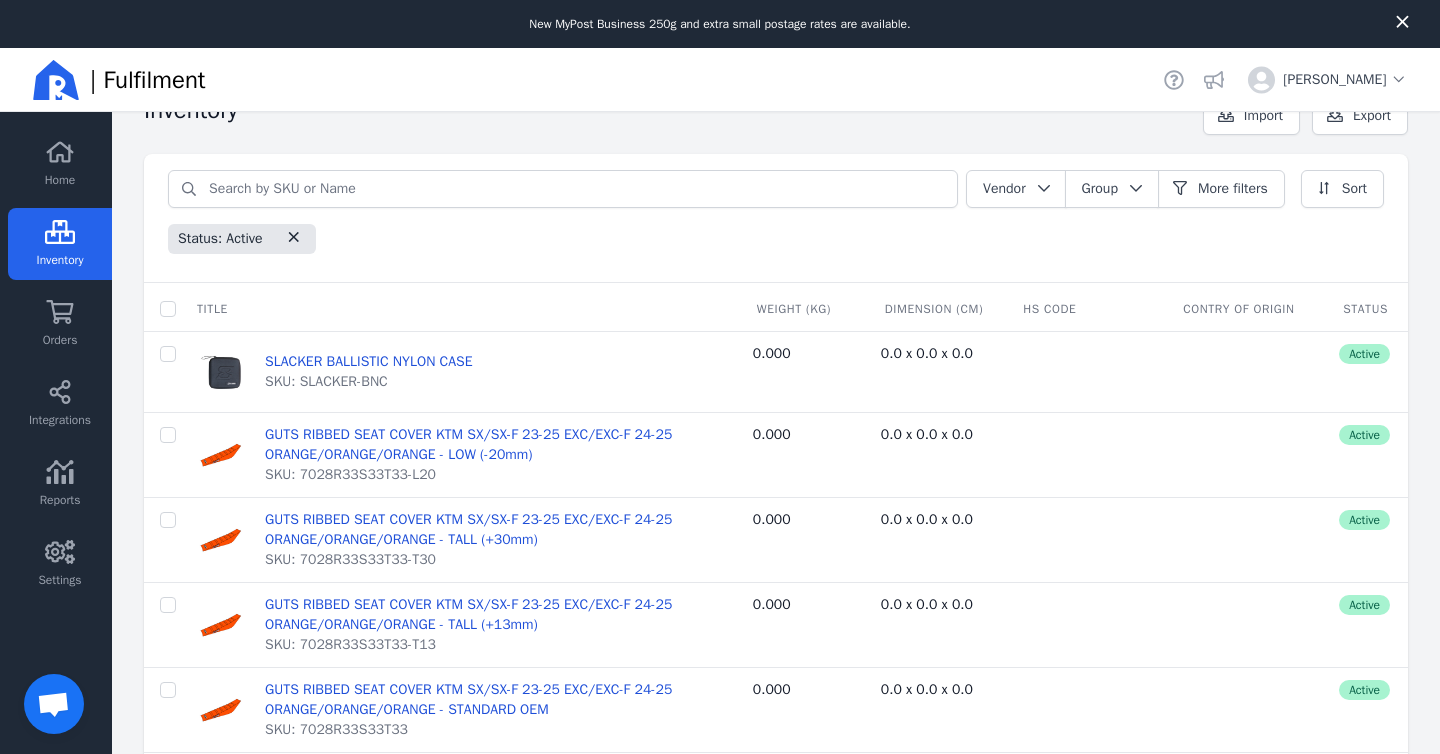 scroll, scrollTop: 0, scrollLeft: 0, axis: both 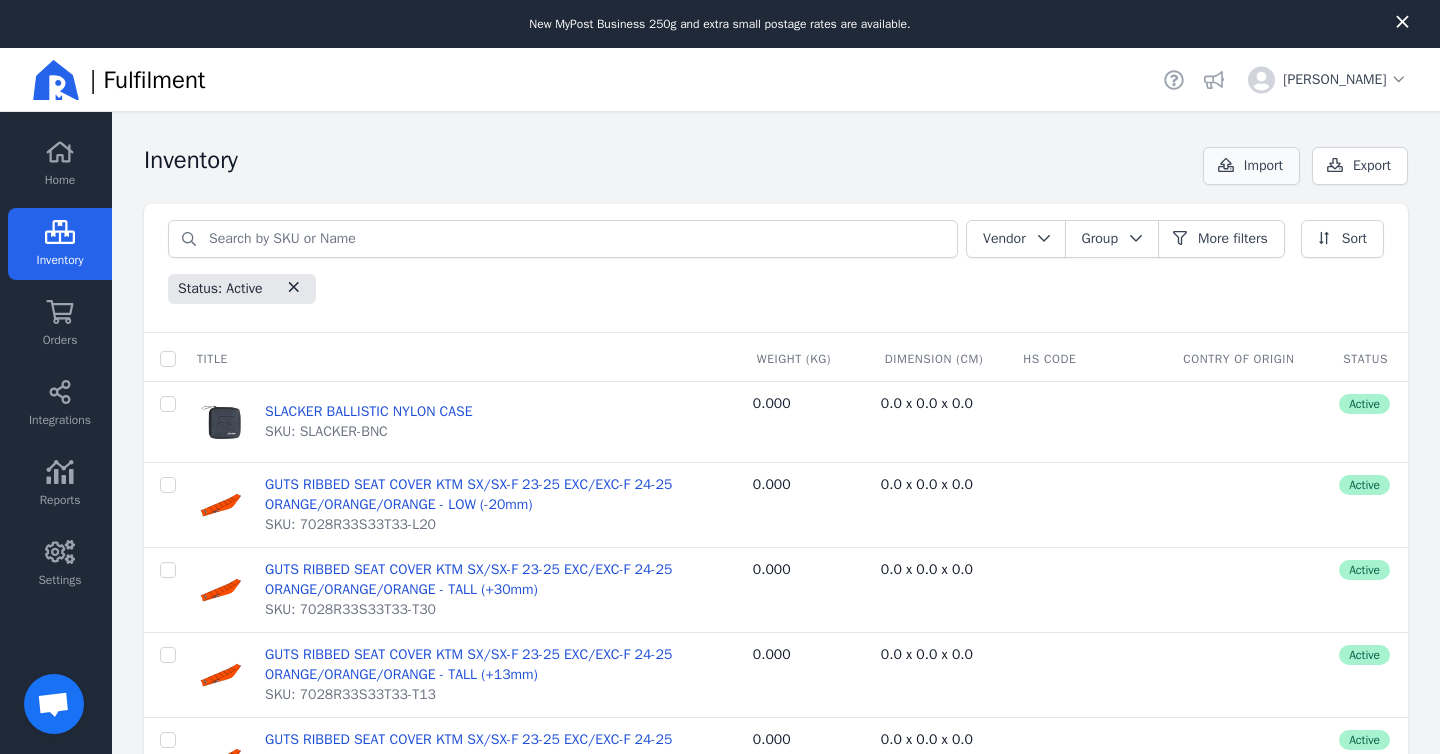 click on "Import" at bounding box center [1263, 166] 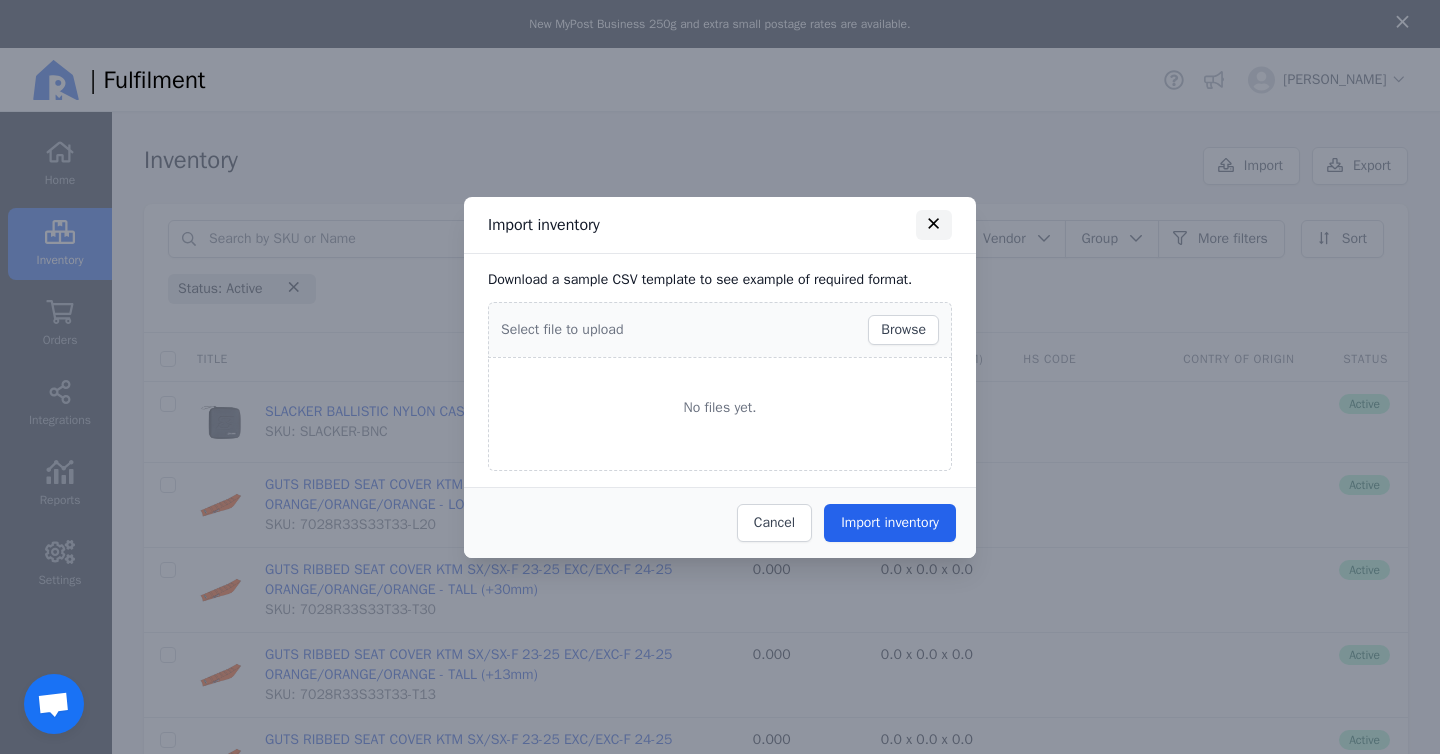 click 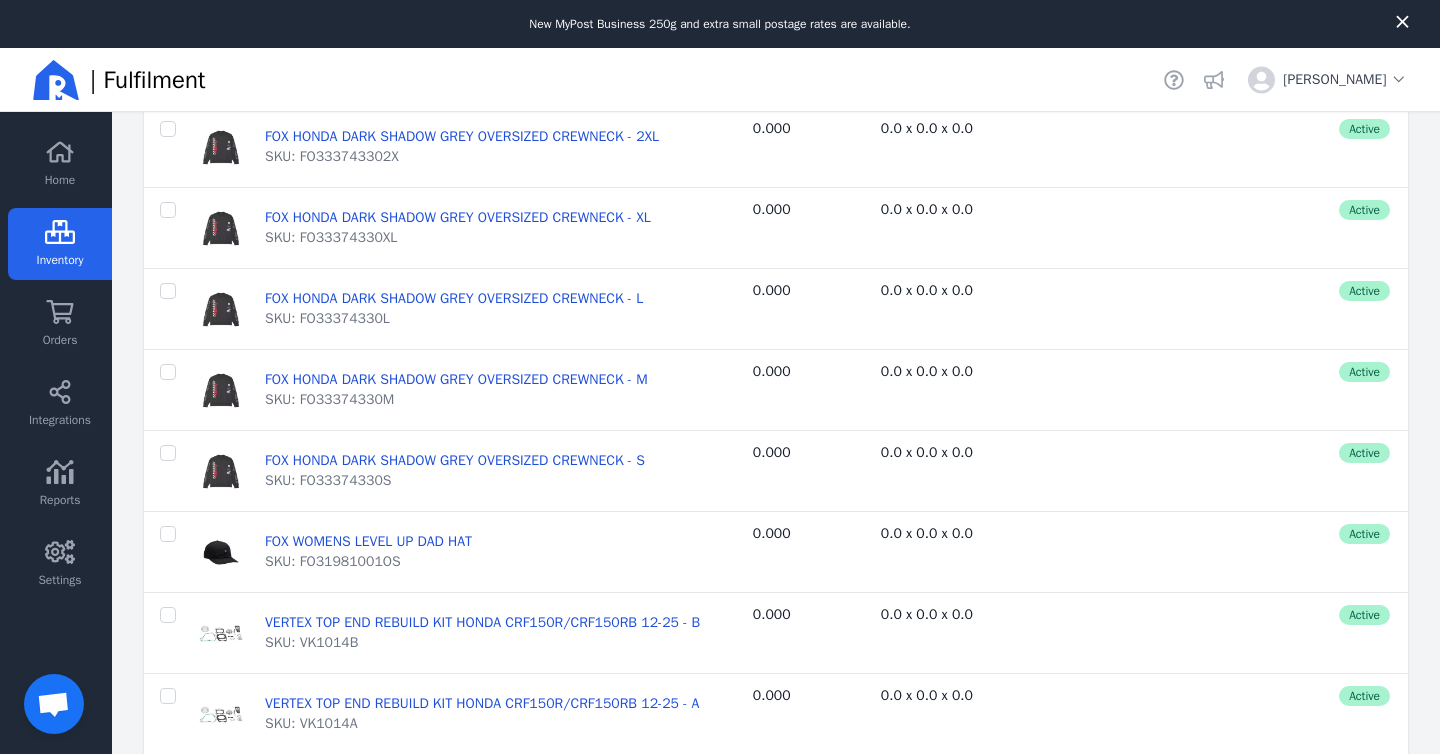 scroll, scrollTop: 3880, scrollLeft: 0, axis: vertical 